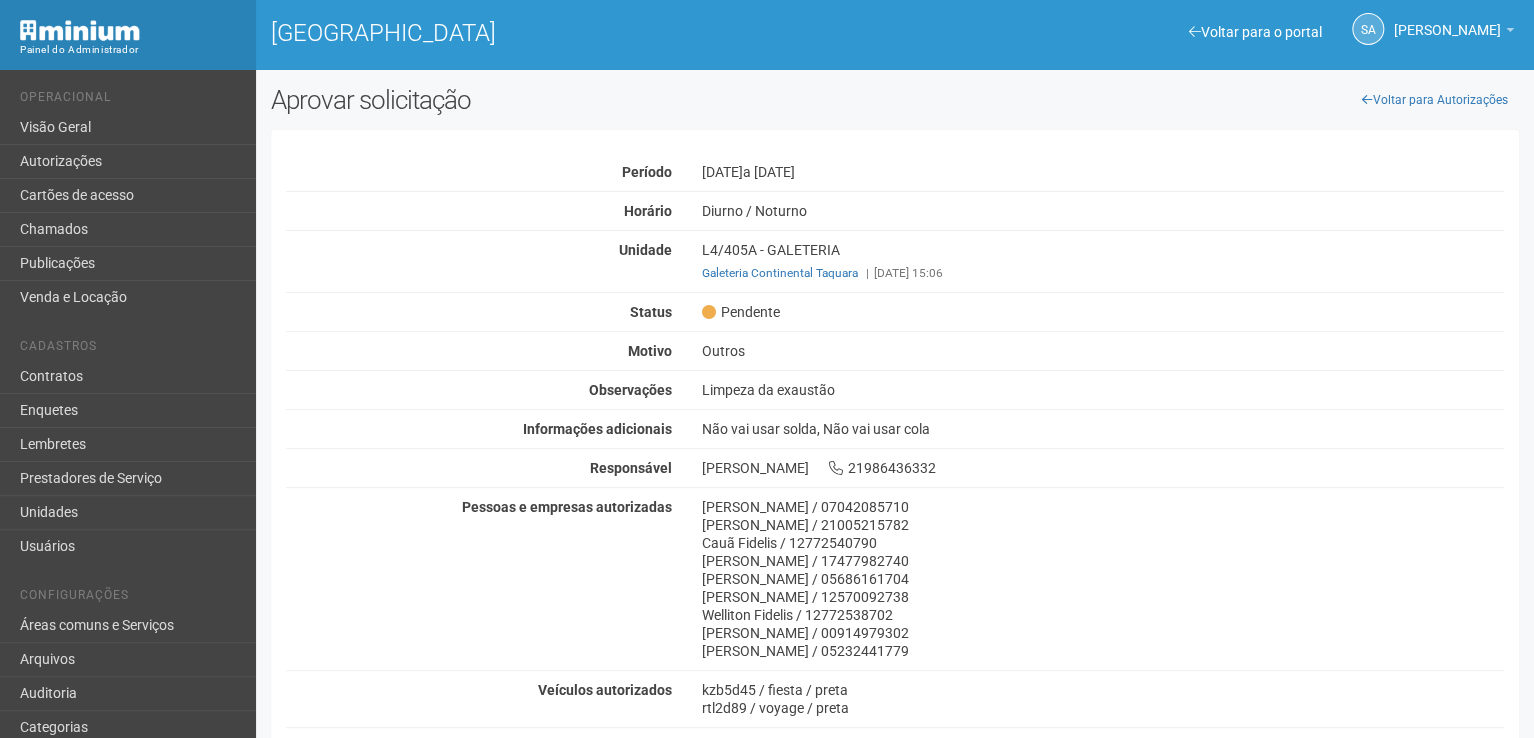 scroll, scrollTop: 200, scrollLeft: 0, axis: vertical 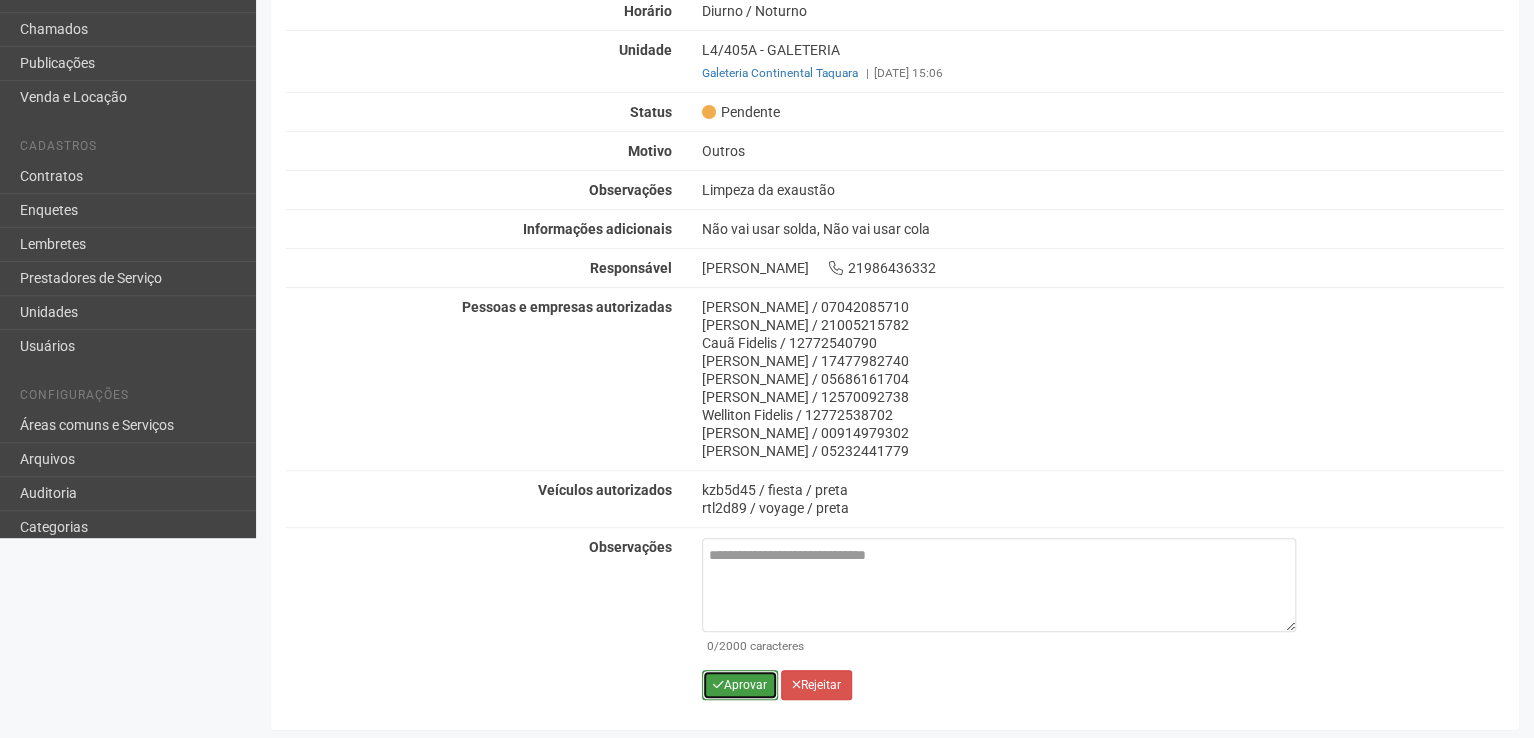 click on "Aprovar" at bounding box center (740, 685) 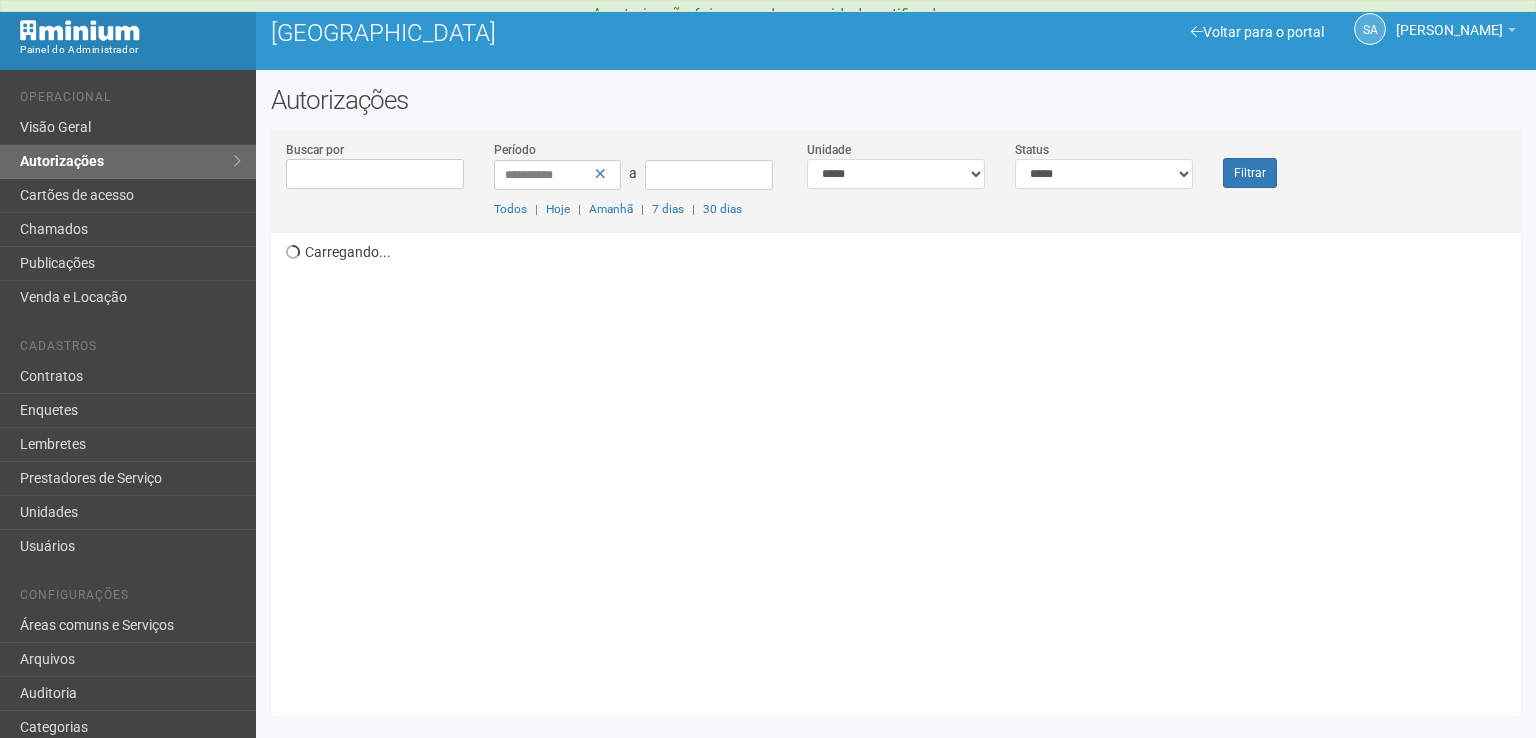 scroll, scrollTop: 0, scrollLeft: 0, axis: both 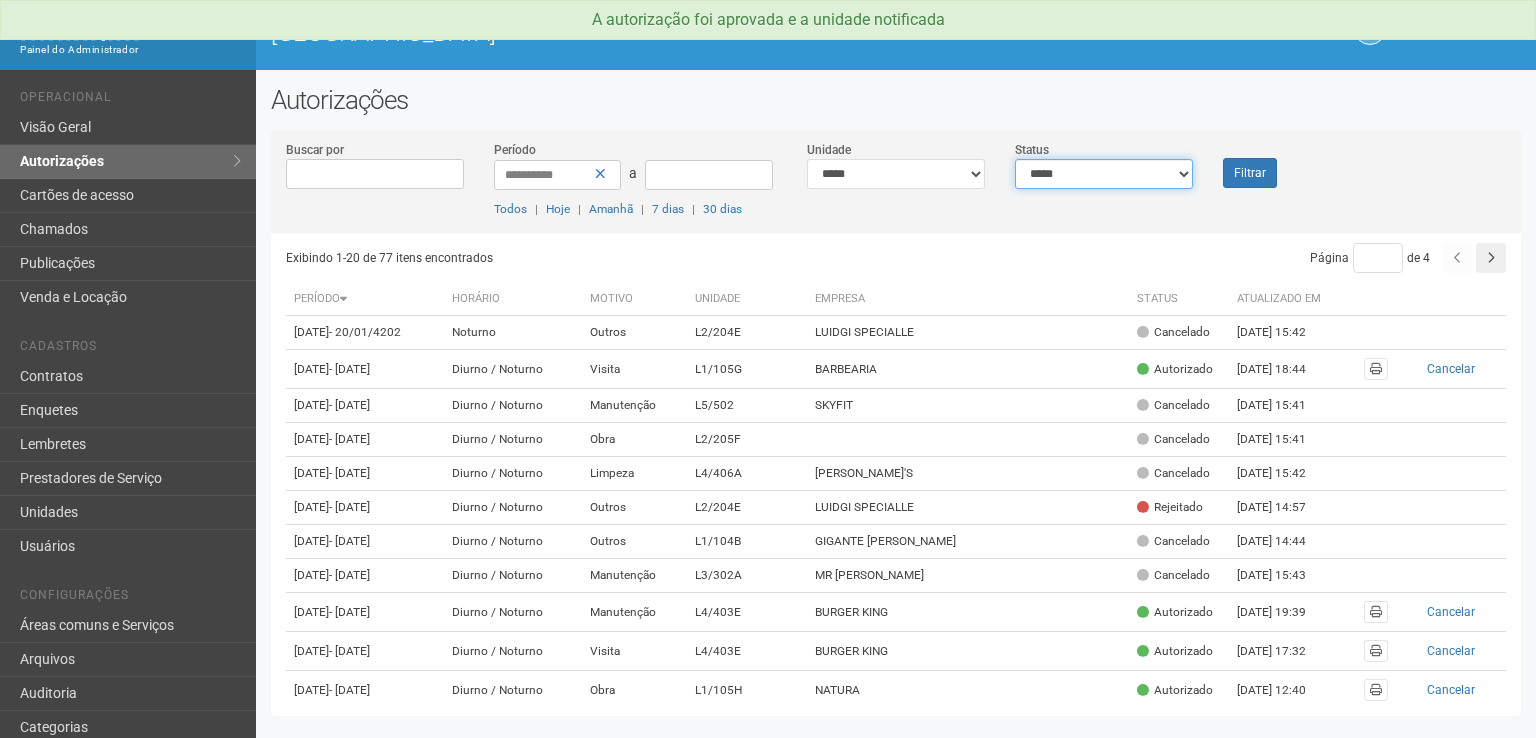 click on "**********" at bounding box center (1104, 174) 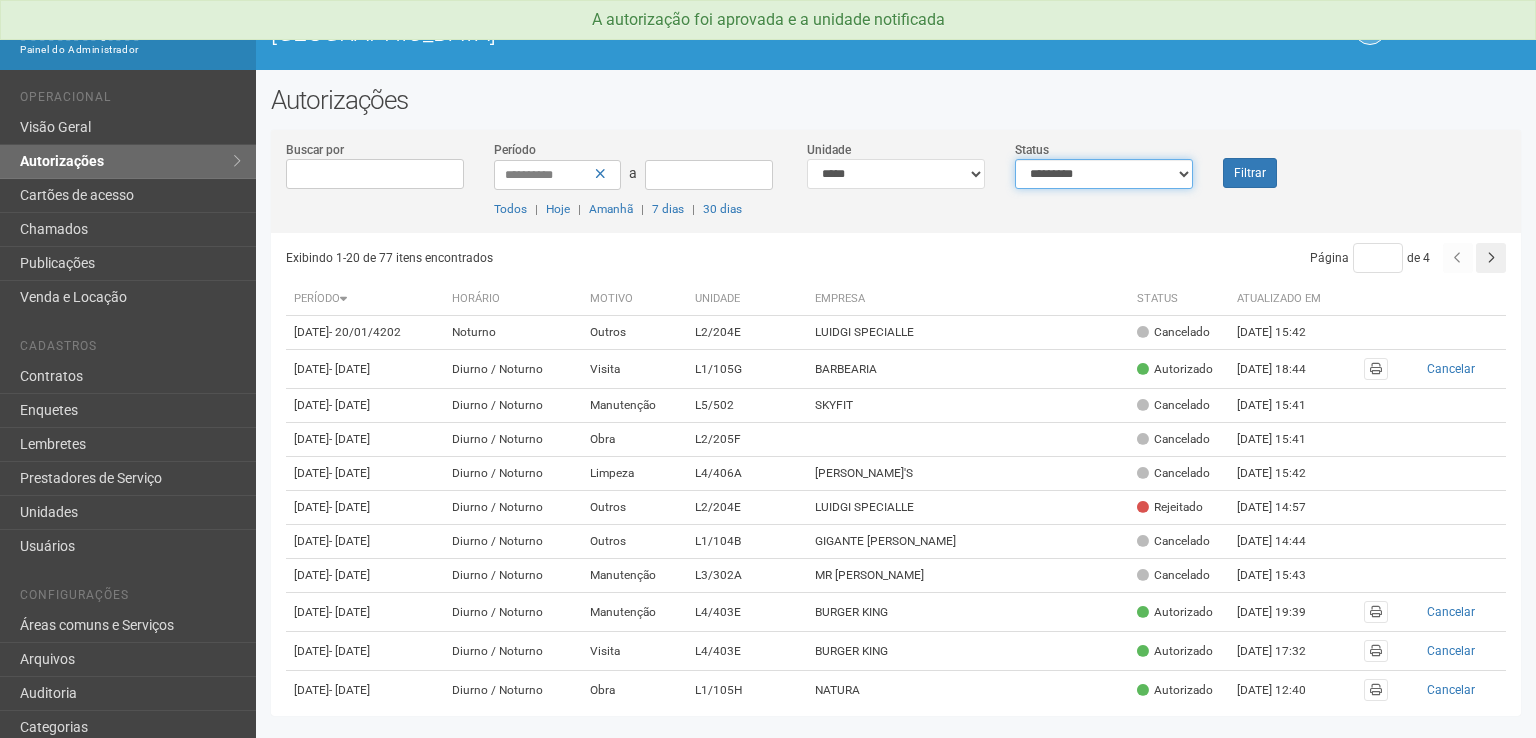 click on "**********" at bounding box center (1104, 174) 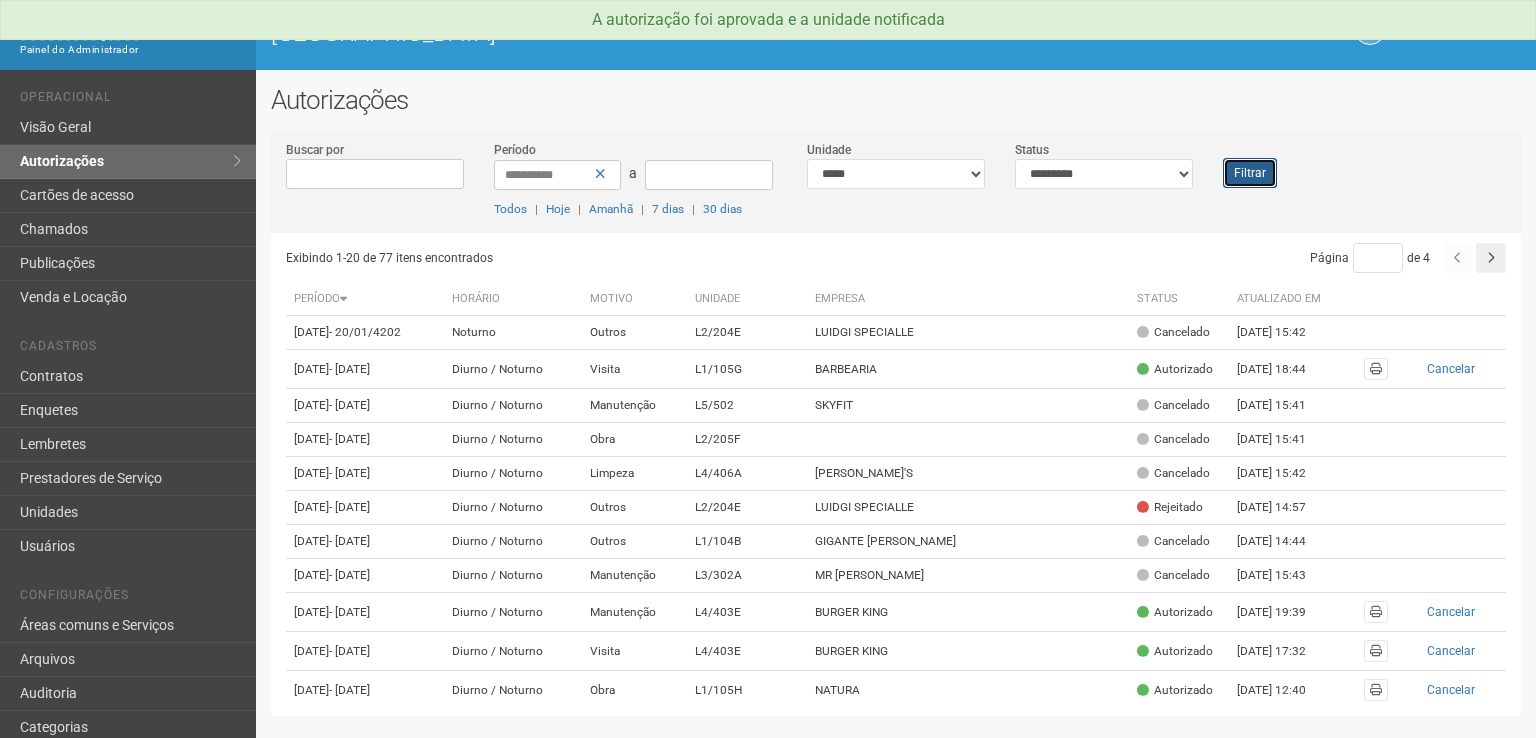 click on "Filtrar" at bounding box center (1250, 173) 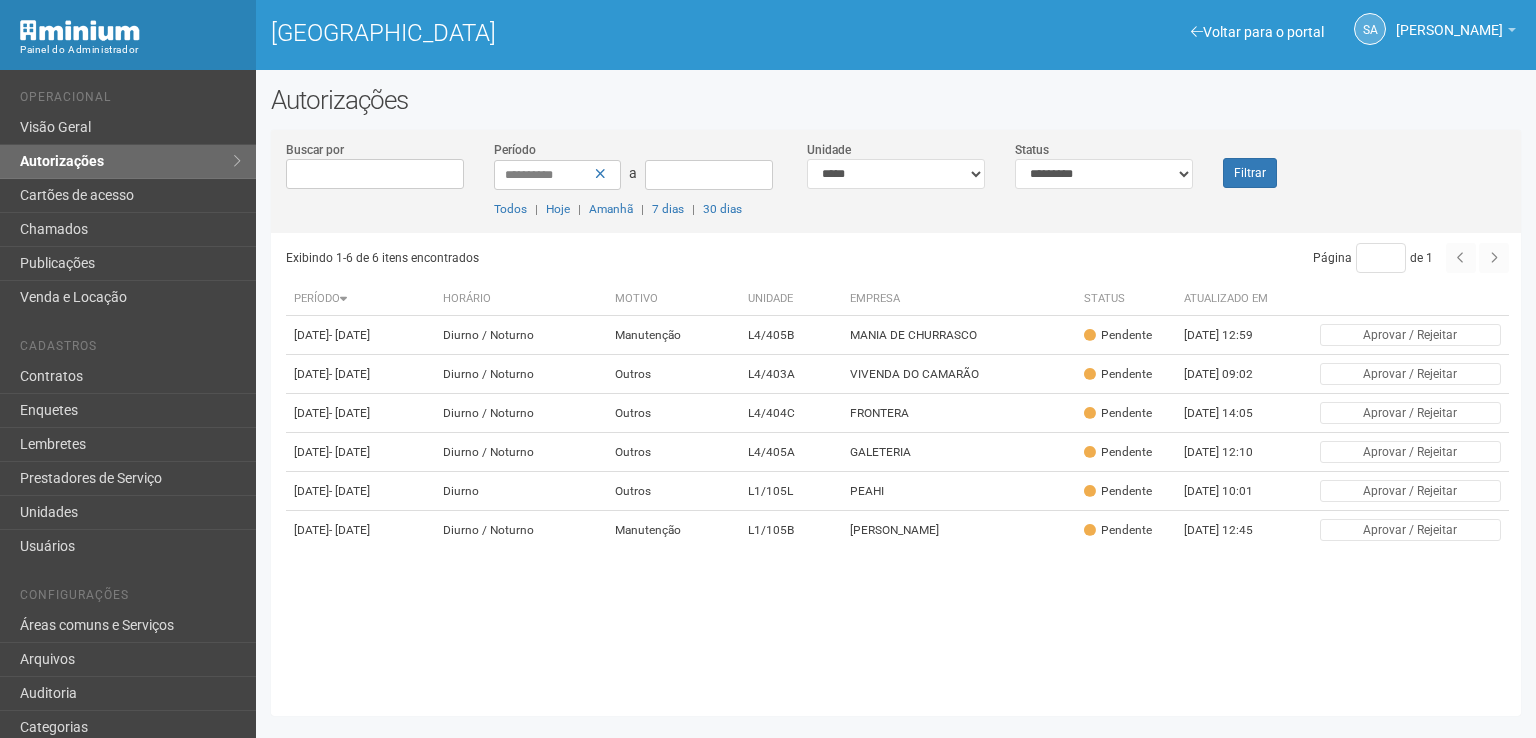 scroll, scrollTop: 0, scrollLeft: 0, axis: both 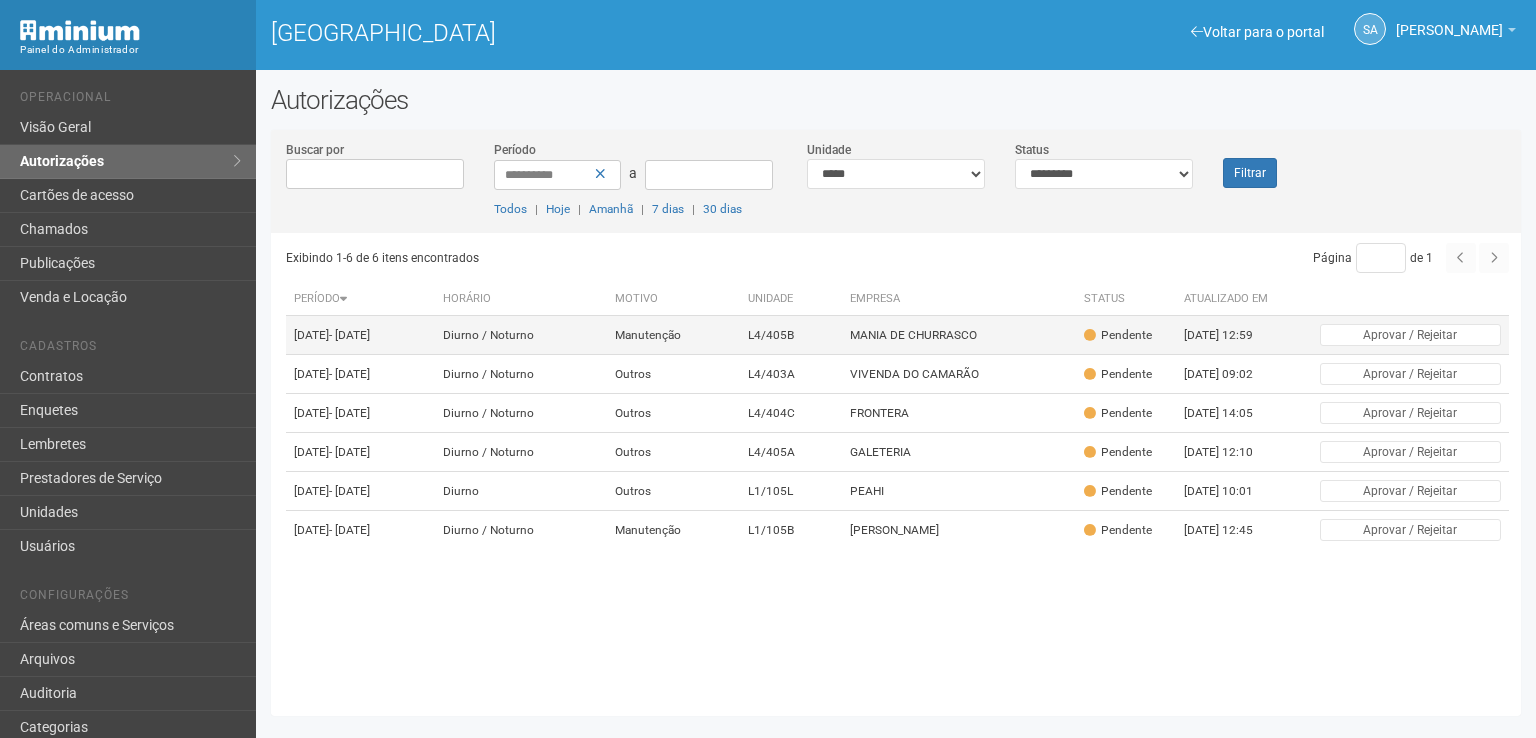 click on "MANIA DE CHURRASCO" at bounding box center [959, 335] 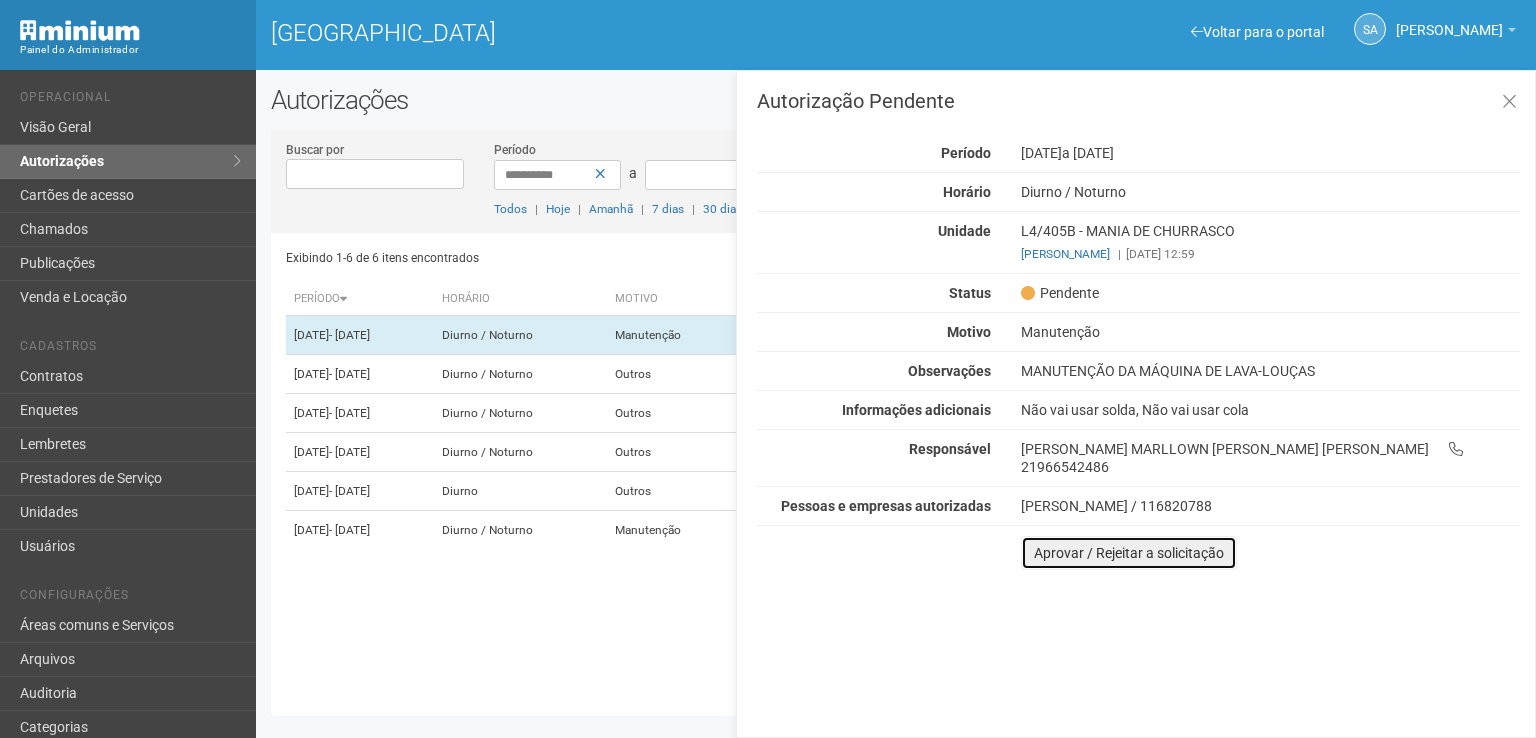 click on "Aprovar / Rejeitar a solicitação" at bounding box center (1129, 553) 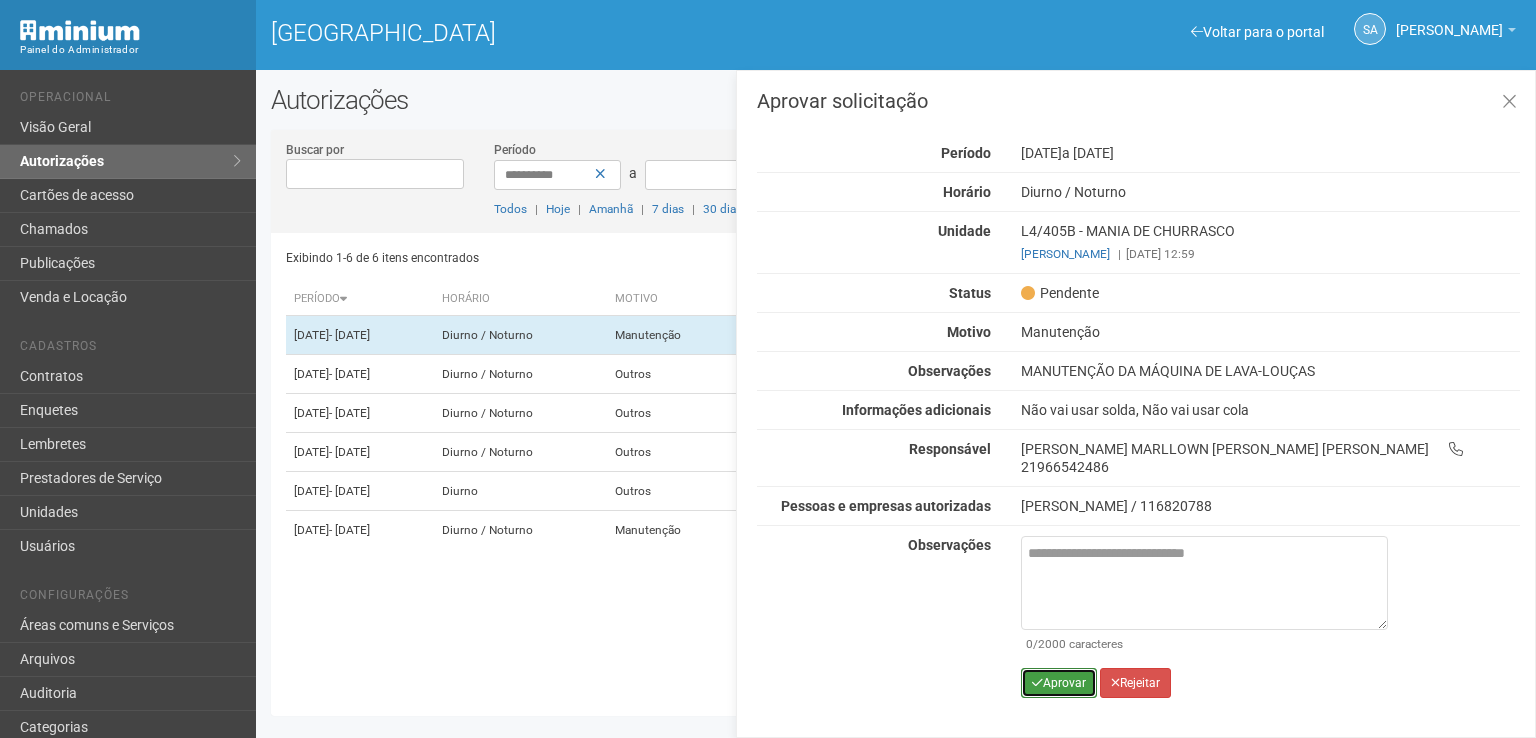 click on "Aprovar" at bounding box center [1059, 683] 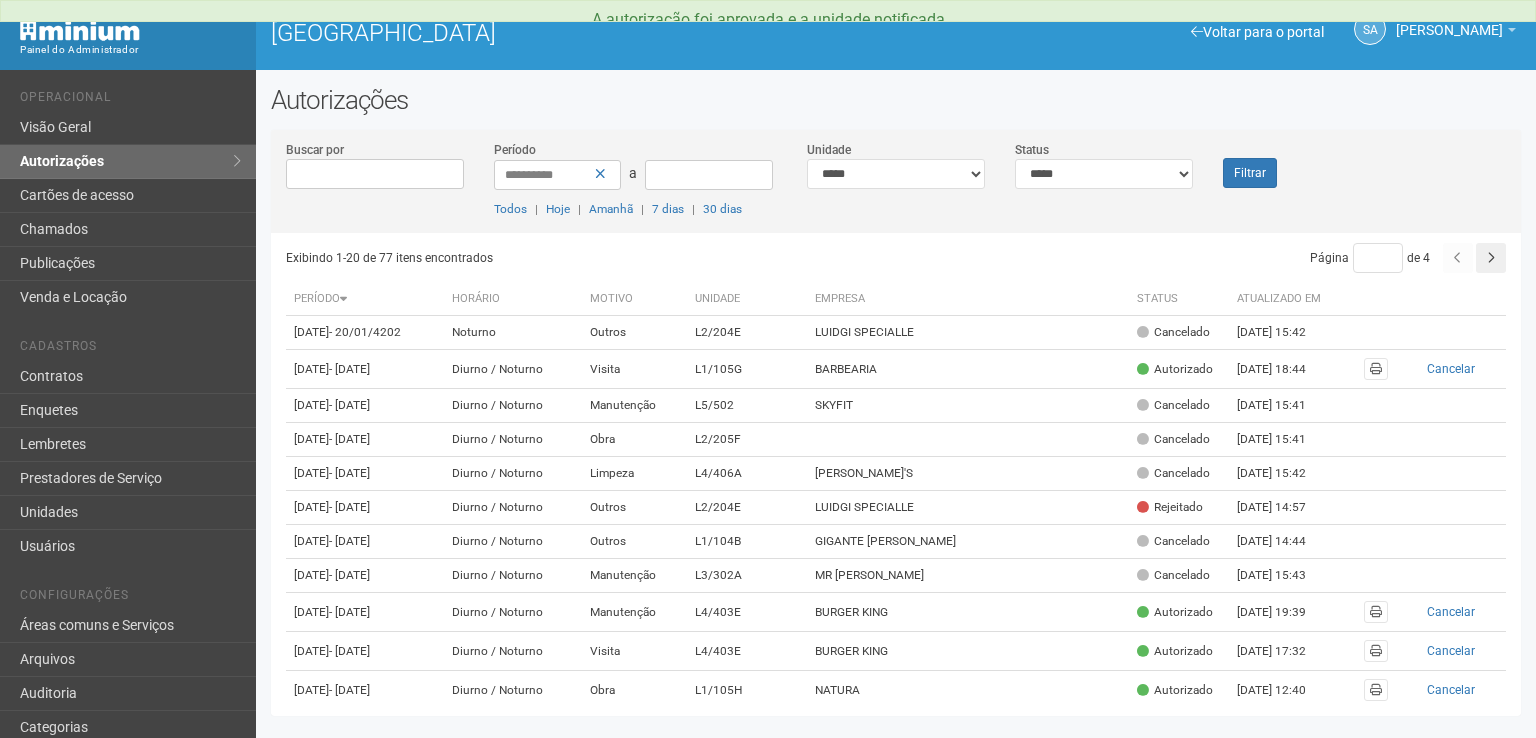 scroll, scrollTop: 0, scrollLeft: 0, axis: both 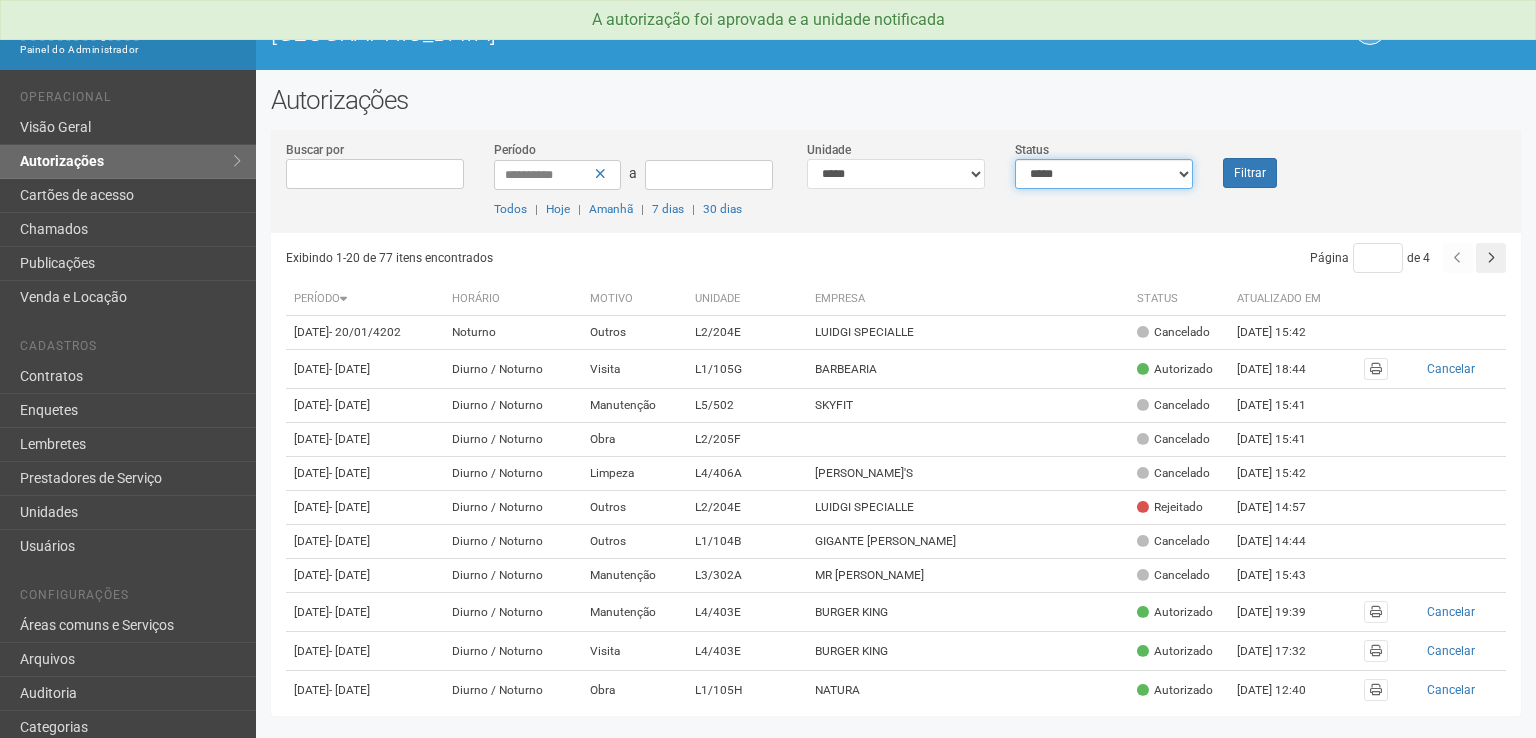 click on "**********" at bounding box center (1104, 174) 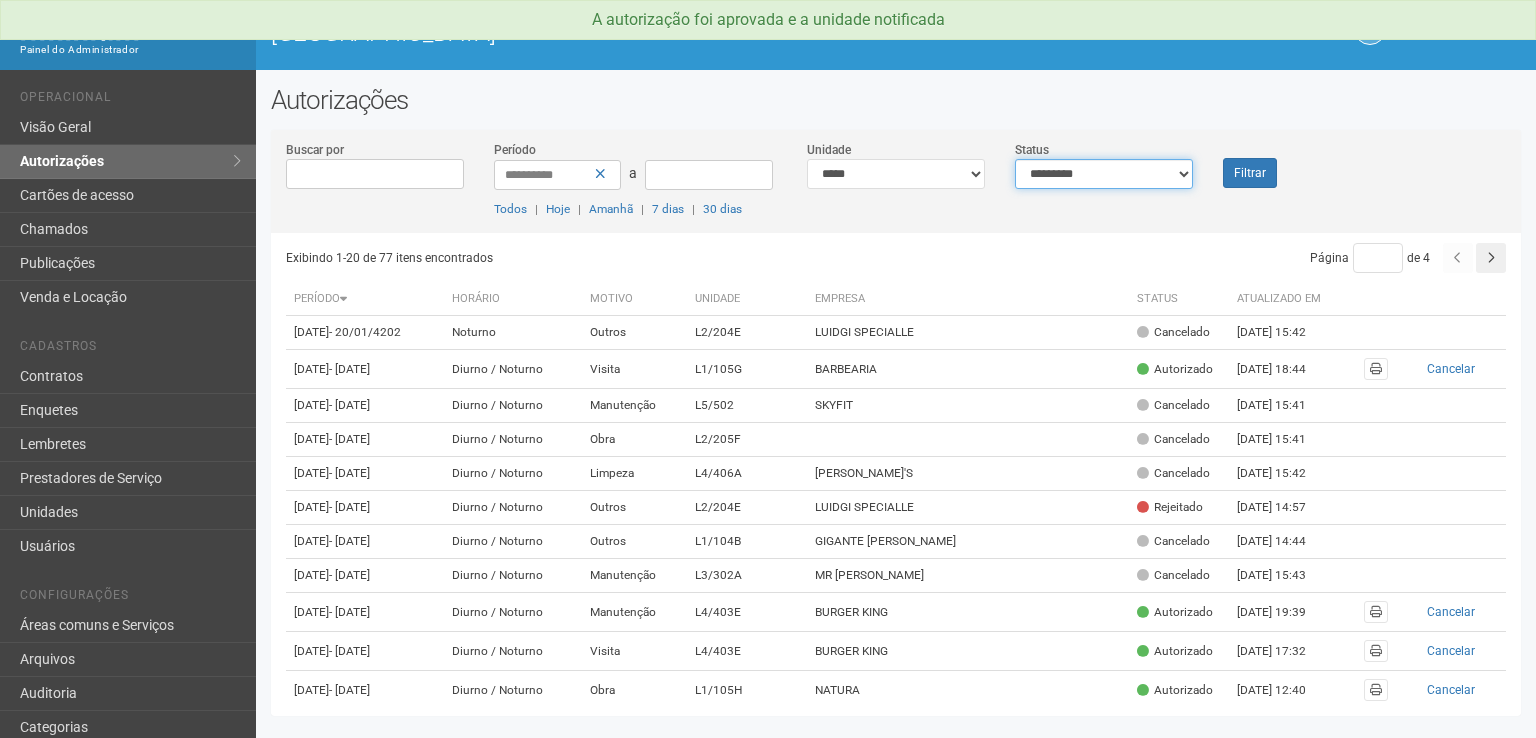 click on "**********" at bounding box center [1104, 174] 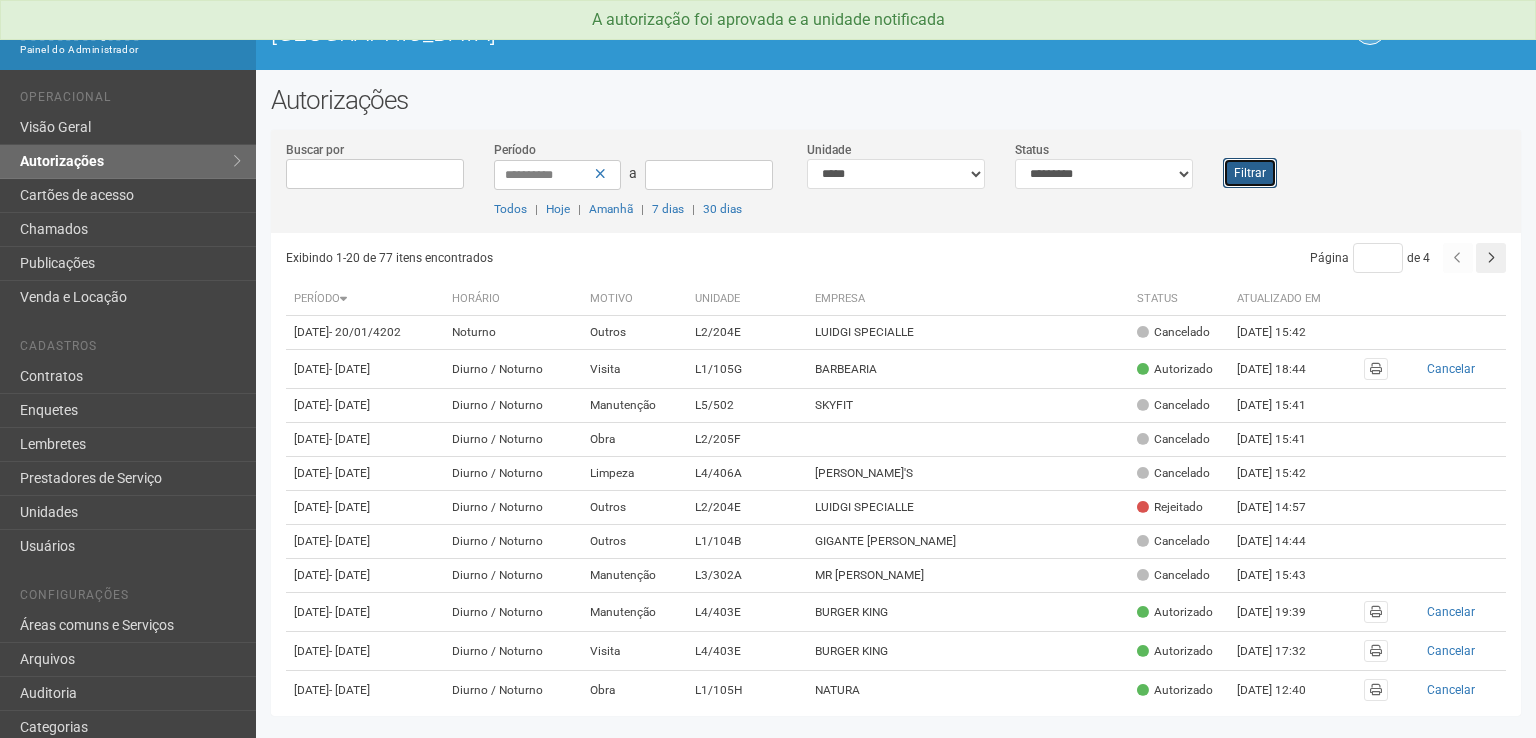 click on "Filtrar" at bounding box center [1250, 173] 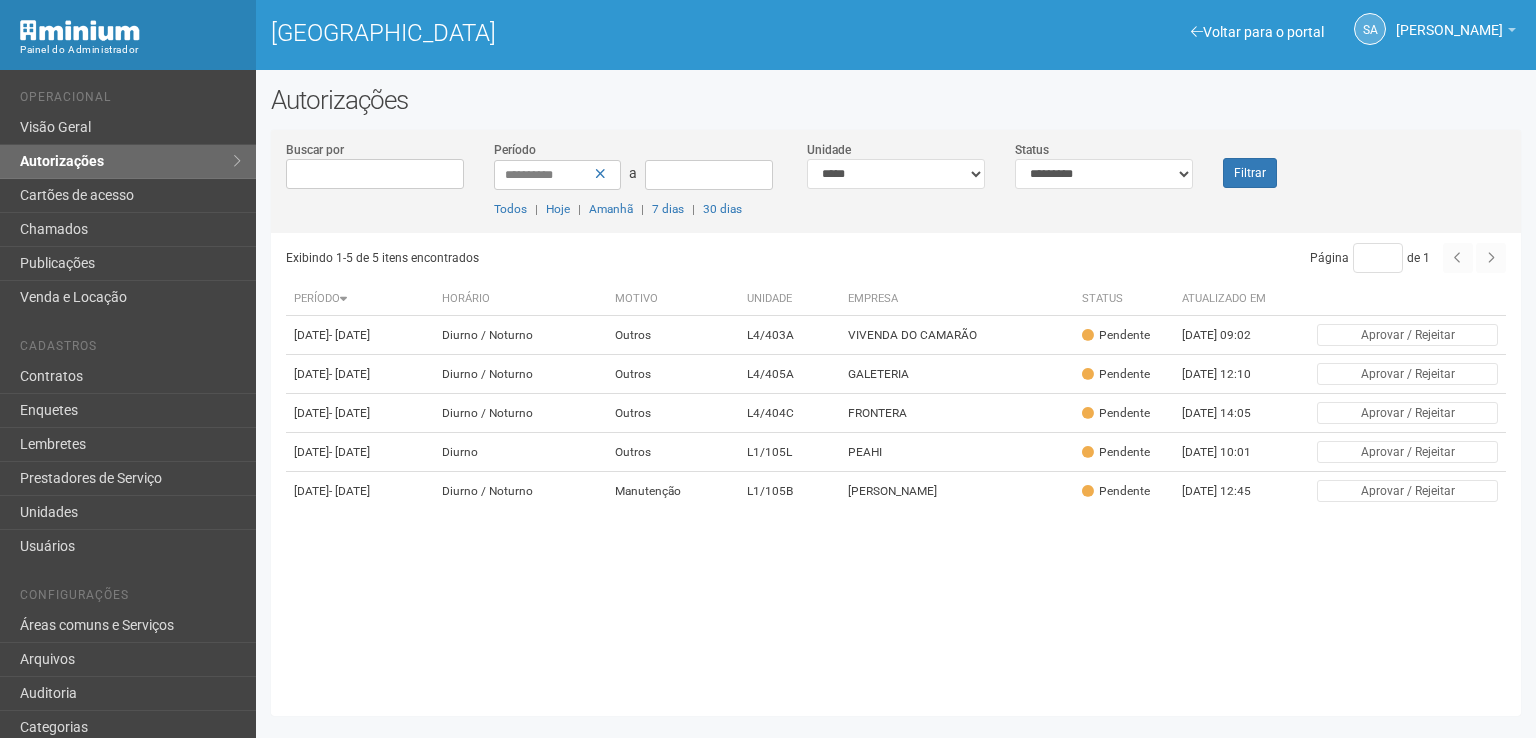 scroll, scrollTop: 0, scrollLeft: 0, axis: both 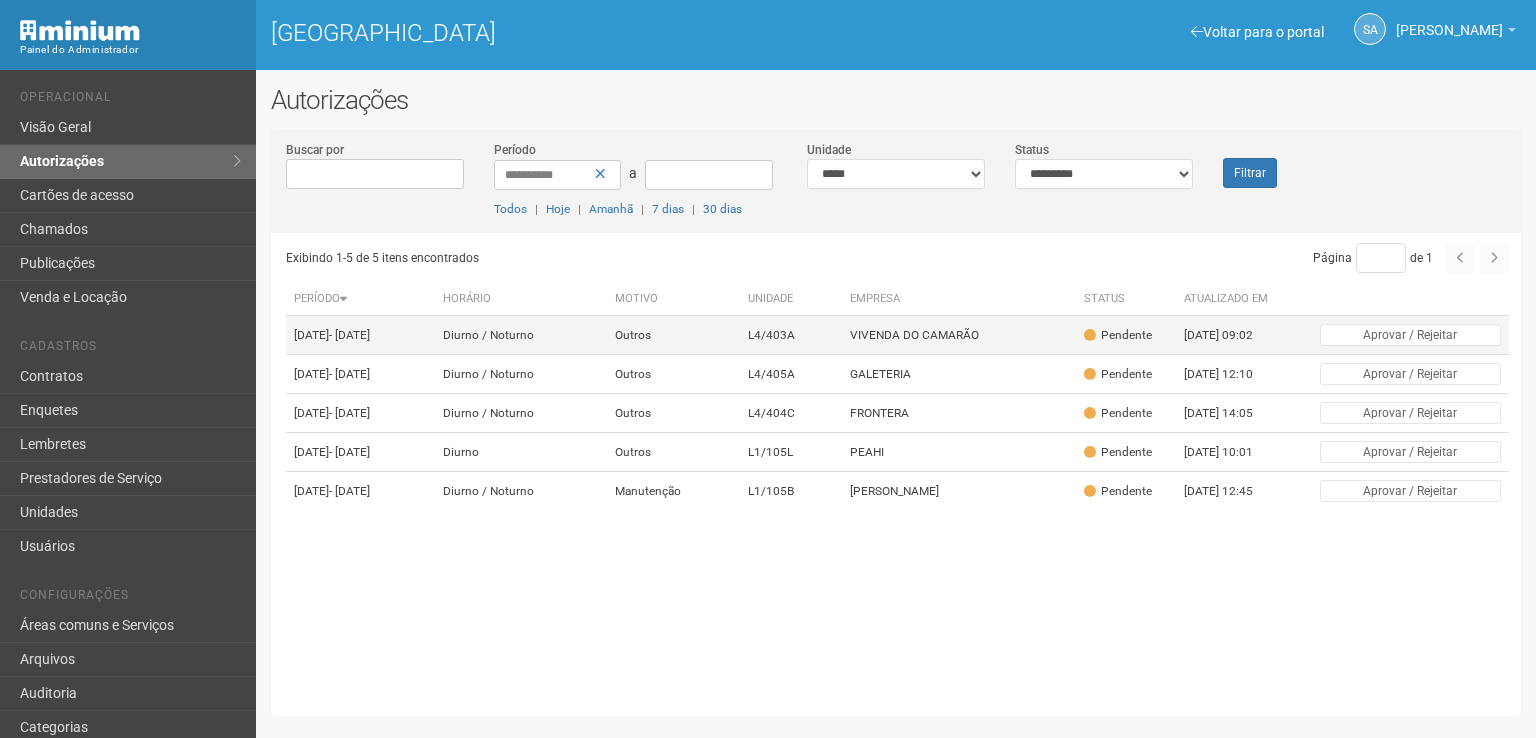 click on "VIVENDA DO CAMARÃO" at bounding box center [959, 335] 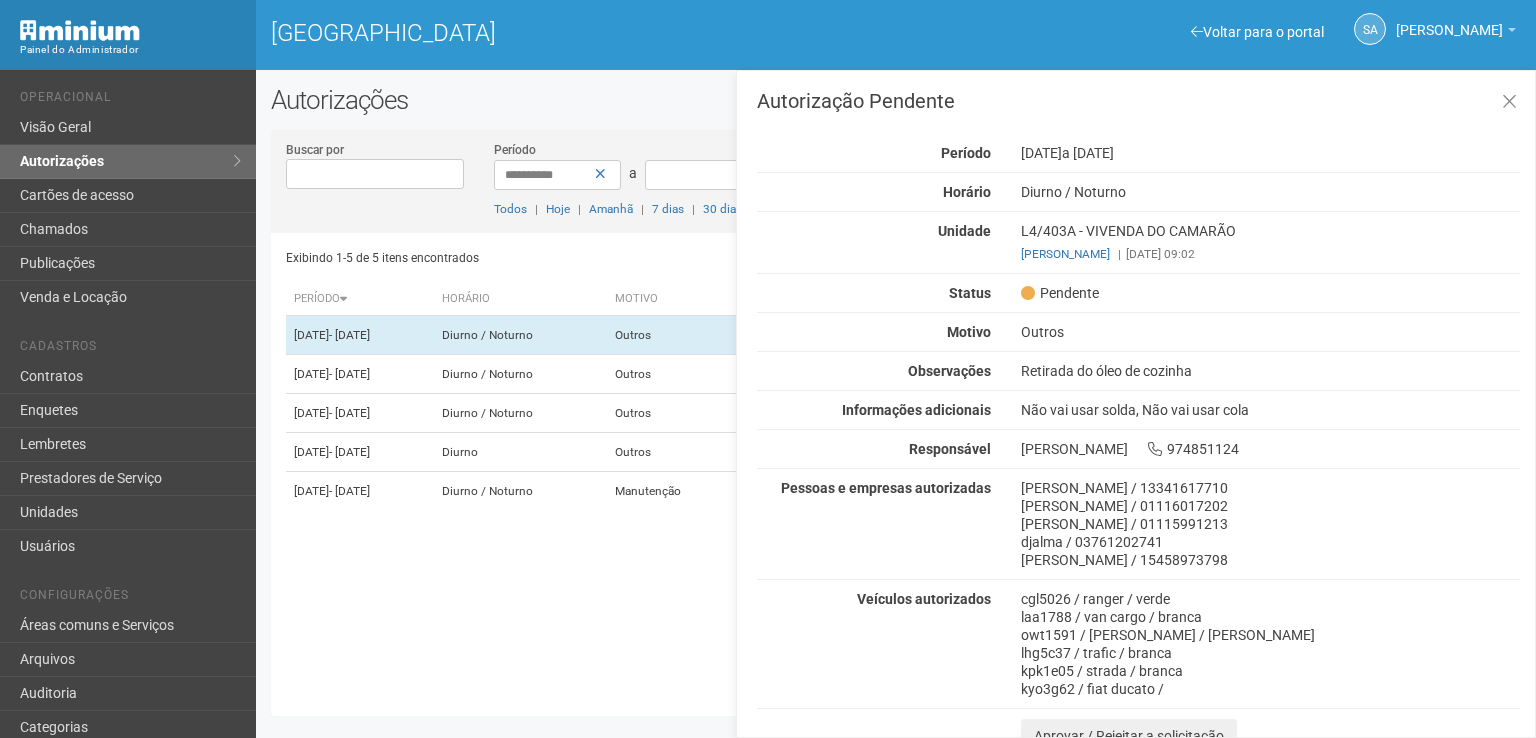 scroll, scrollTop: 13, scrollLeft: 0, axis: vertical 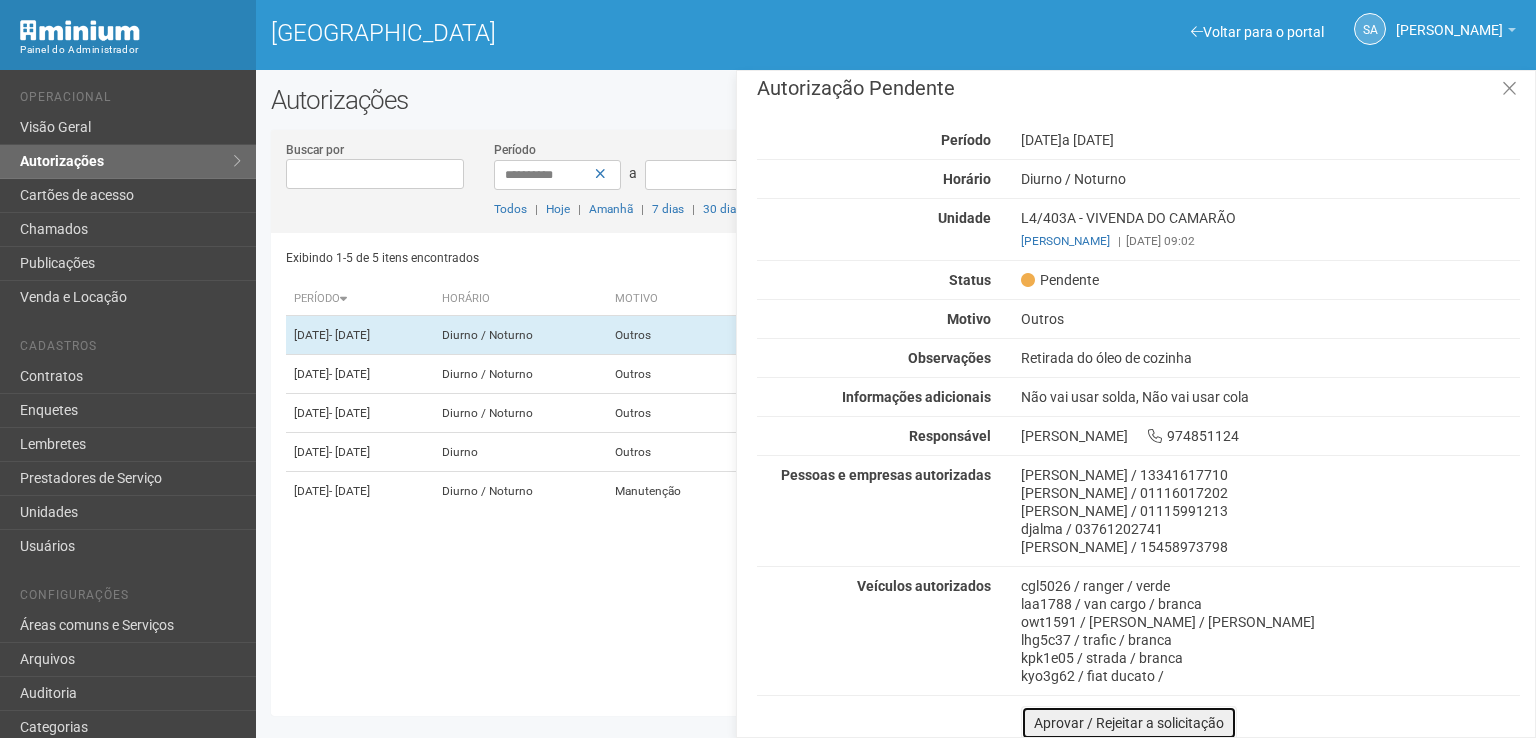 click on "Aprovar / Rejeitar a solicitação" at bounding box center [1129, 723] 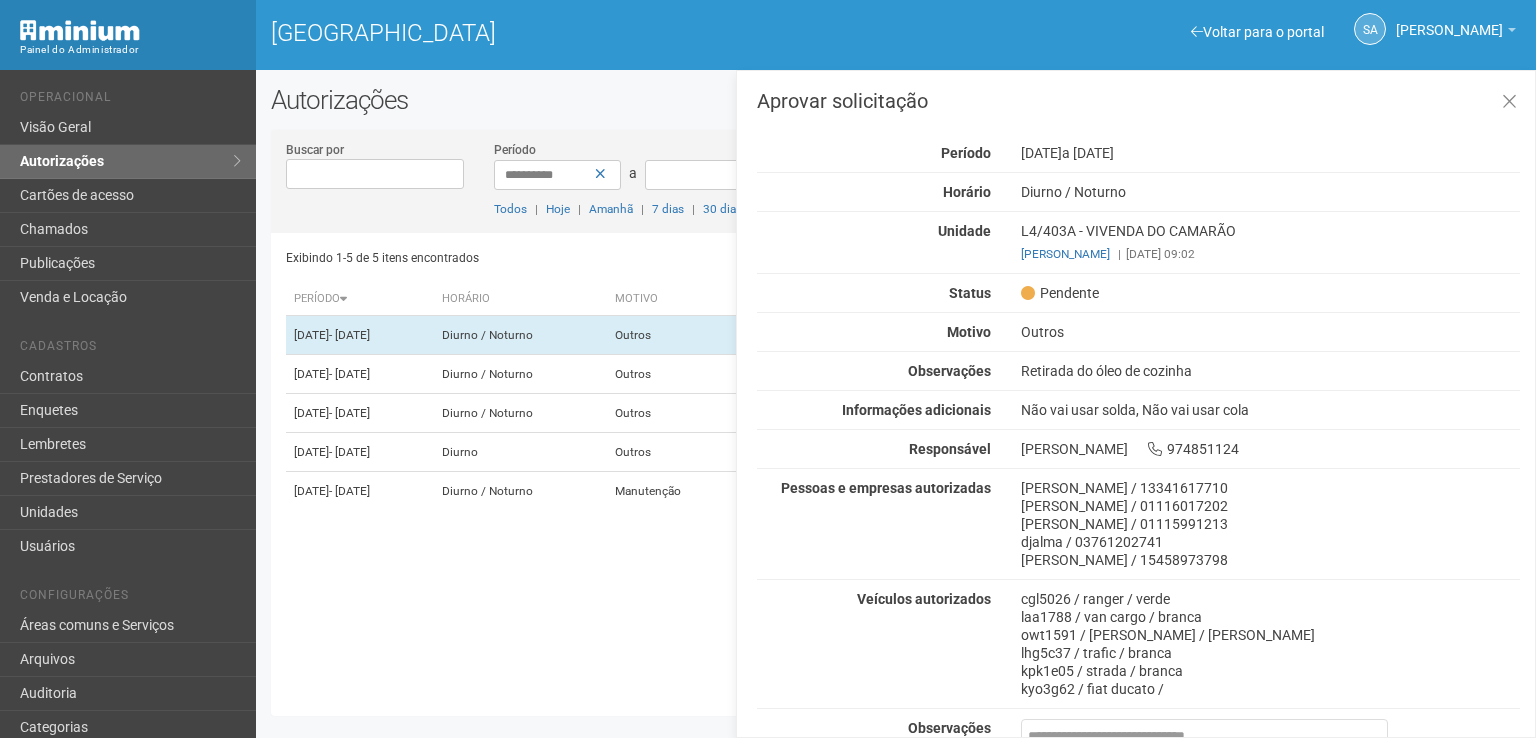 scroll, scrollTop: 156, scrollLeft: 0, axis: vertical 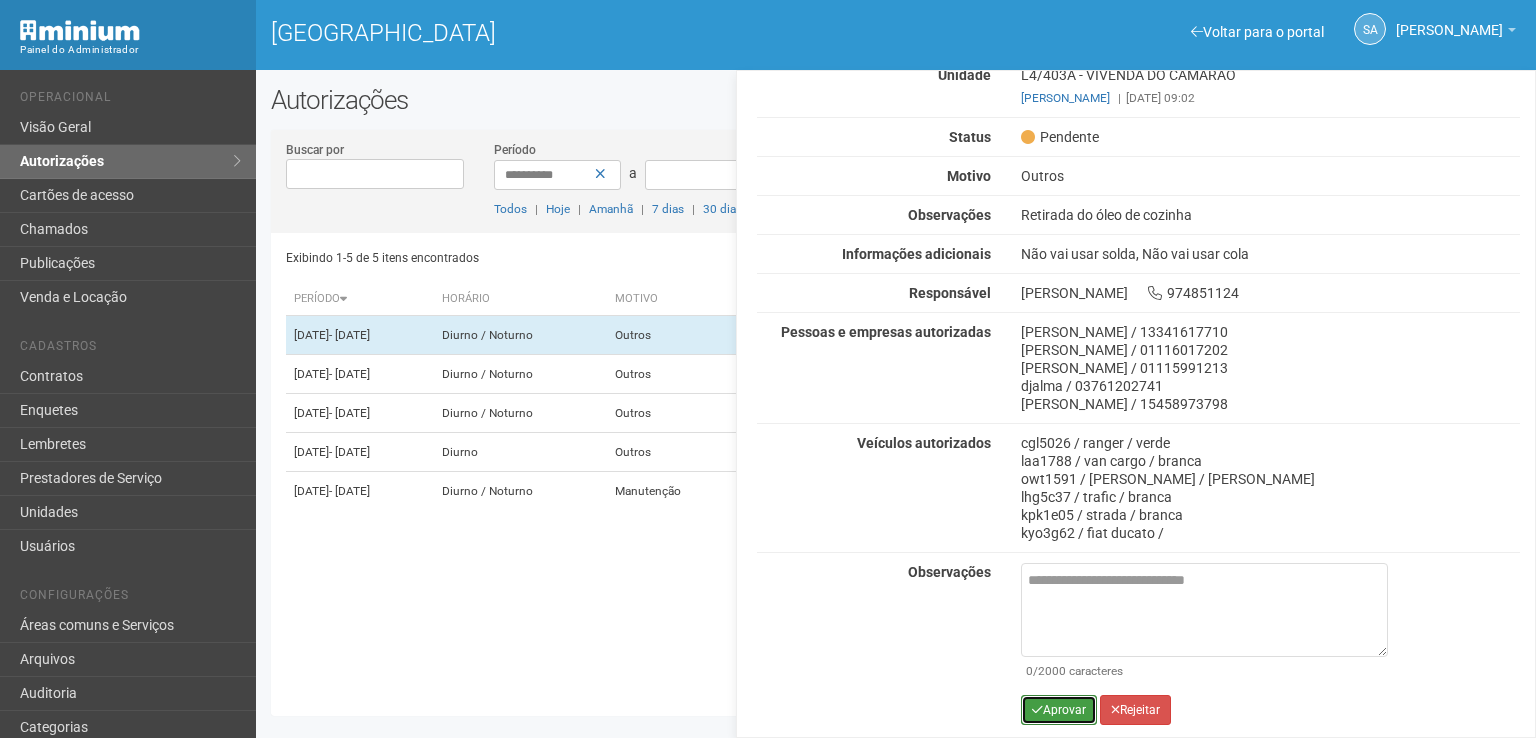 click on "Aprovar" at bounding box center (1059, 710) 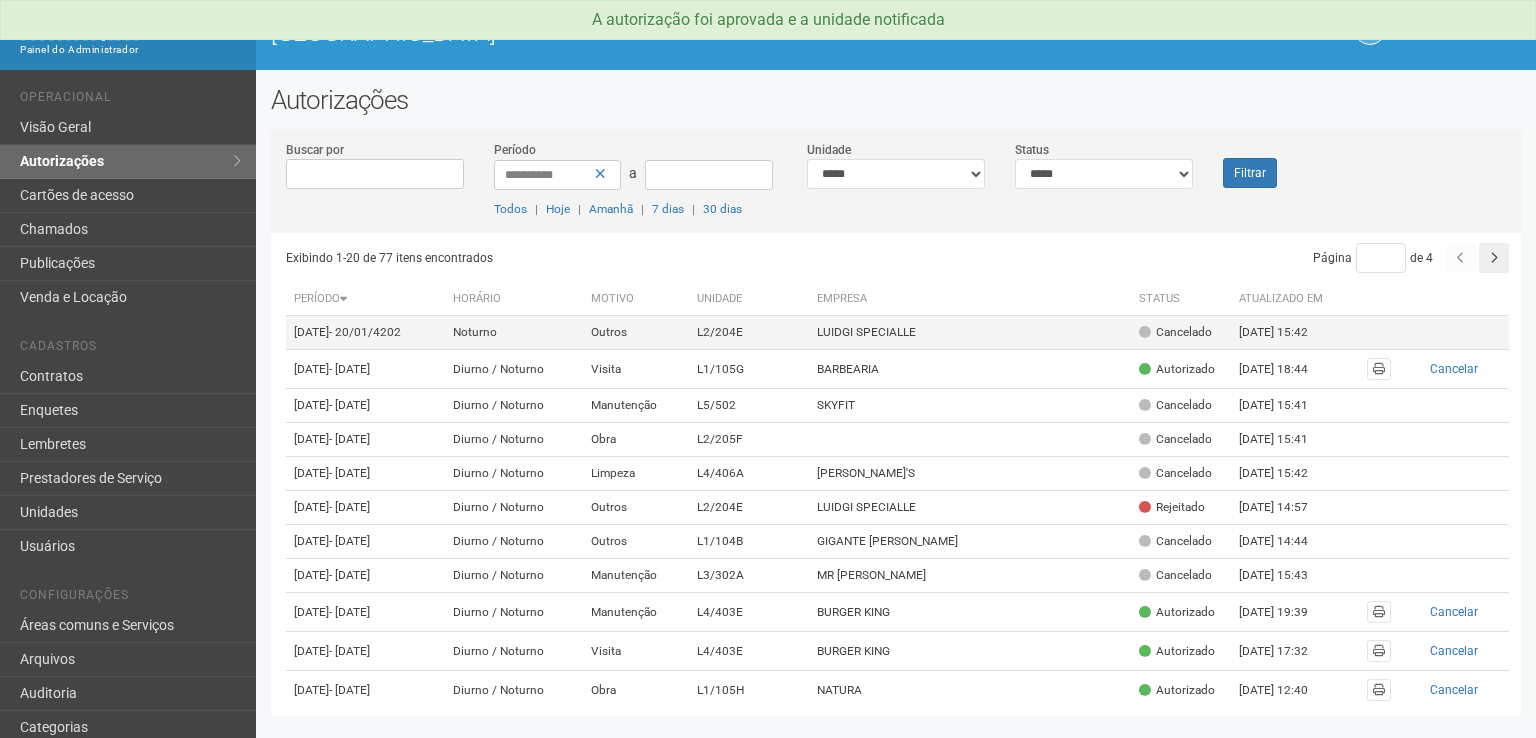 scroll, scrollTop: 0, scrollLeft: 0, axis: both 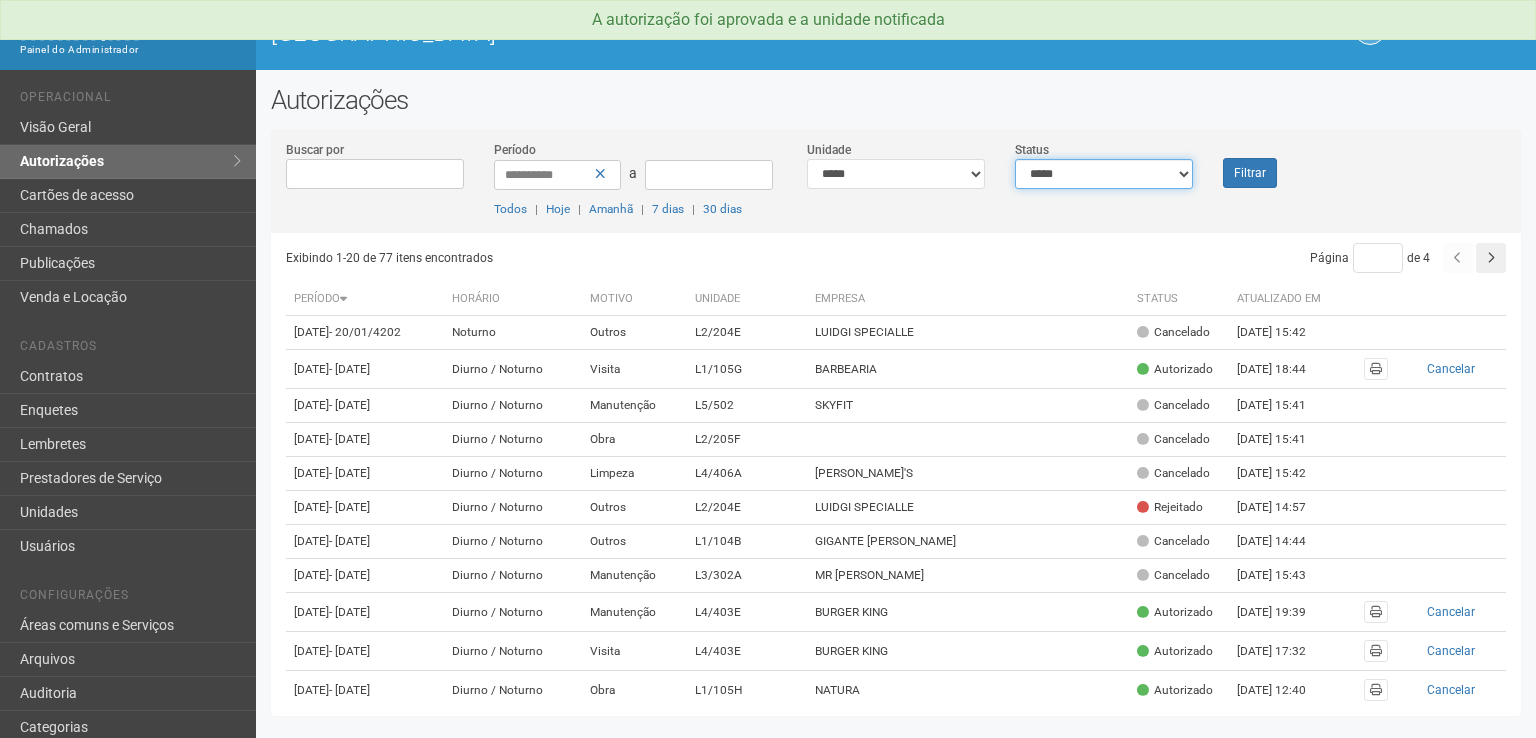 click on "**********" at bounding box center (1104, 174) 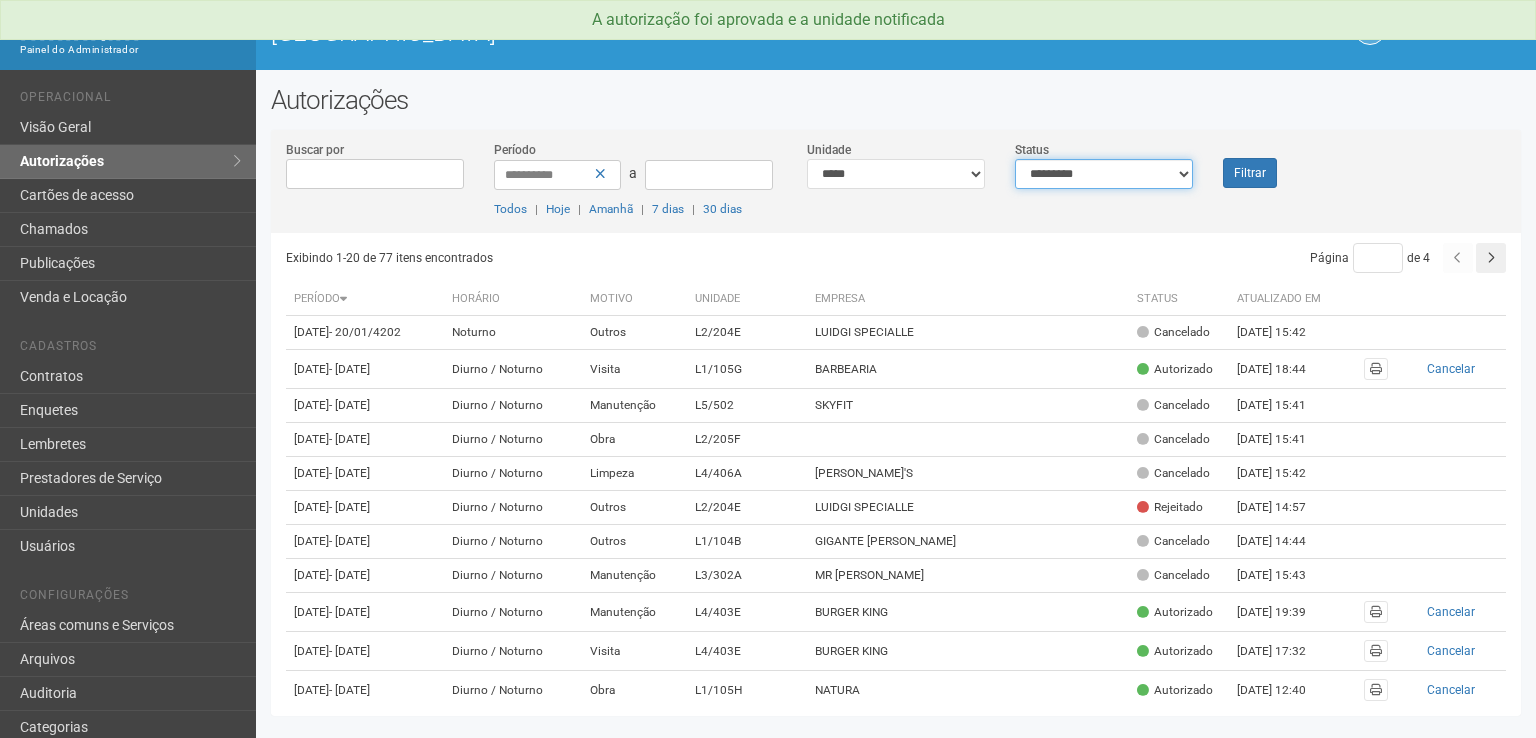 click on "**********" at bounding box center [1104, 174] 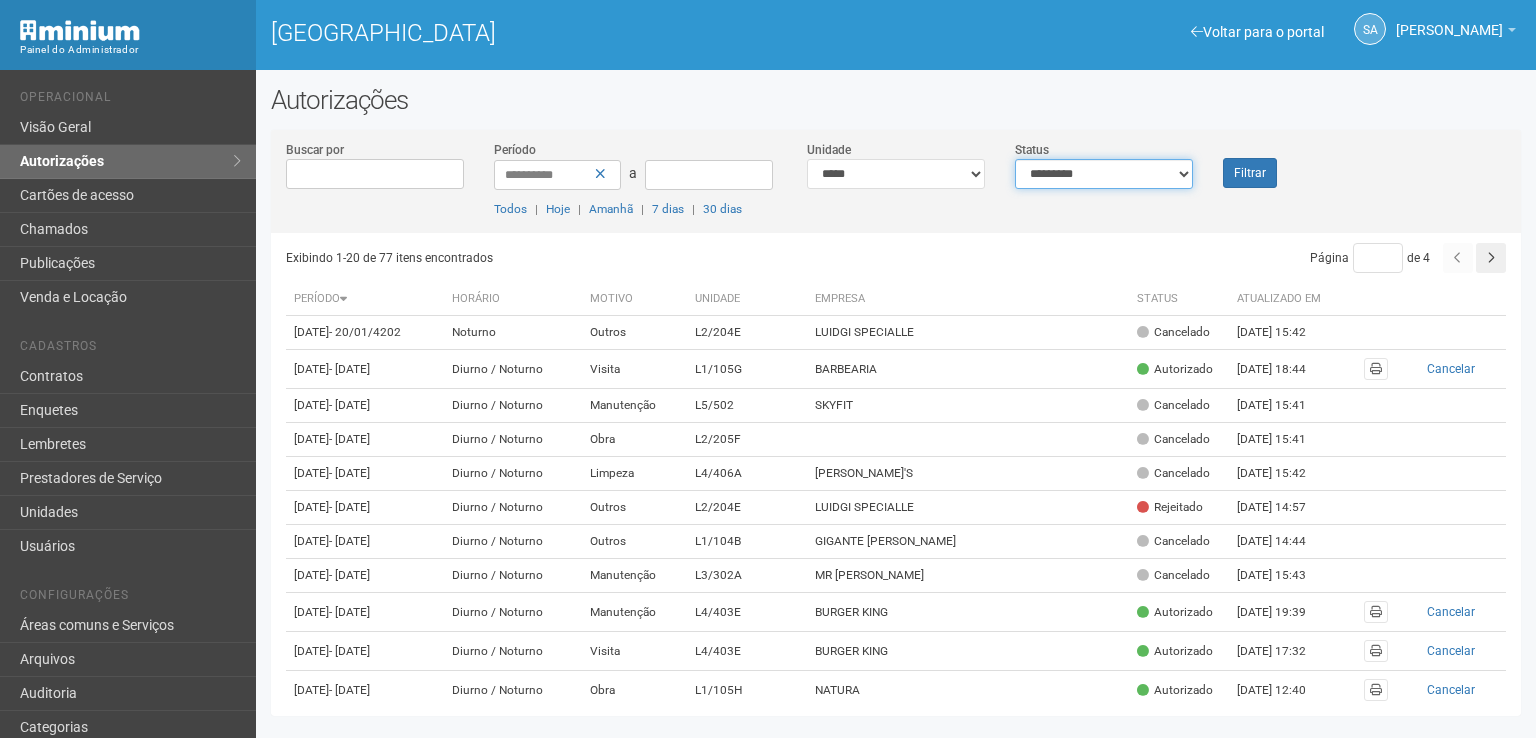 click on "**********" at bounding box center [1104, 174] 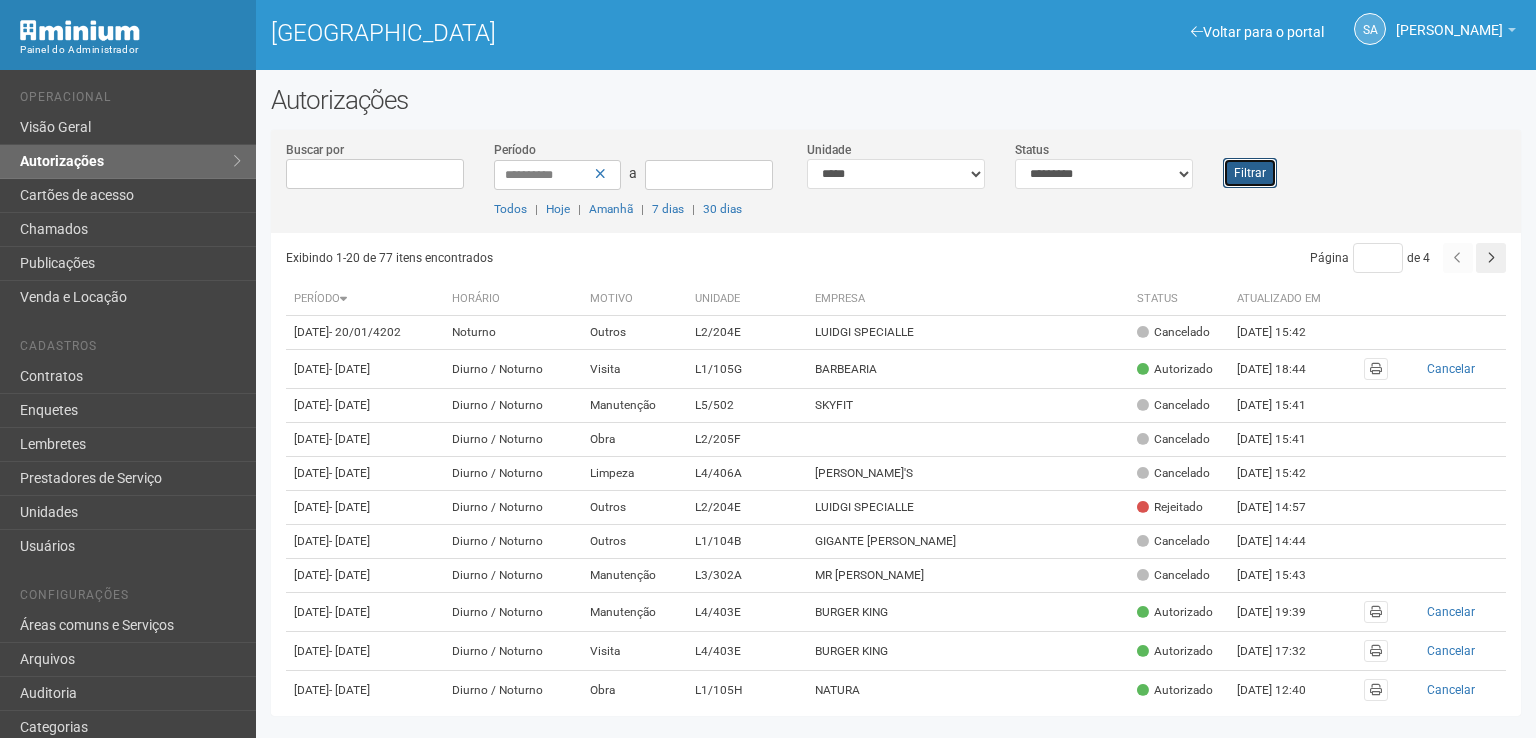 click on "Filtrar" at bounding box center [1250, 173] 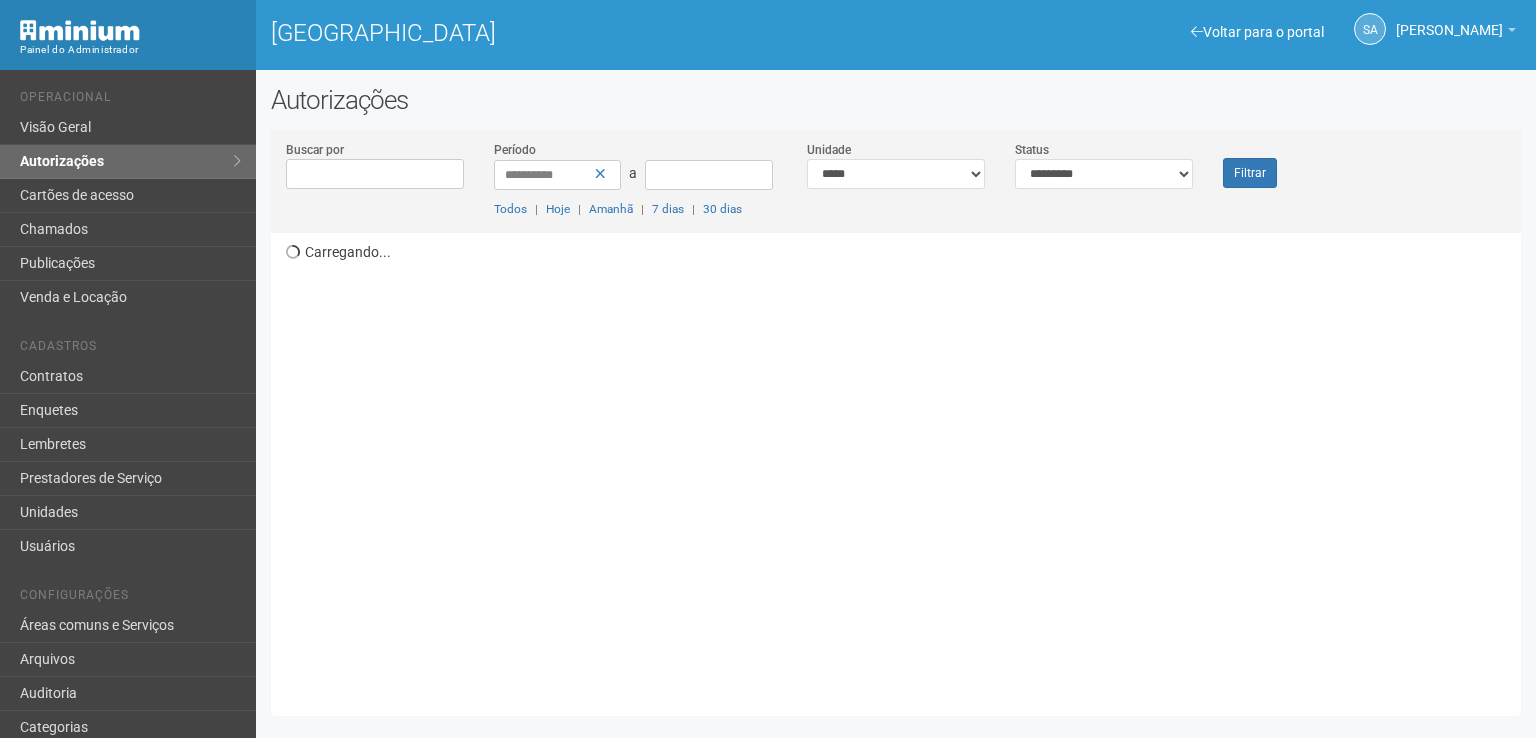 scroll, scrollTop: 0, scrollLeft: 0, axis: both 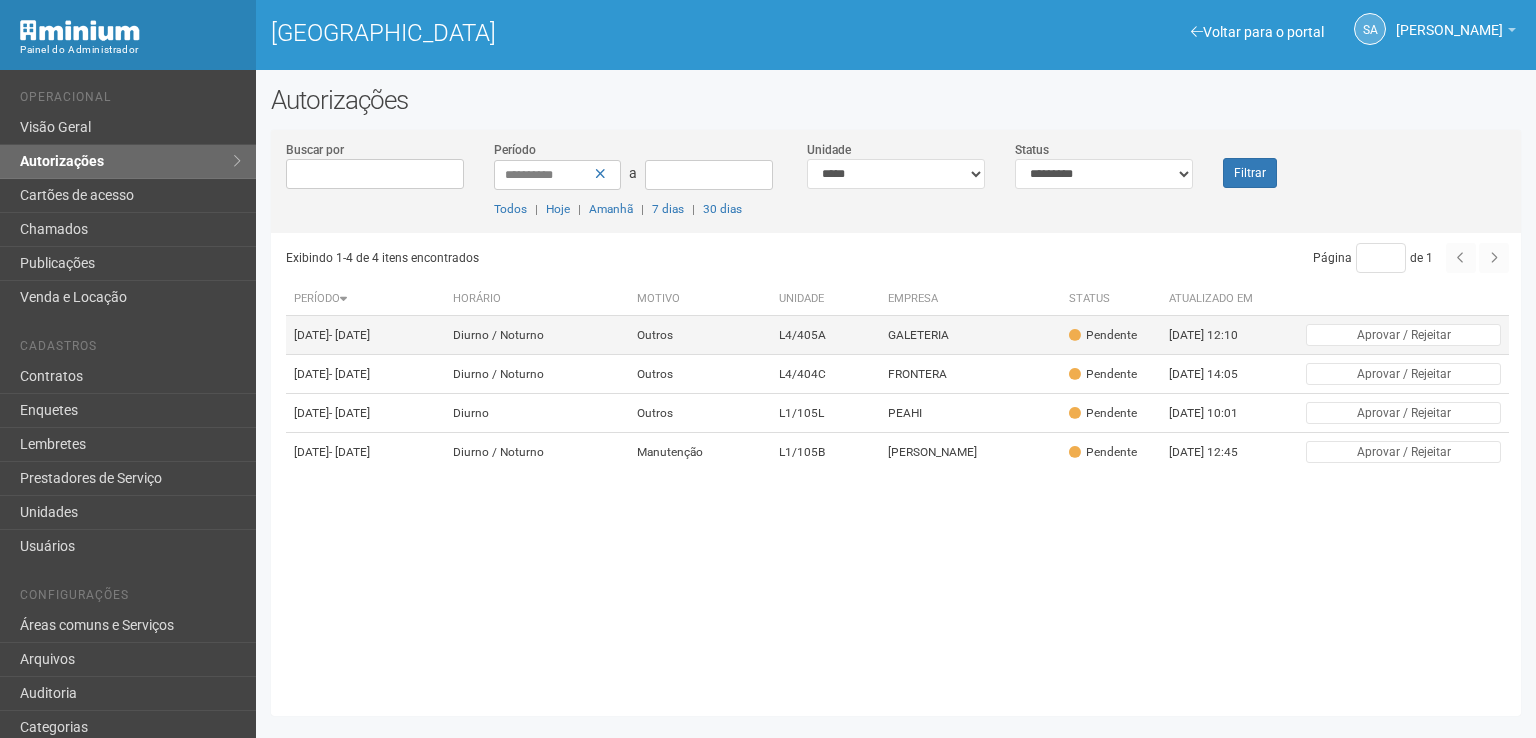 click on "GALETERIA" at bounding box center [970, 335] 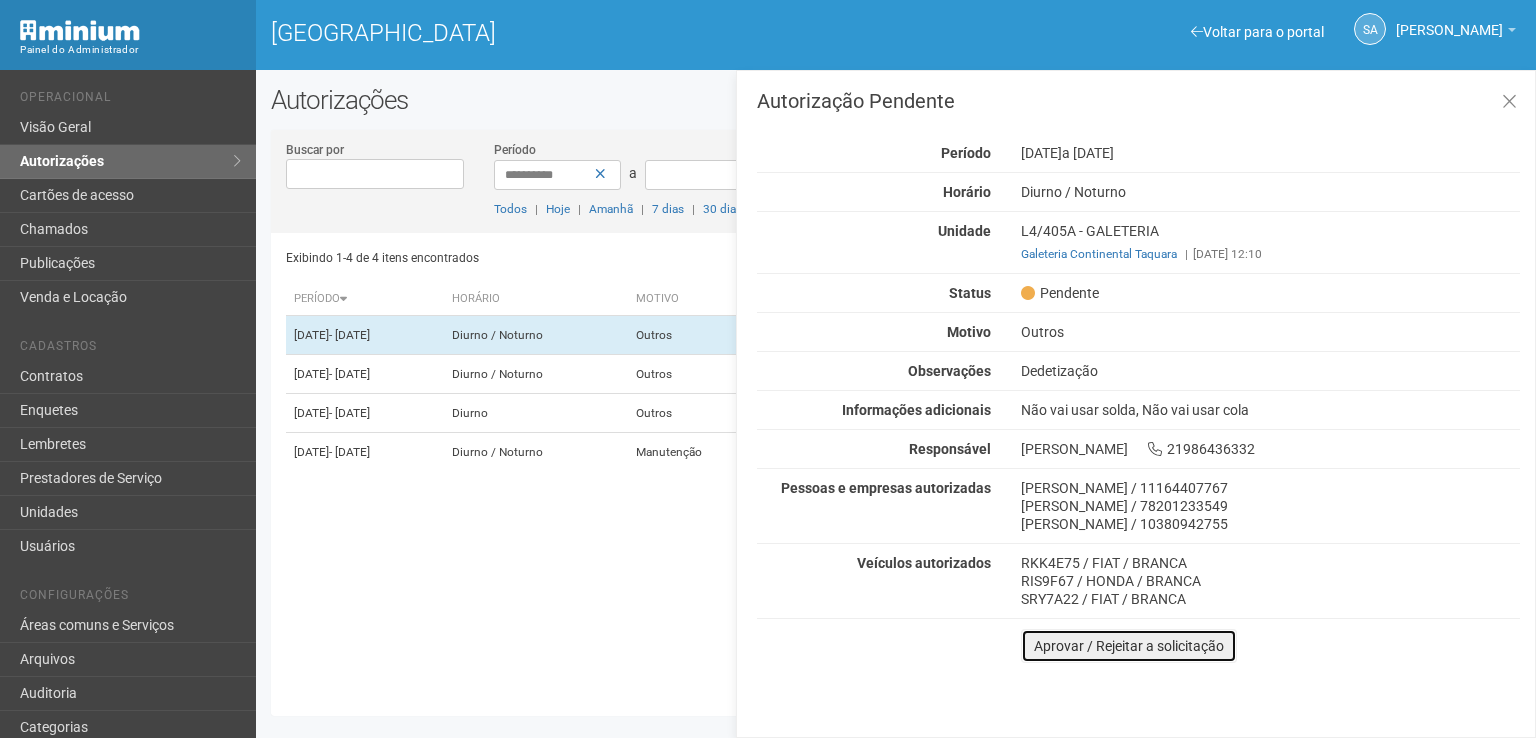 click on "Aprovar / Rejeitar a solicitação" at bounding box center [1129, 646] 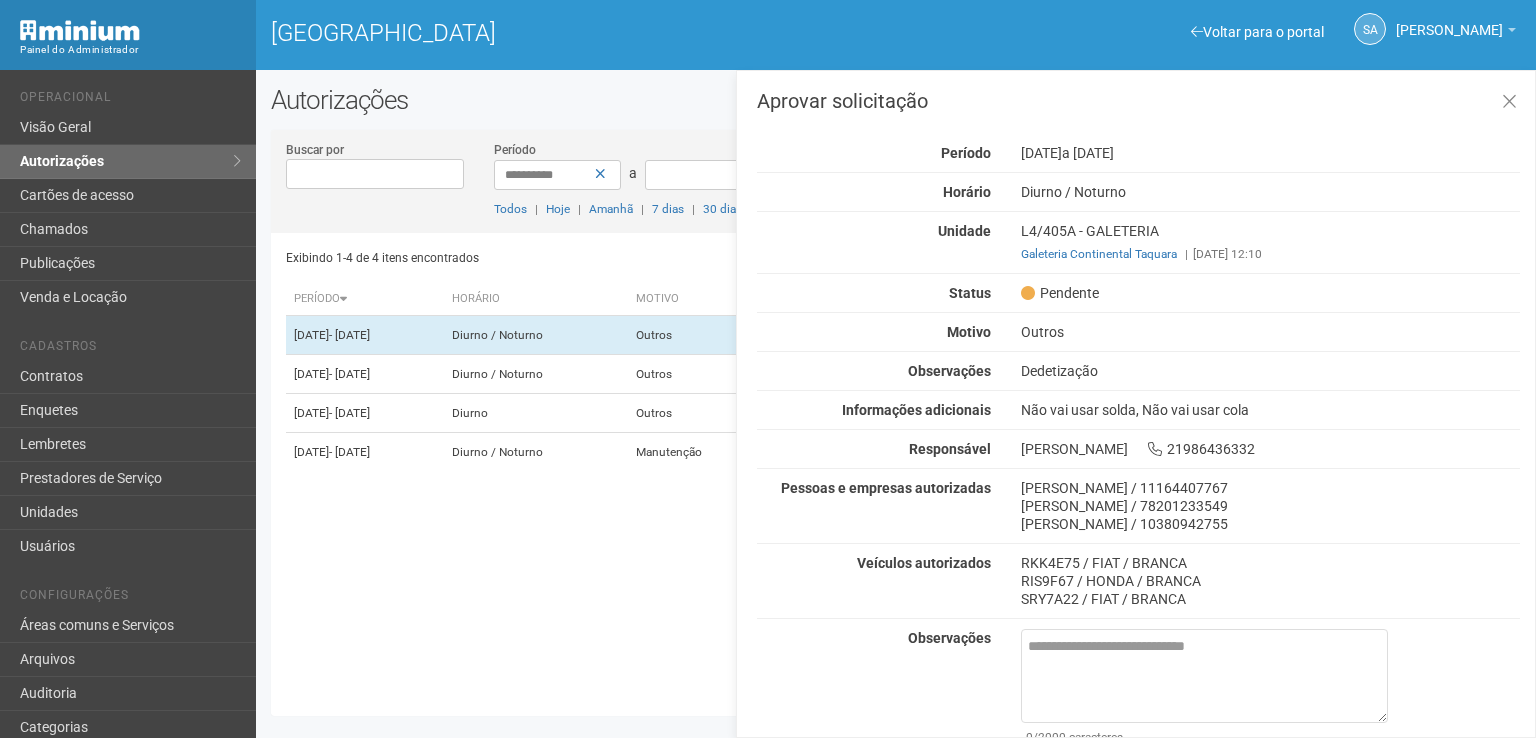 scroll, scrollTop: 65, scrollLeft: 0, axis: vertical 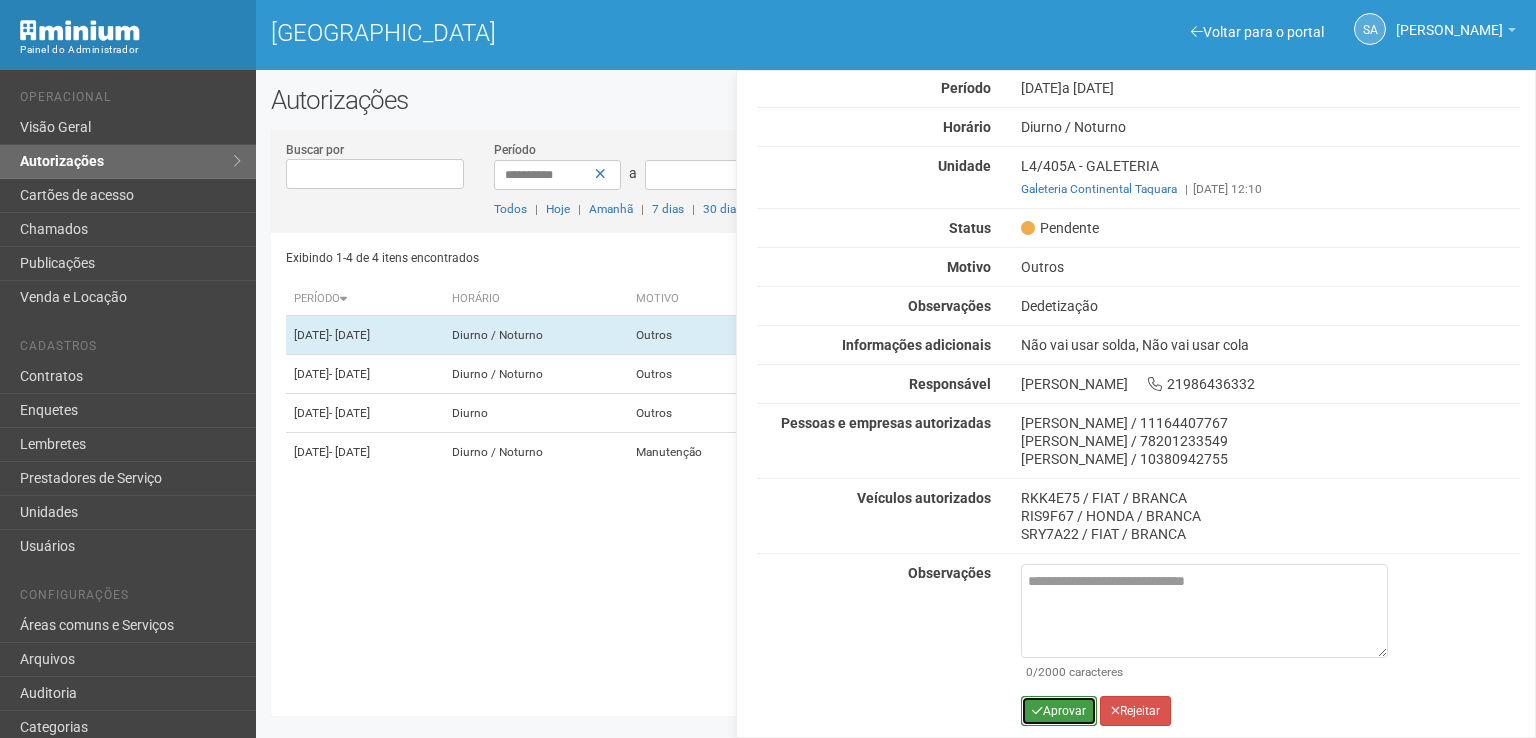click on "Aprovar" at bounding box center [1059, 711] 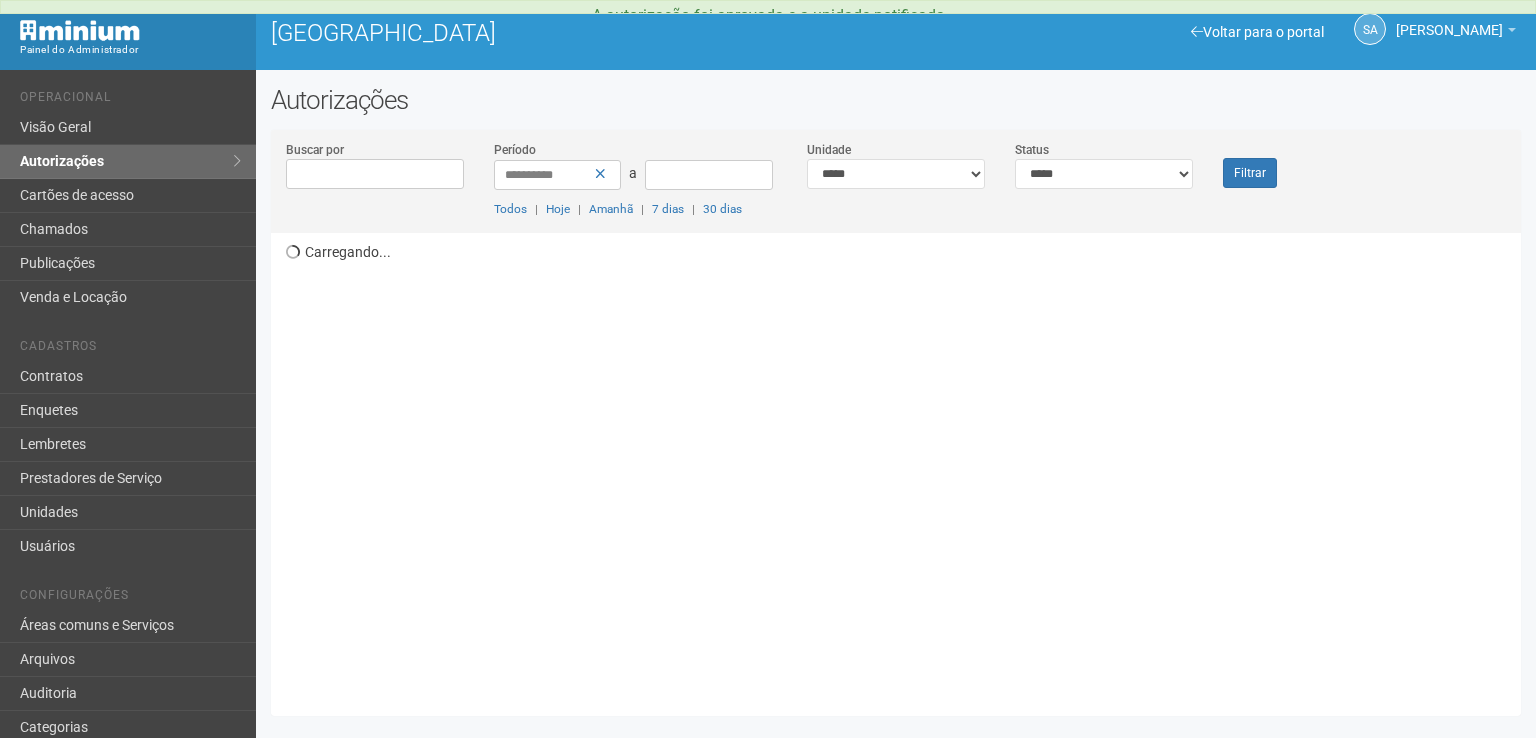 scroll, scrollTop: 0, scrollLeft: 0, axis: both 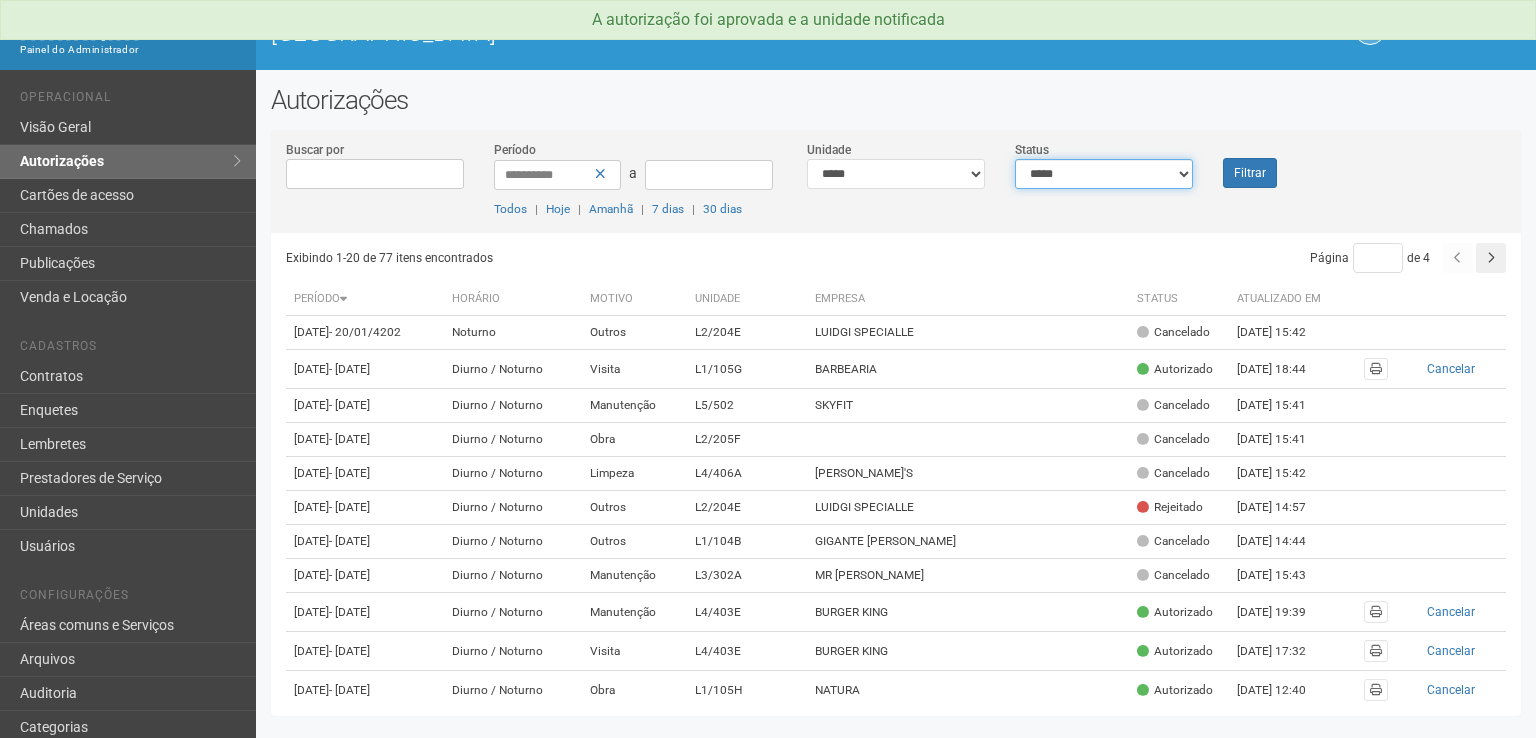 click on "**********" at bounding box center [1104, 174] 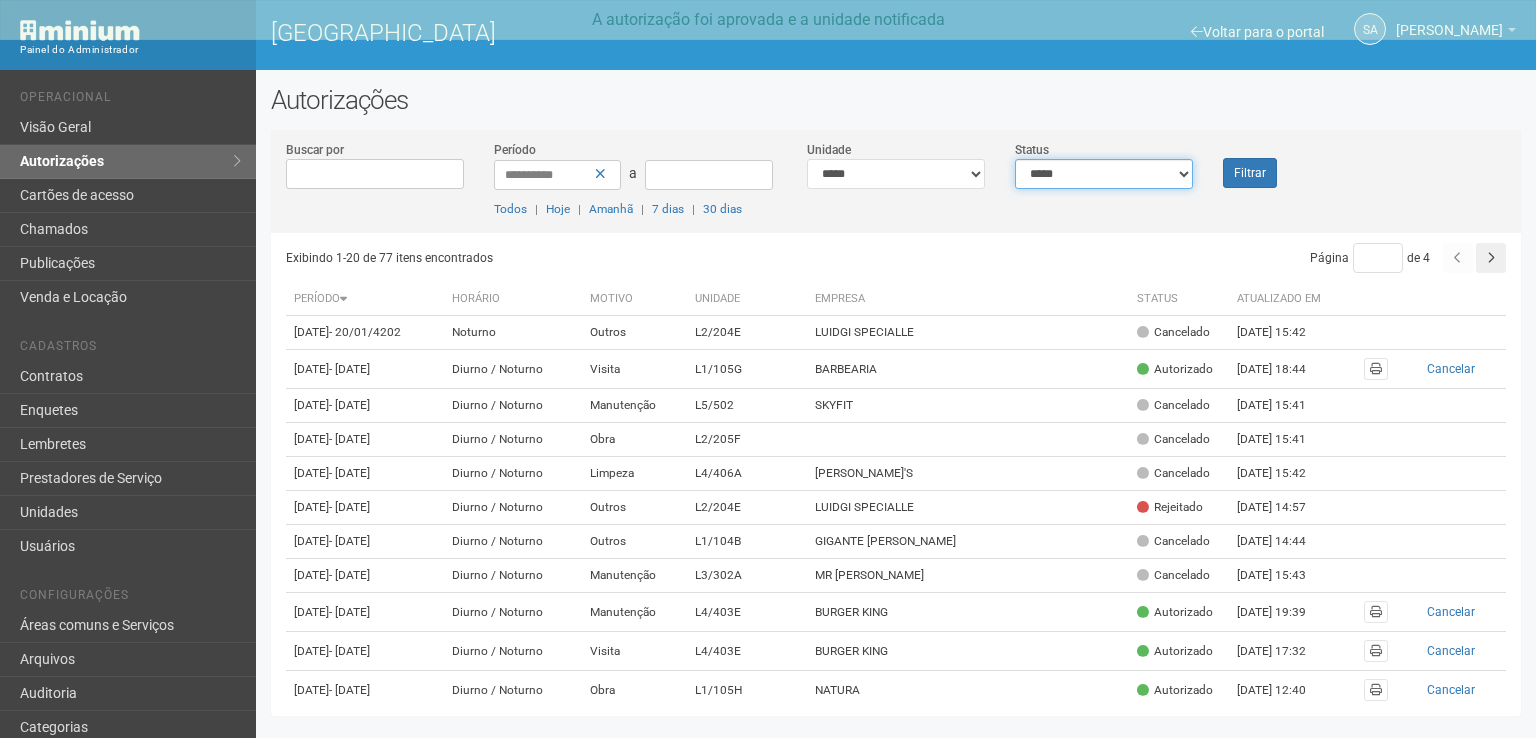 click on "**********" at bounding box center (1104, 174) 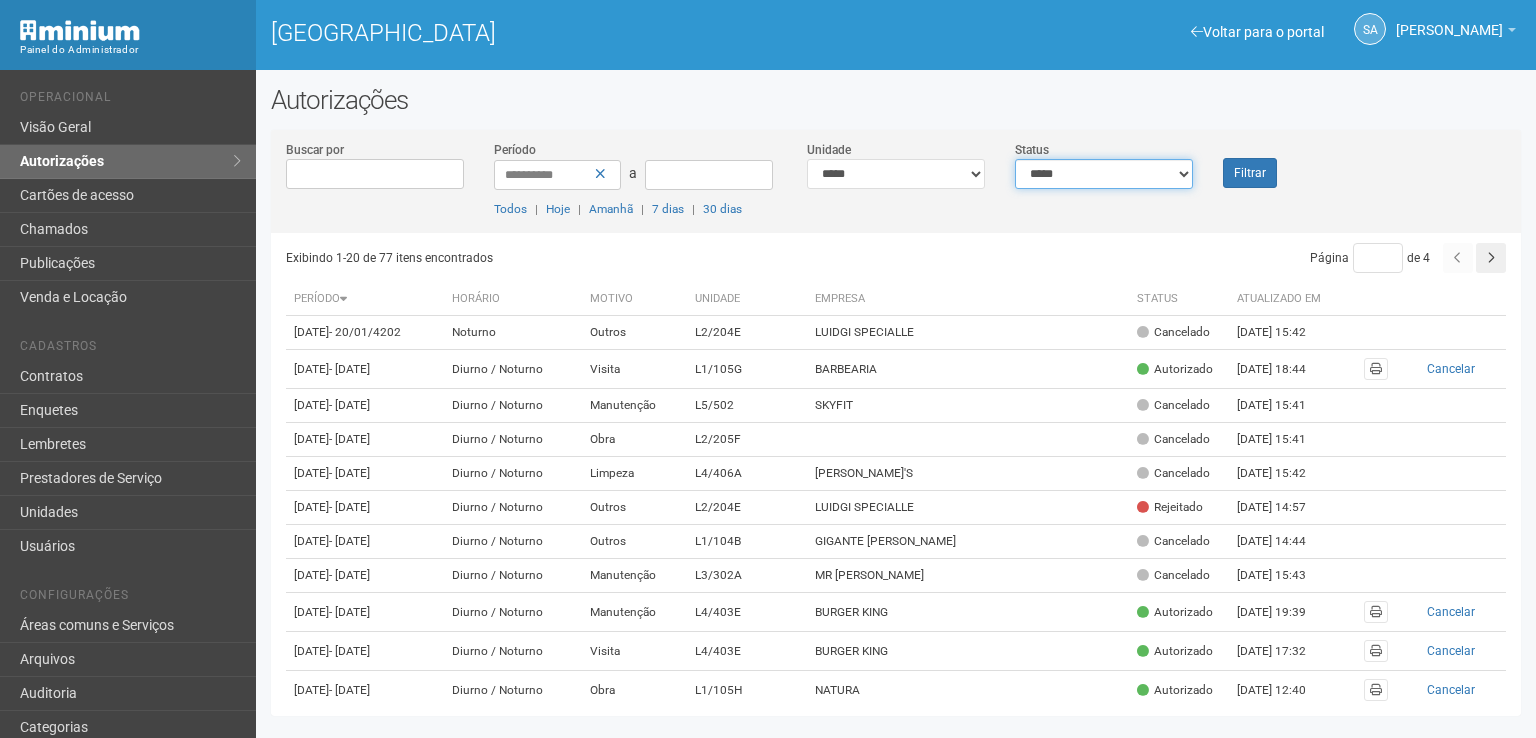 click on "**********" at bounding box center (1104, 174) 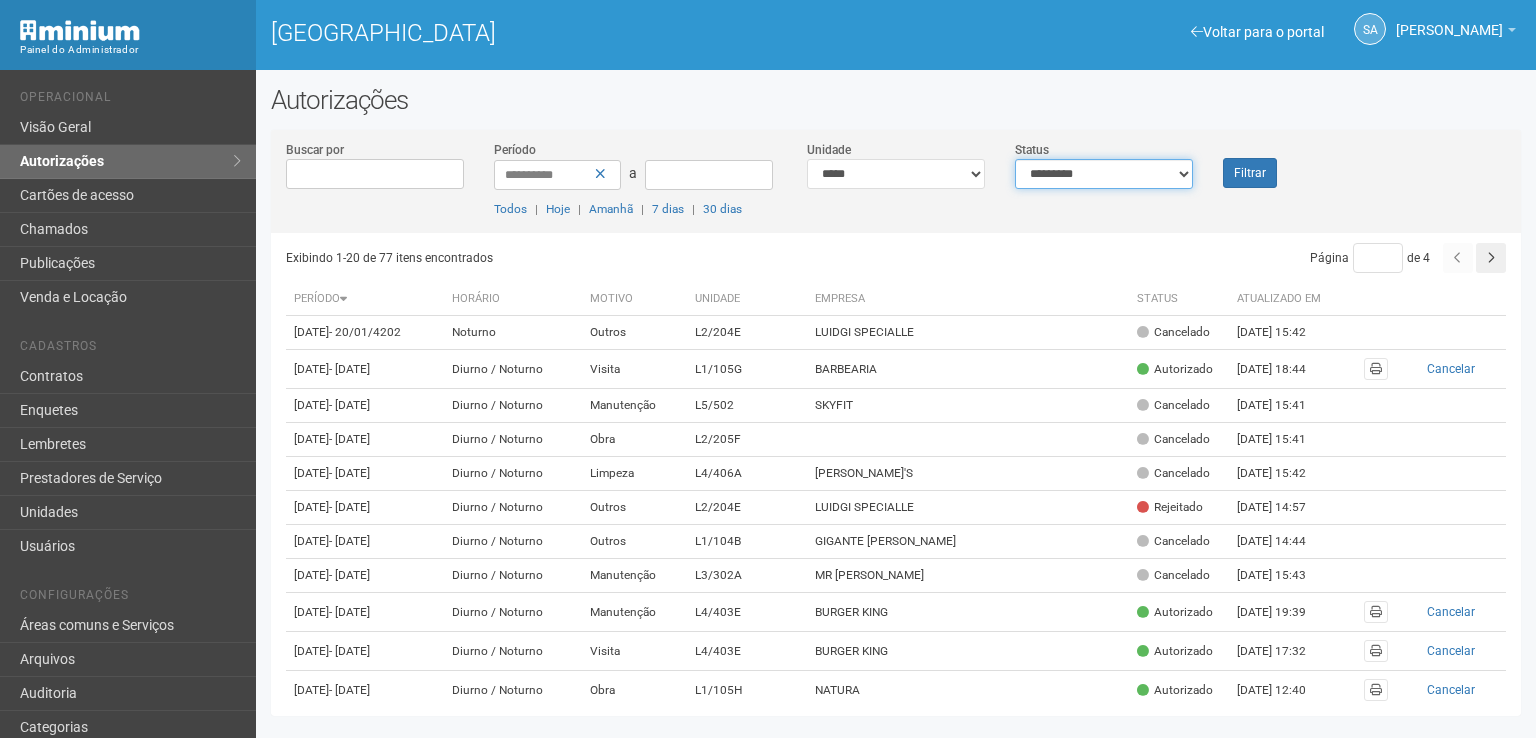 click on "**********" at bounding box center (1104, 174) 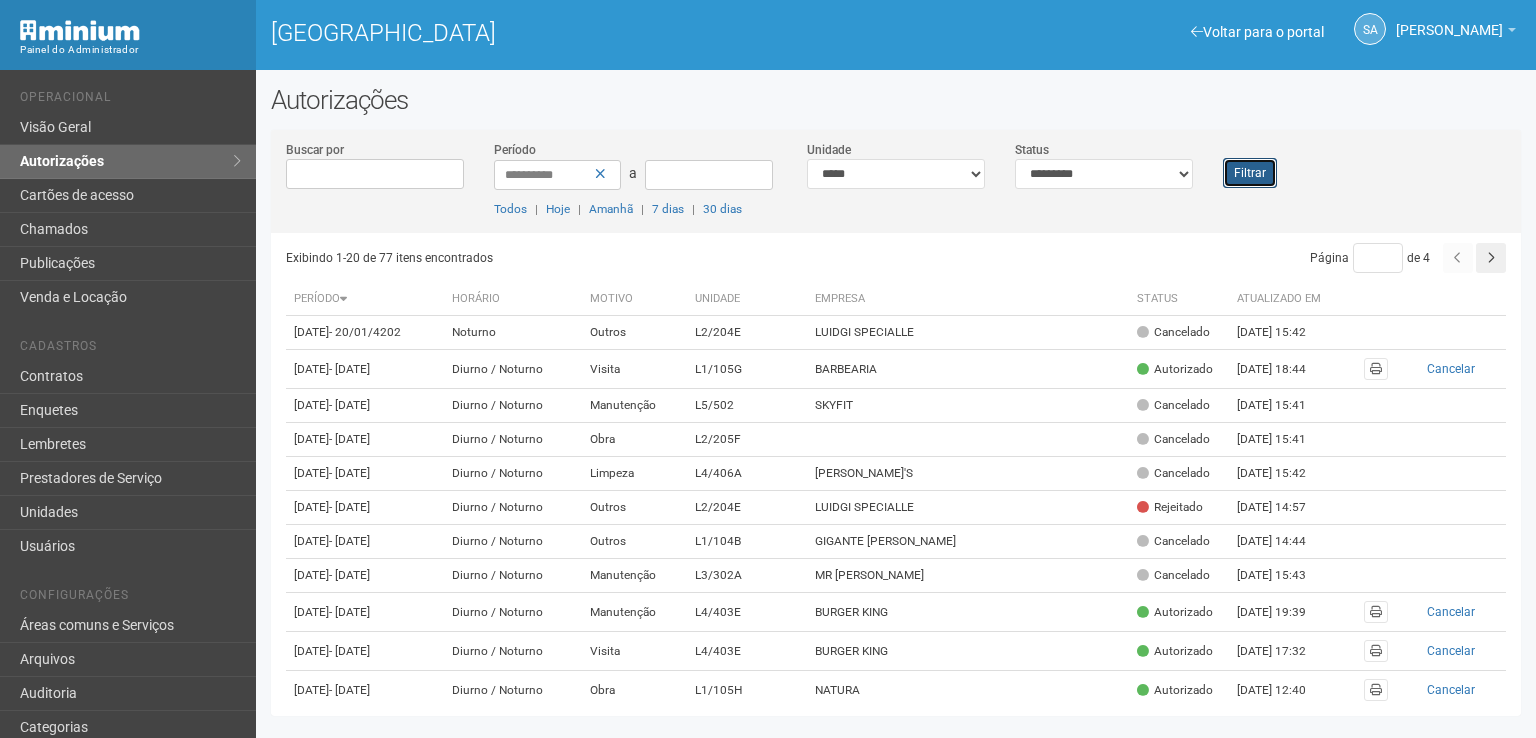 click on "Filtrar" at bounding box center [1250, 173] 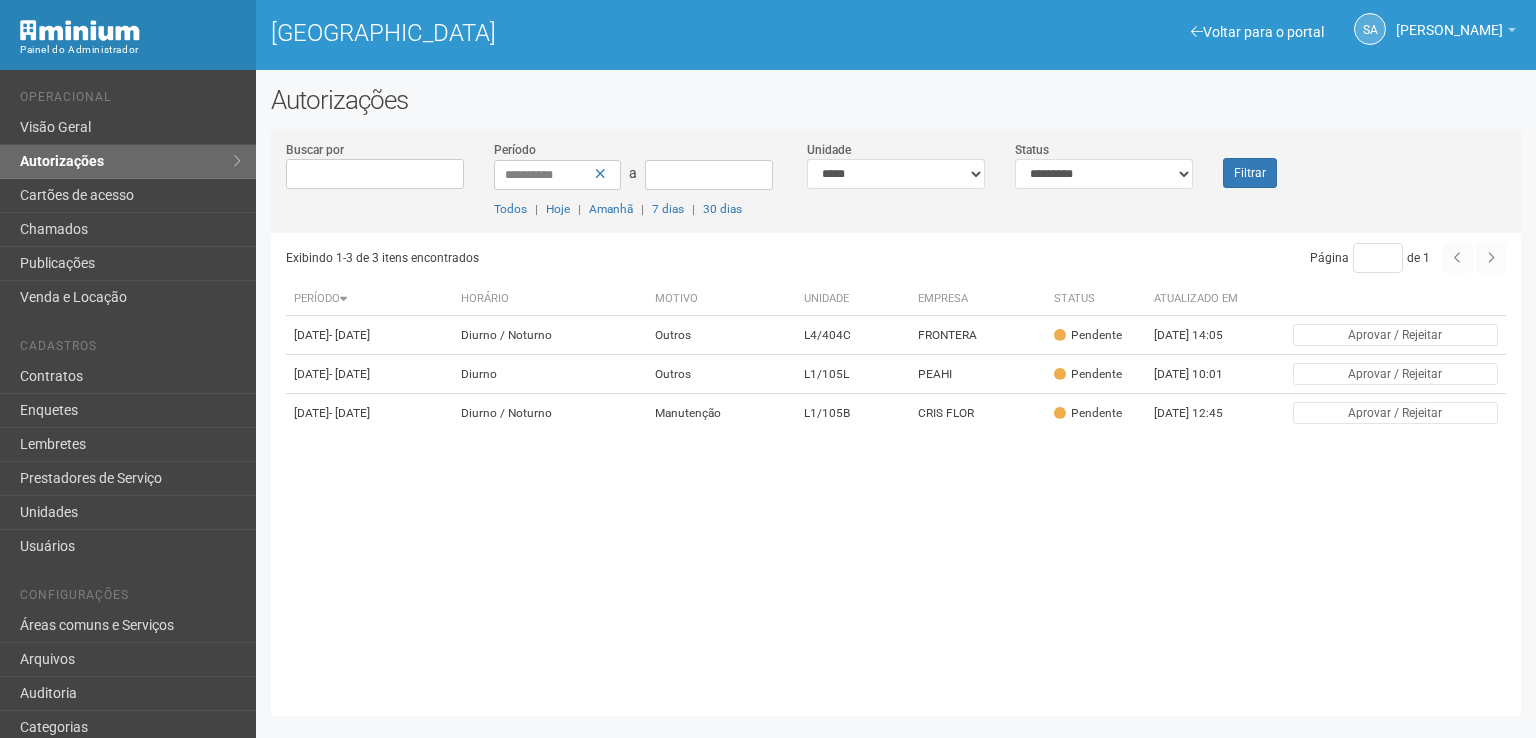 scroll, scrollTop: 0, scrollLeft: 0, axis: both 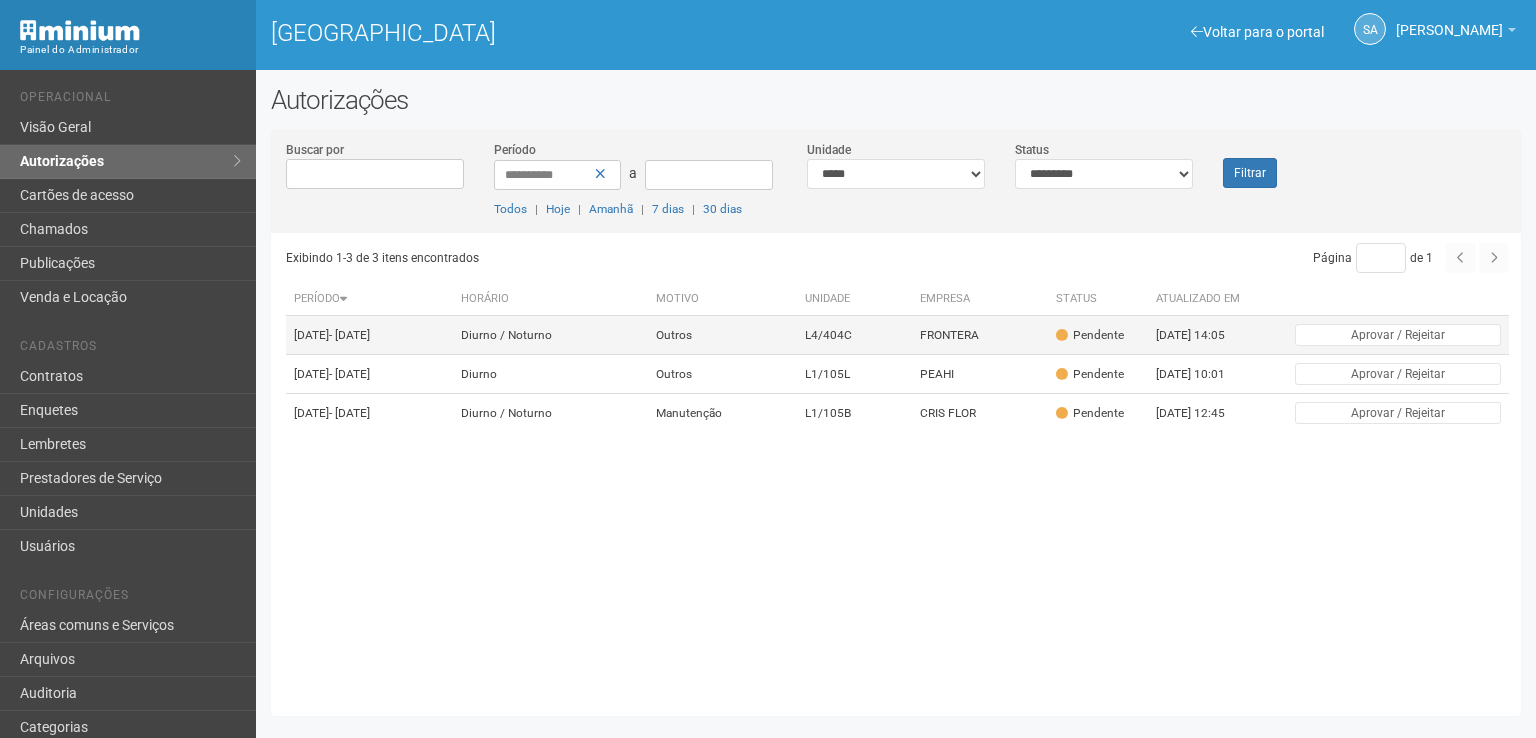 click on "Pendente" at bounding box center [1090, 335] 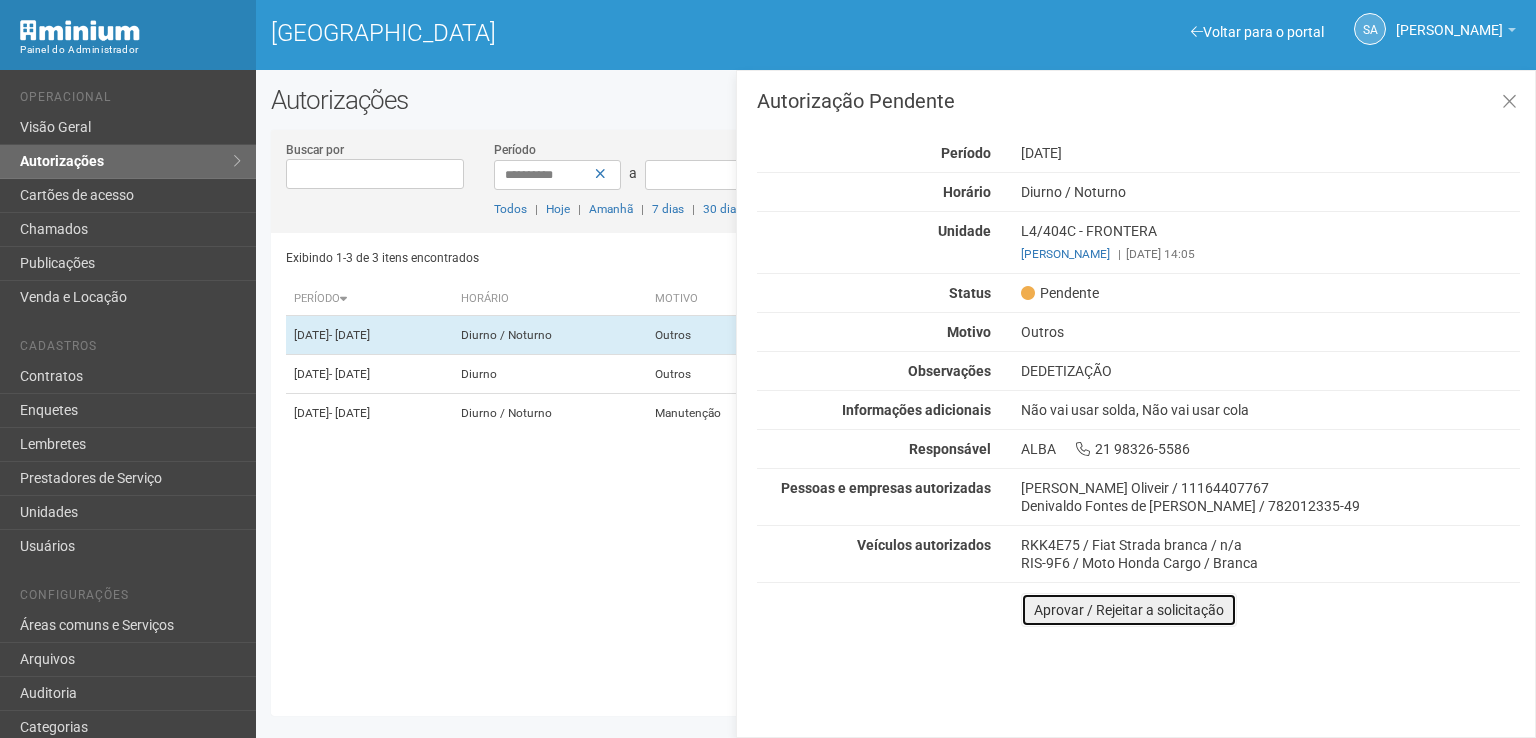 click on "Aprovar / Rejeitar a solicitação" at bounding box center [1129, 610] 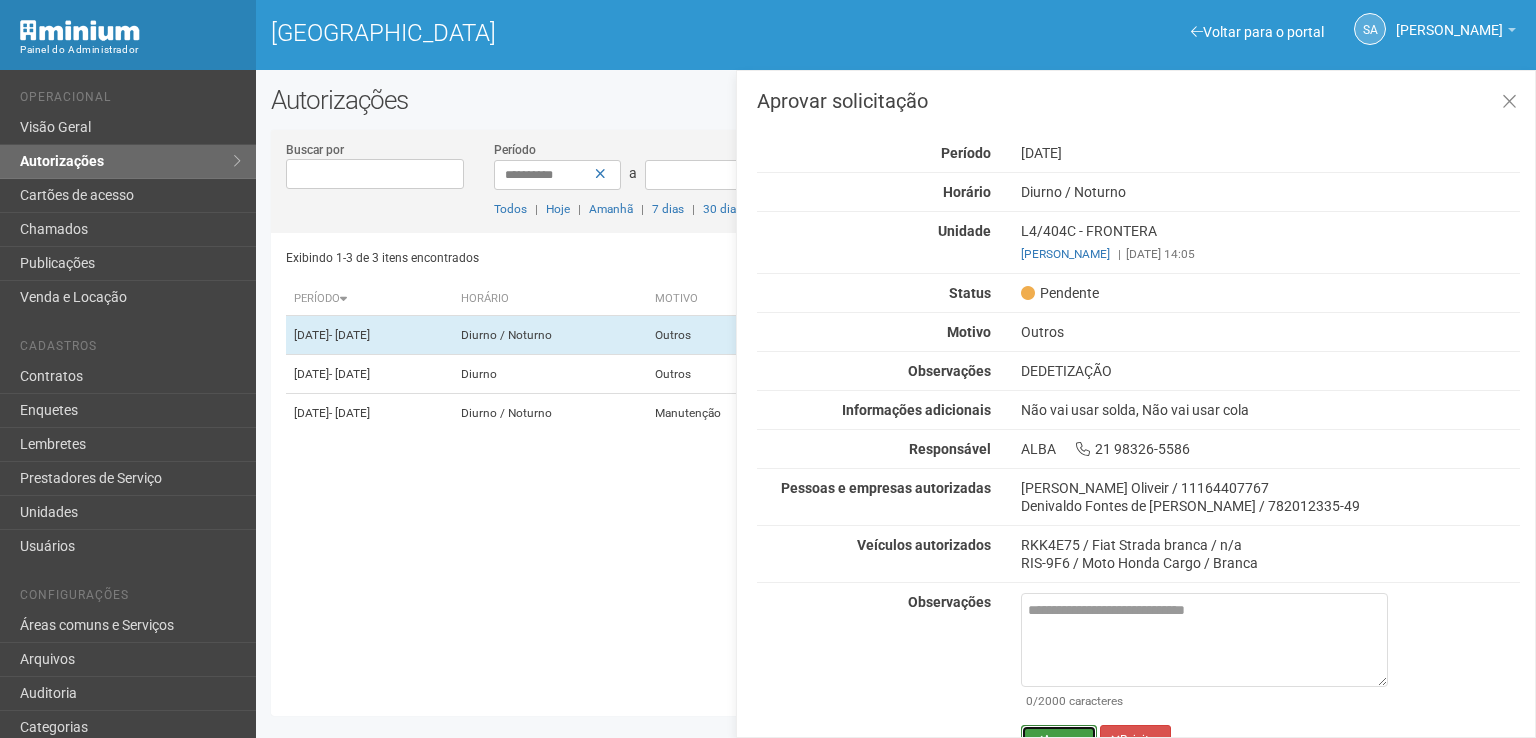 click on "Aprovar" at bounding box center [1059, 740] 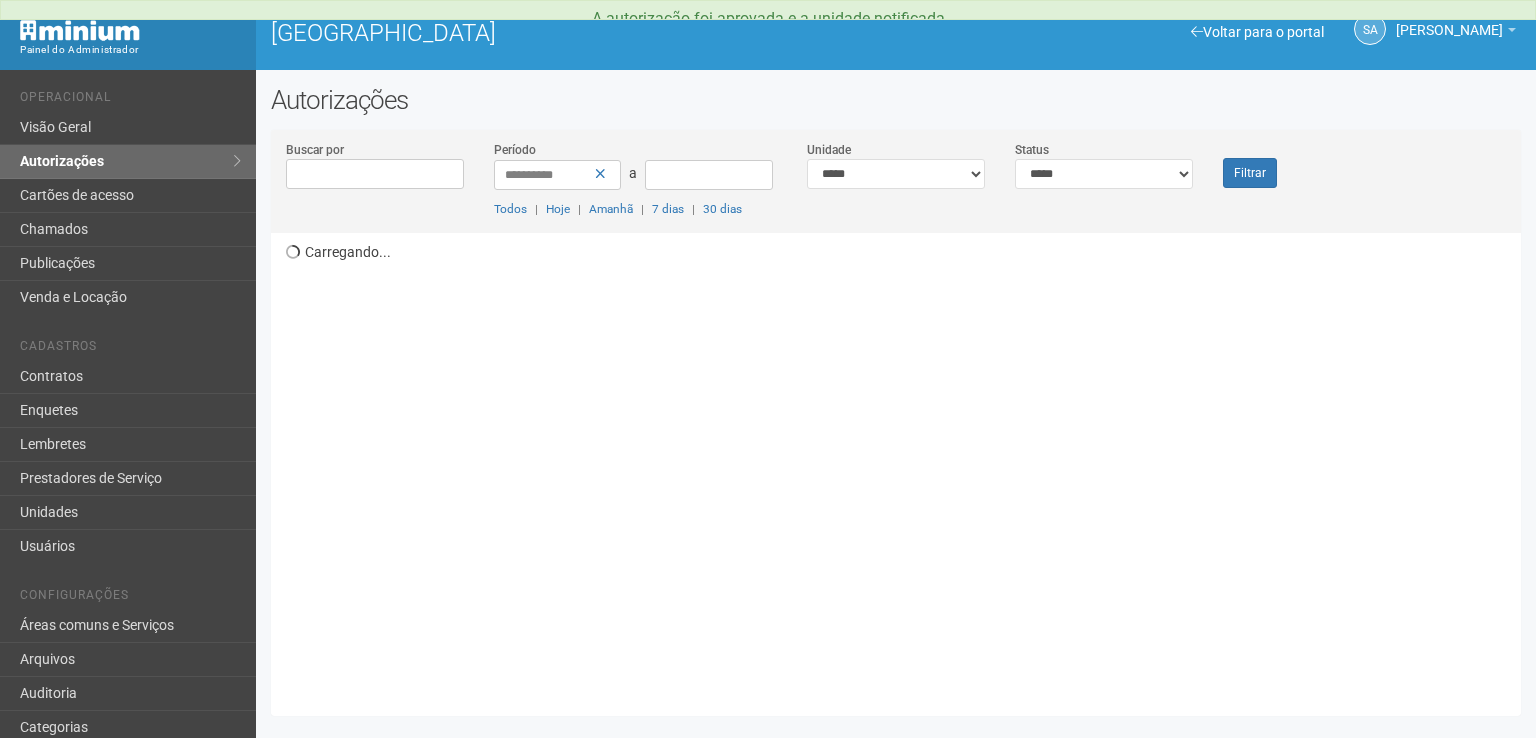 scroll, scrollTop: 0, scrollLeft: 0, axis: both 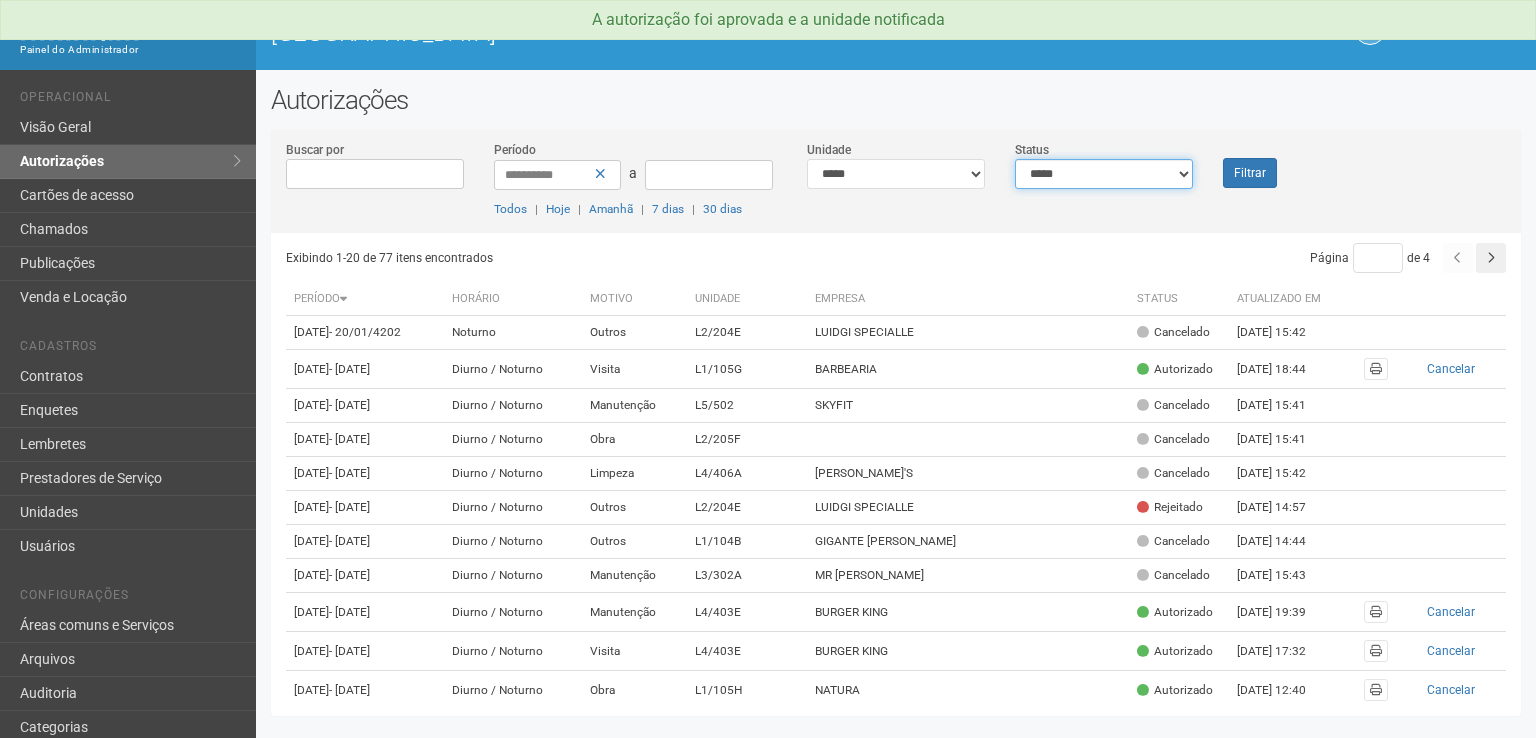 click on "**********" at bounding box center [1104, 174] 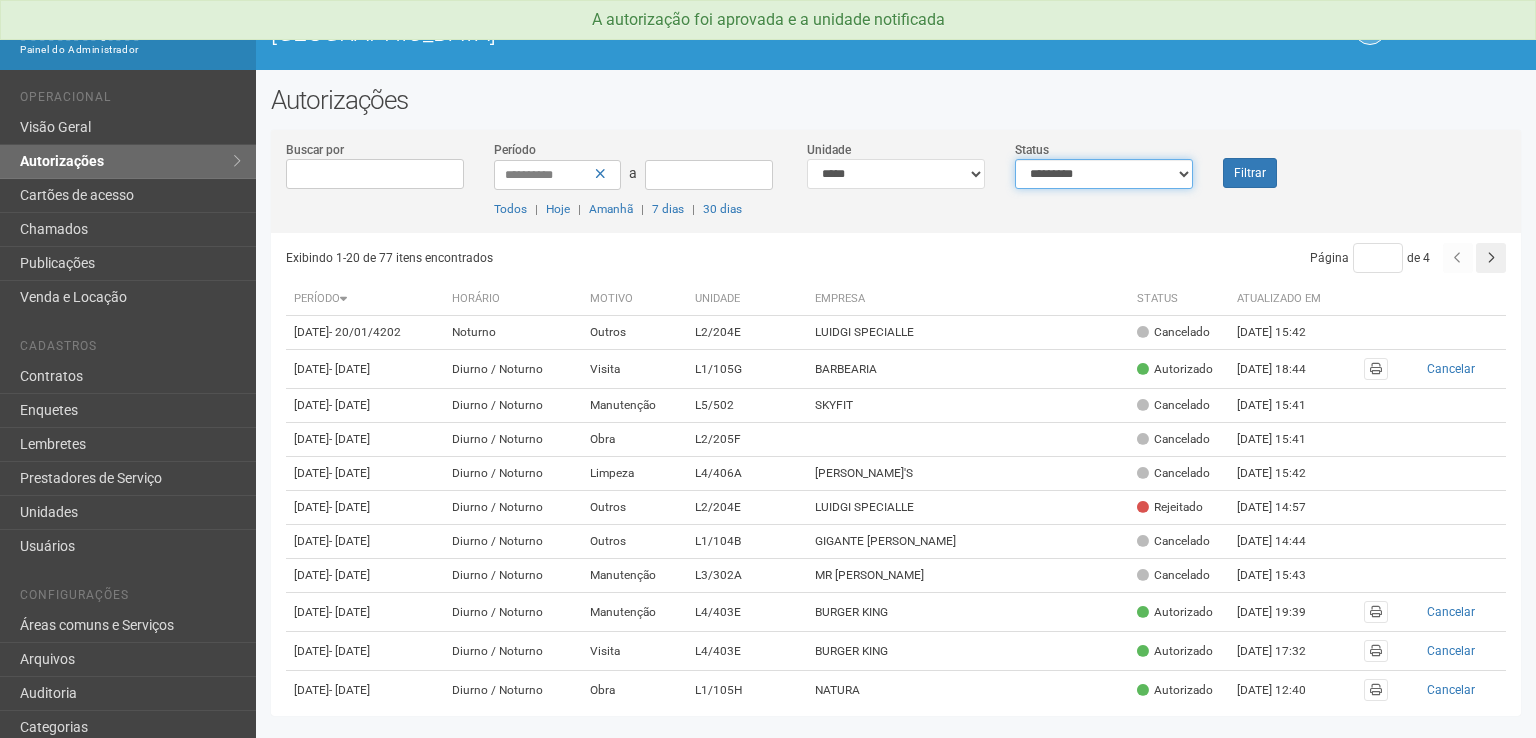 click on "**********" at bounding box center [1104, 174] 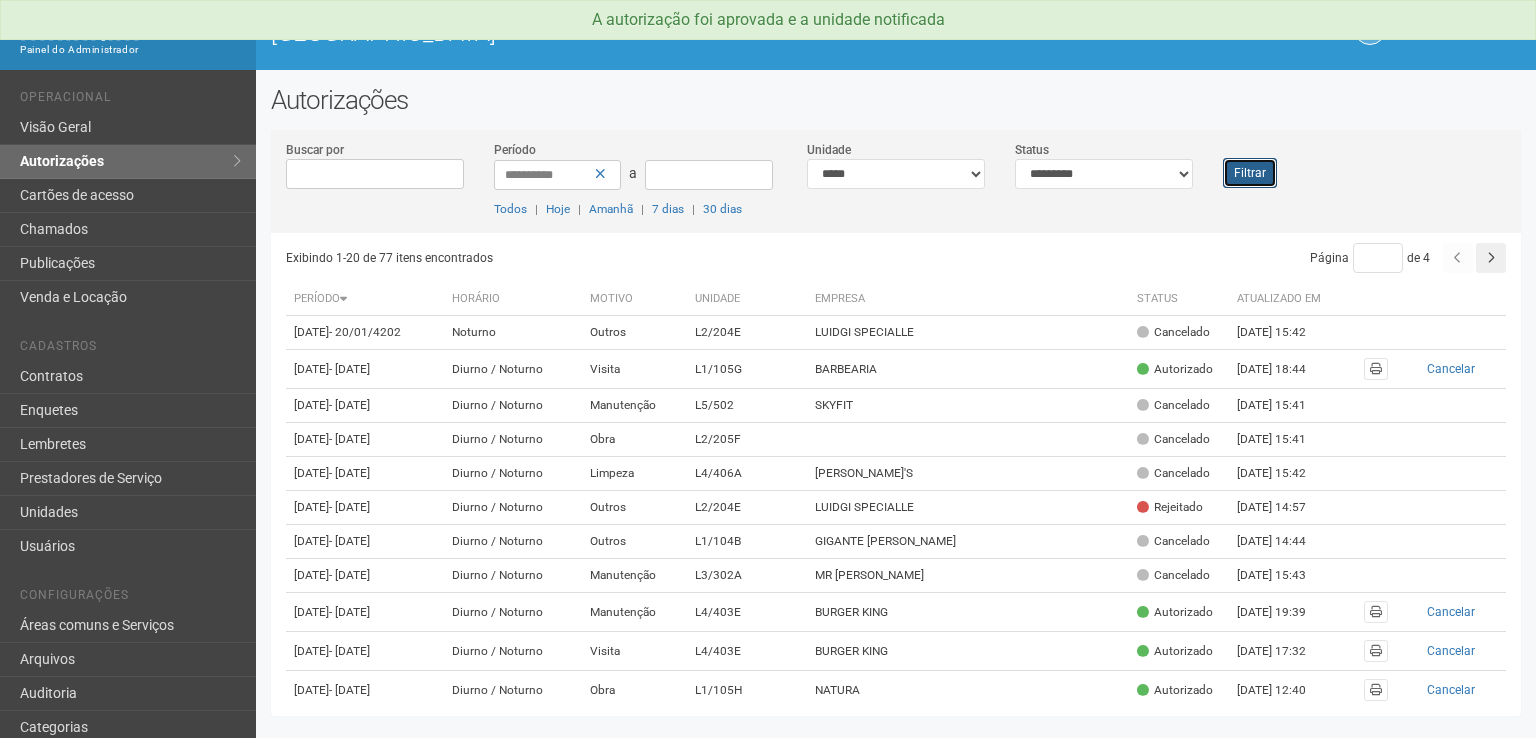 click on "Filtrar" at bounding box center (1250, 173) 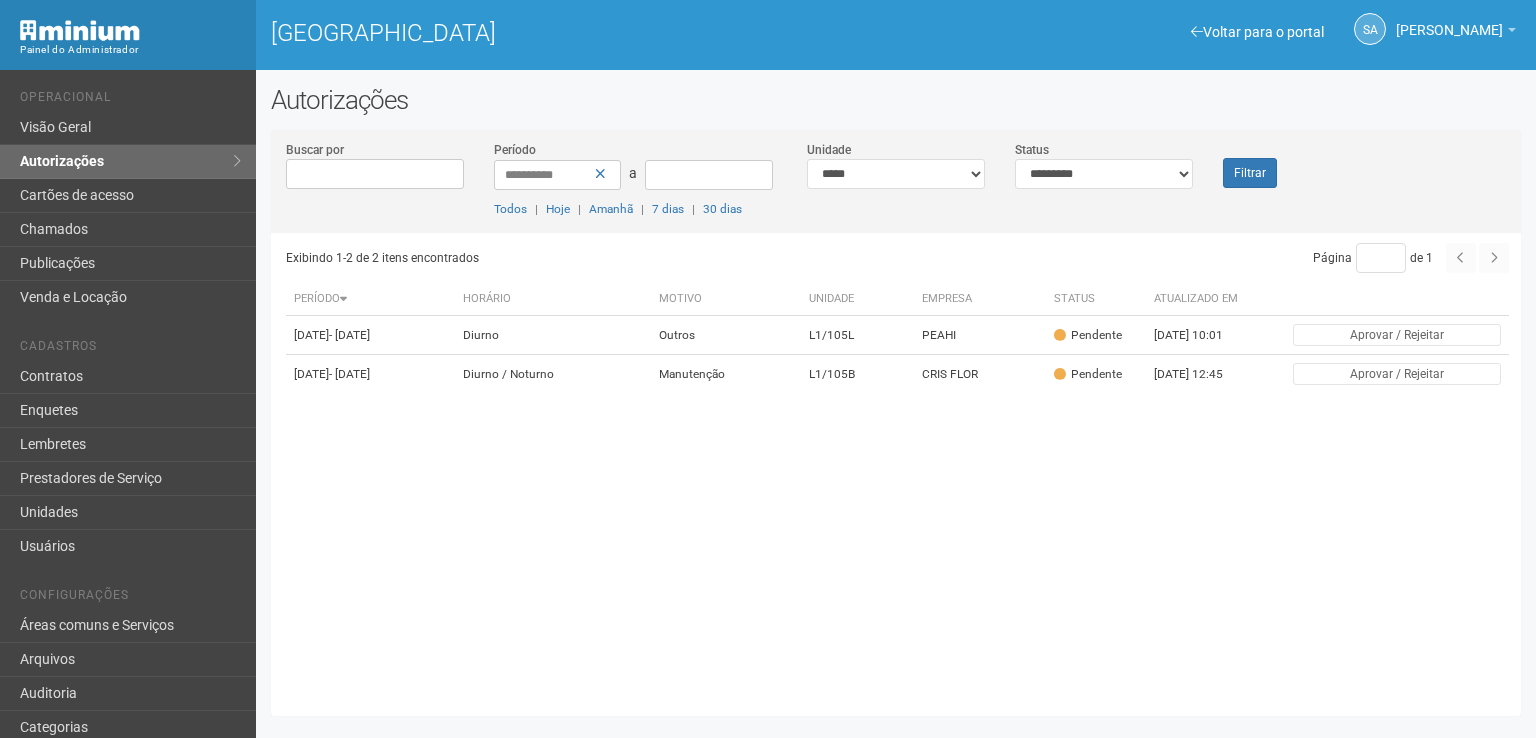 scroll, scrollTop: 0, scrollLeft: 0, axis: both 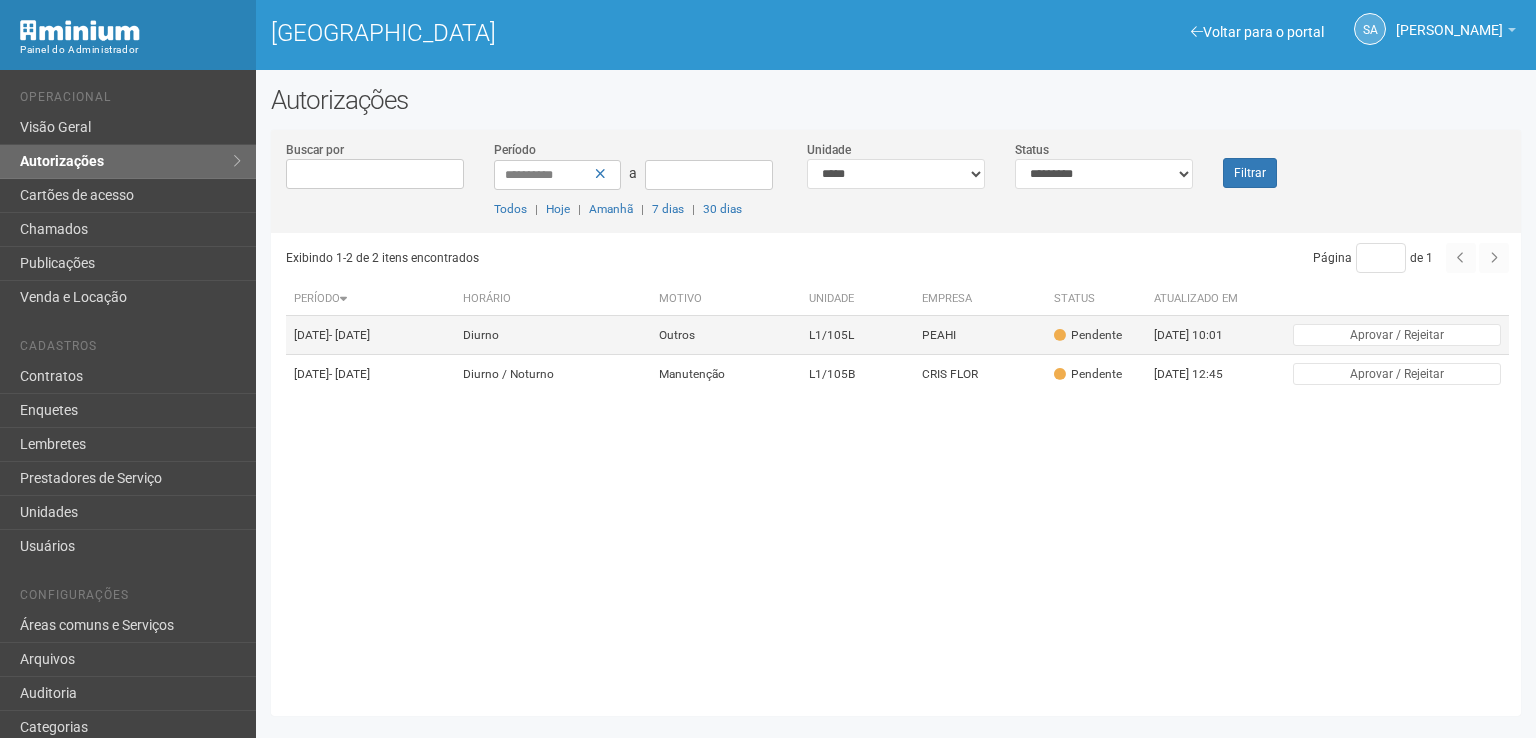 click on "Pendente" at bounding box center [1088, 335] 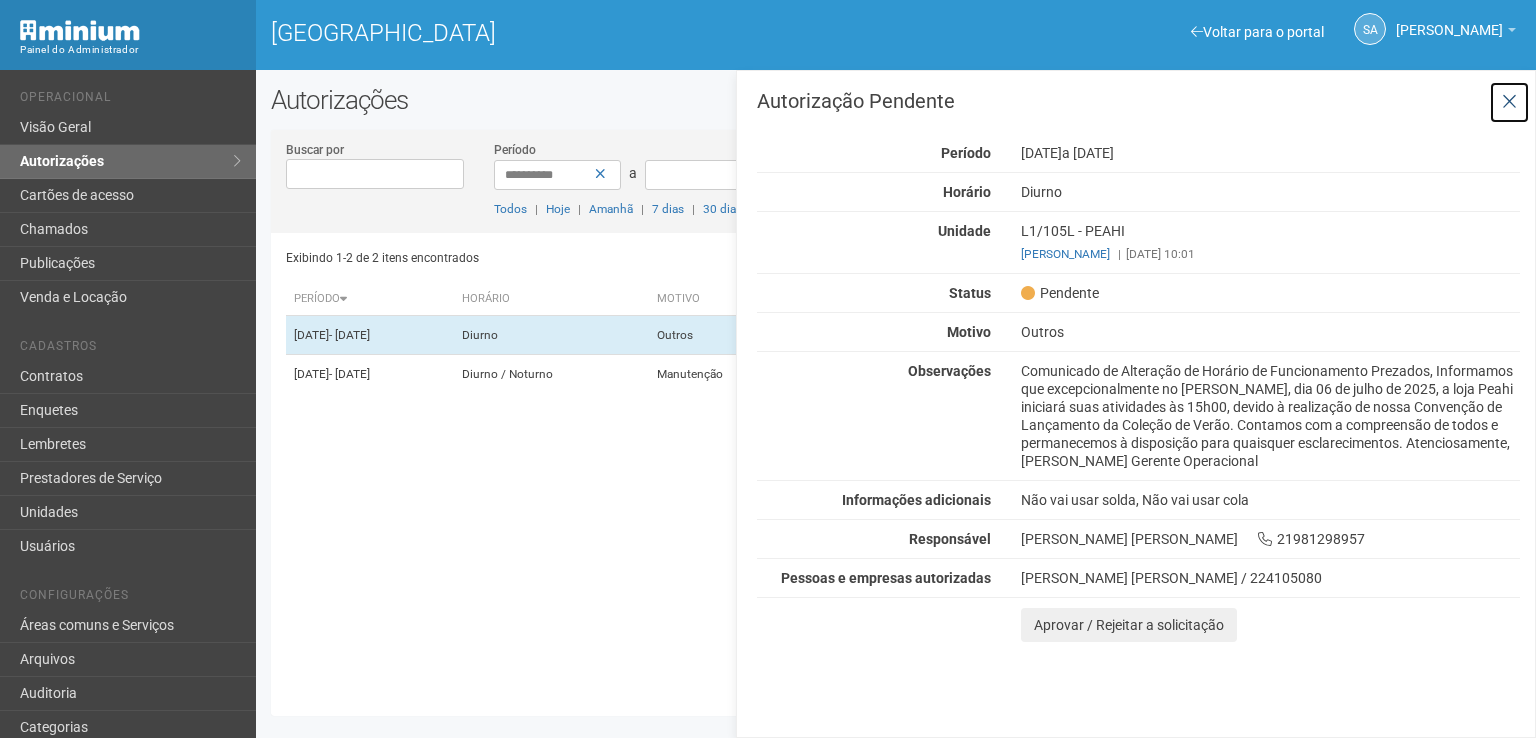click at bounding box center [1509, 102] 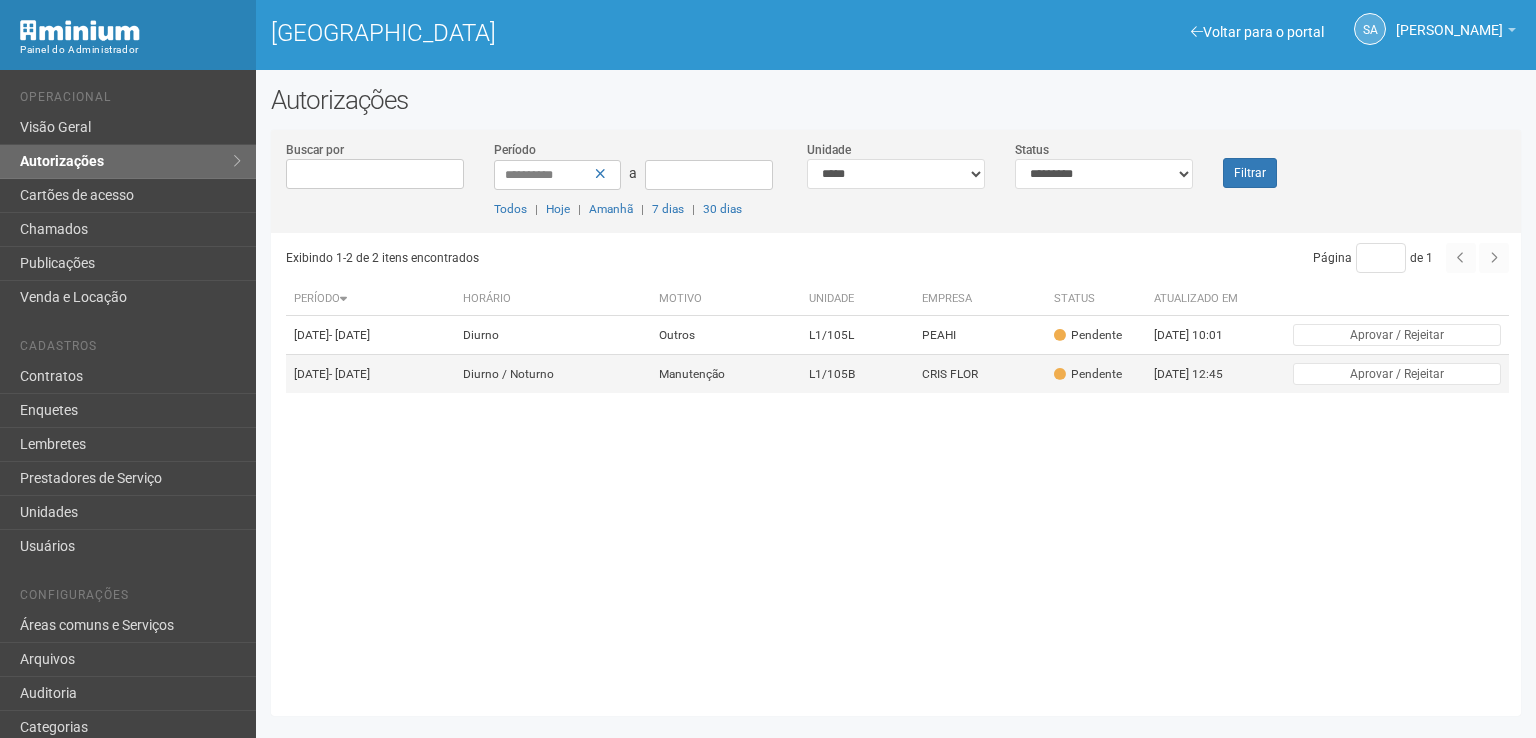 click on "Pendente" at bounding box center [1088, 374] 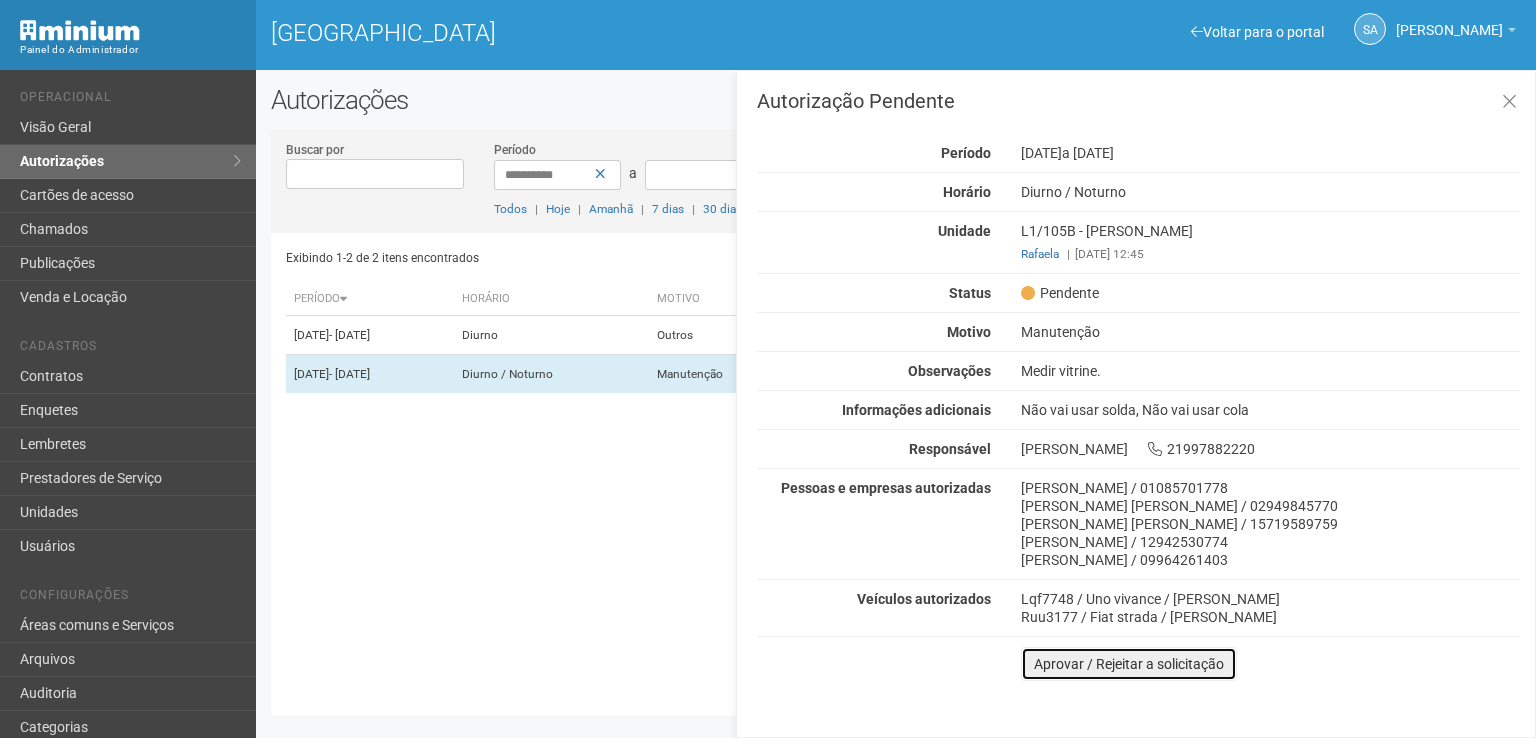 click on "Aprovar / Rejeitar a solicitação" at bounding box center (1129, 664) 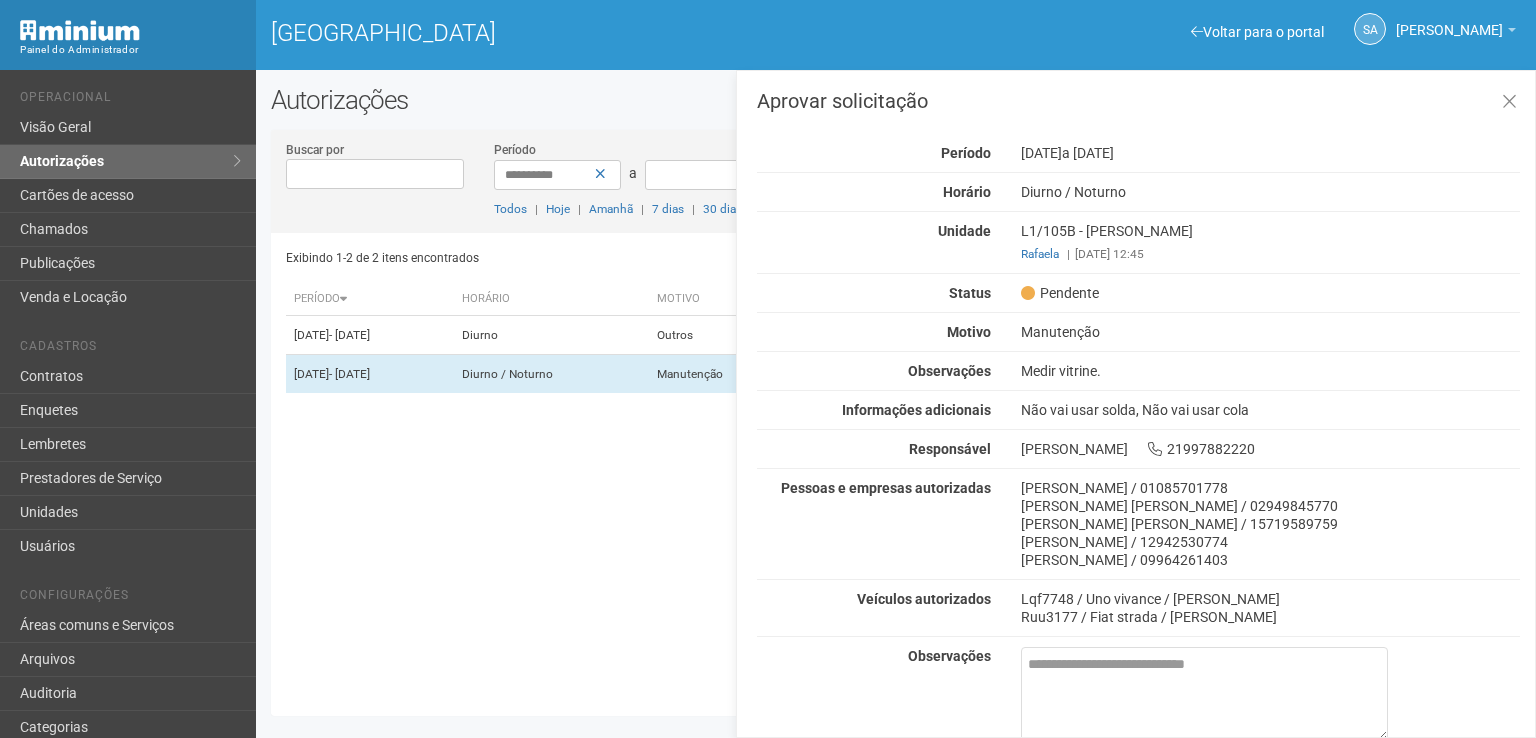 scroll, scrollTop: 84, scrollLeft: 0, axis: vertical 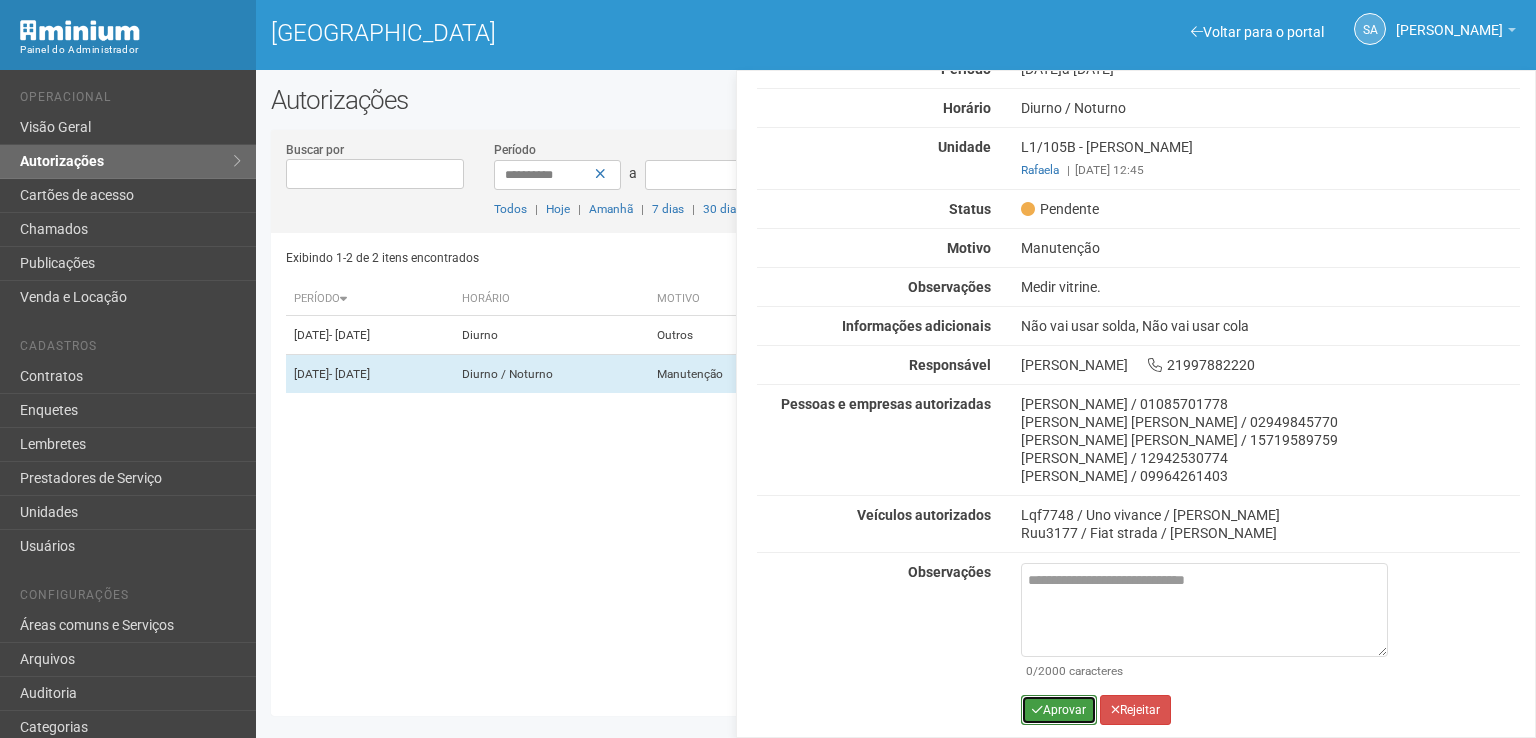 click on "Aprovar" at bounding box center [1059, 710] 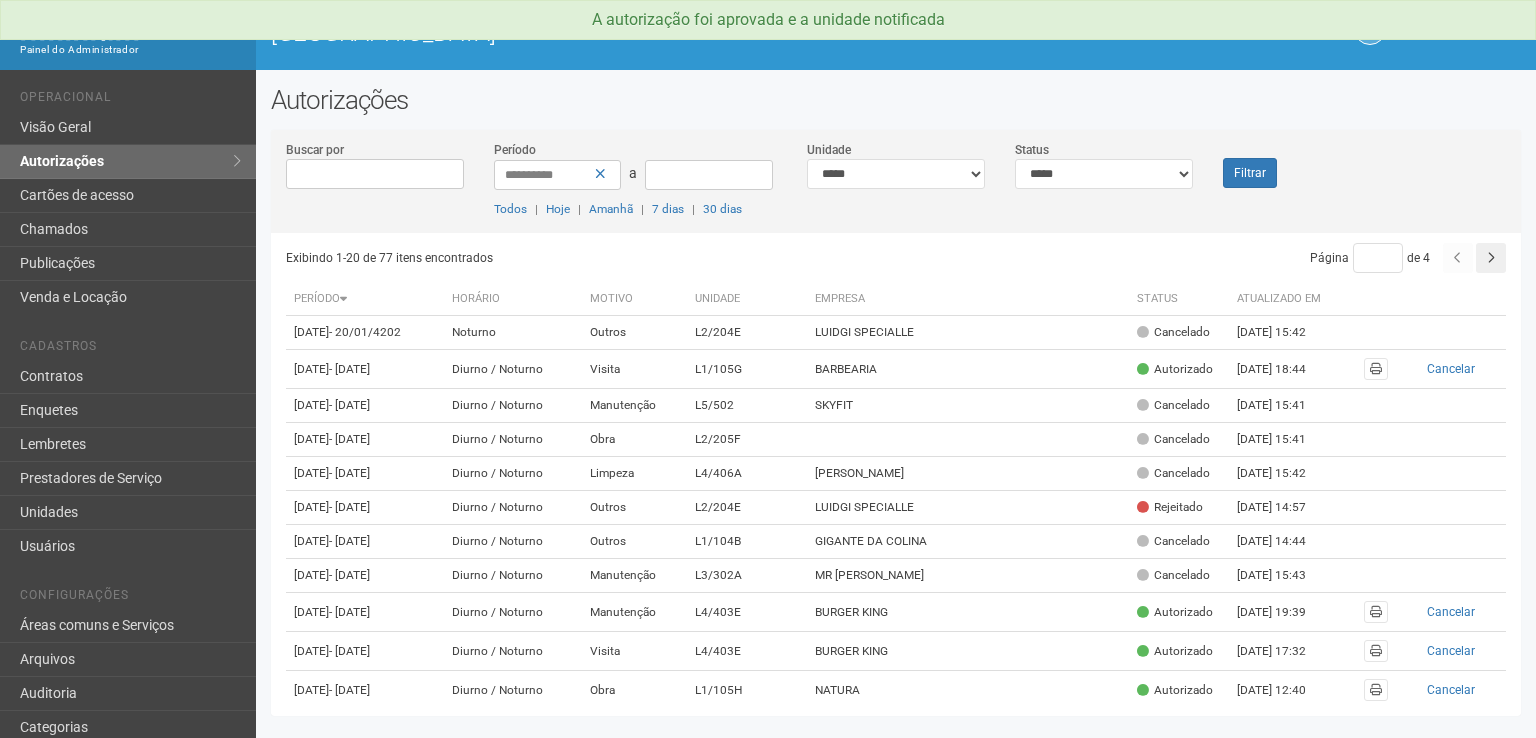 scroll, scrollTop: 0, scrollLeft: 0, axis: both 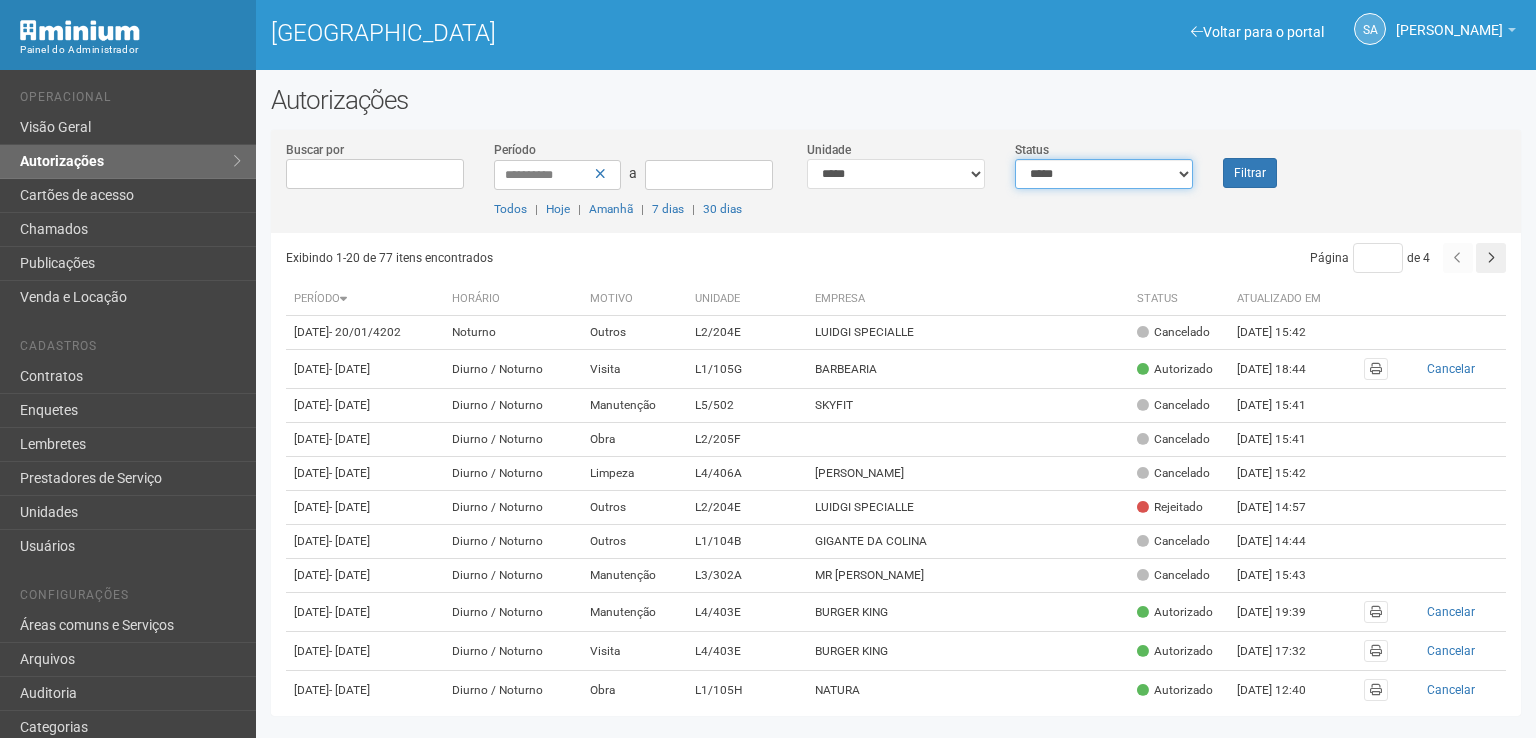 click on "**********" at bounding box center (1104, 174) 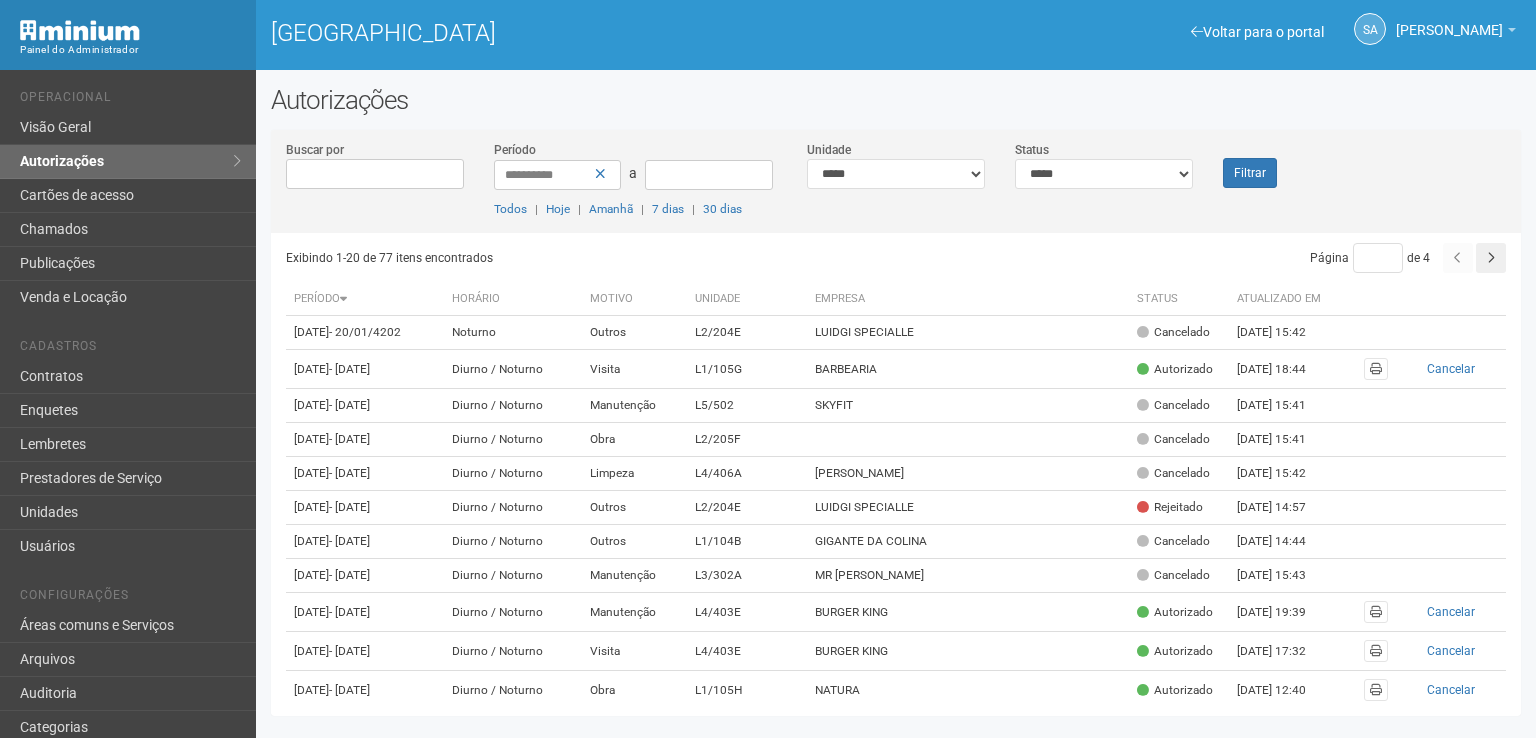 click on "**********" at bounding box center (896, 186) 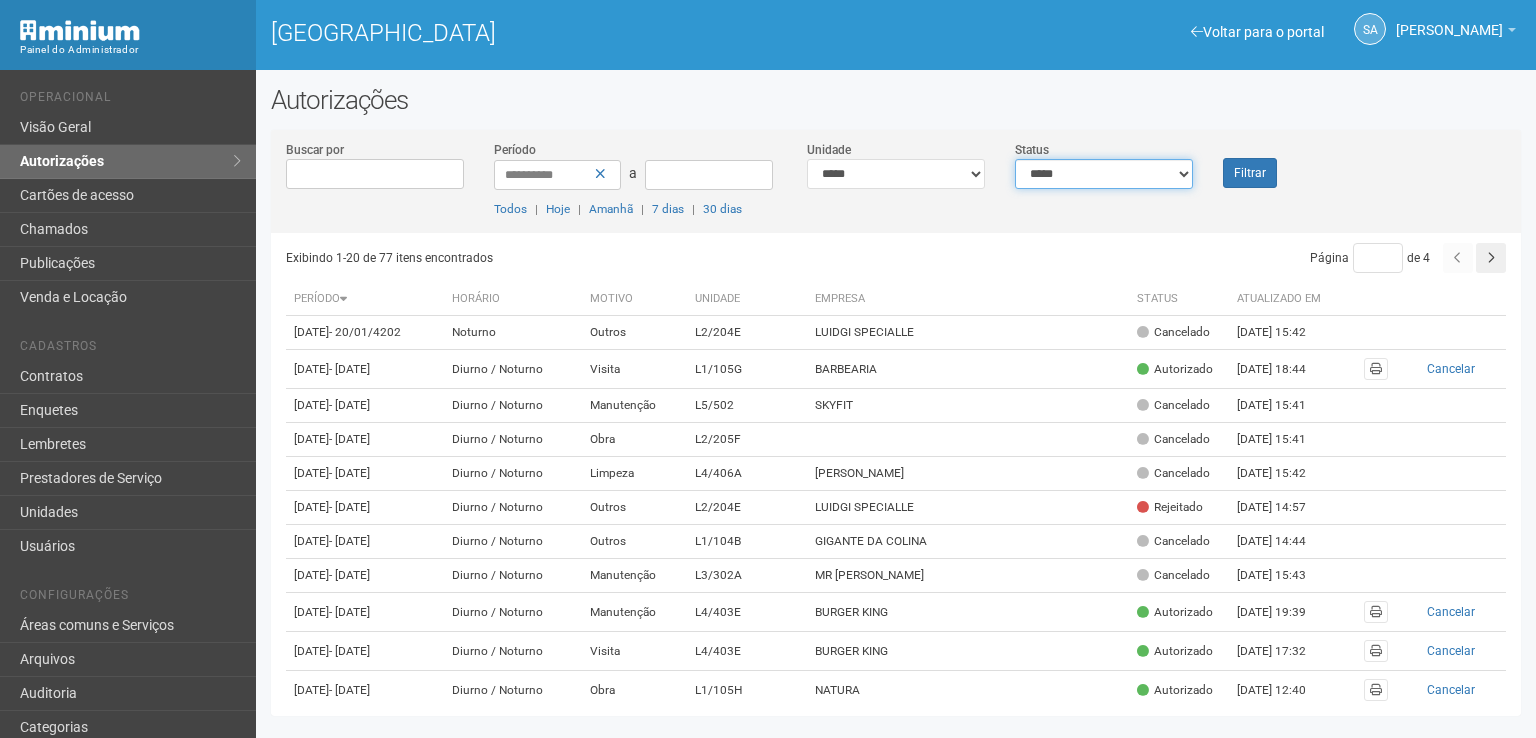 click on "**********" at bounding box center (1104, 174) 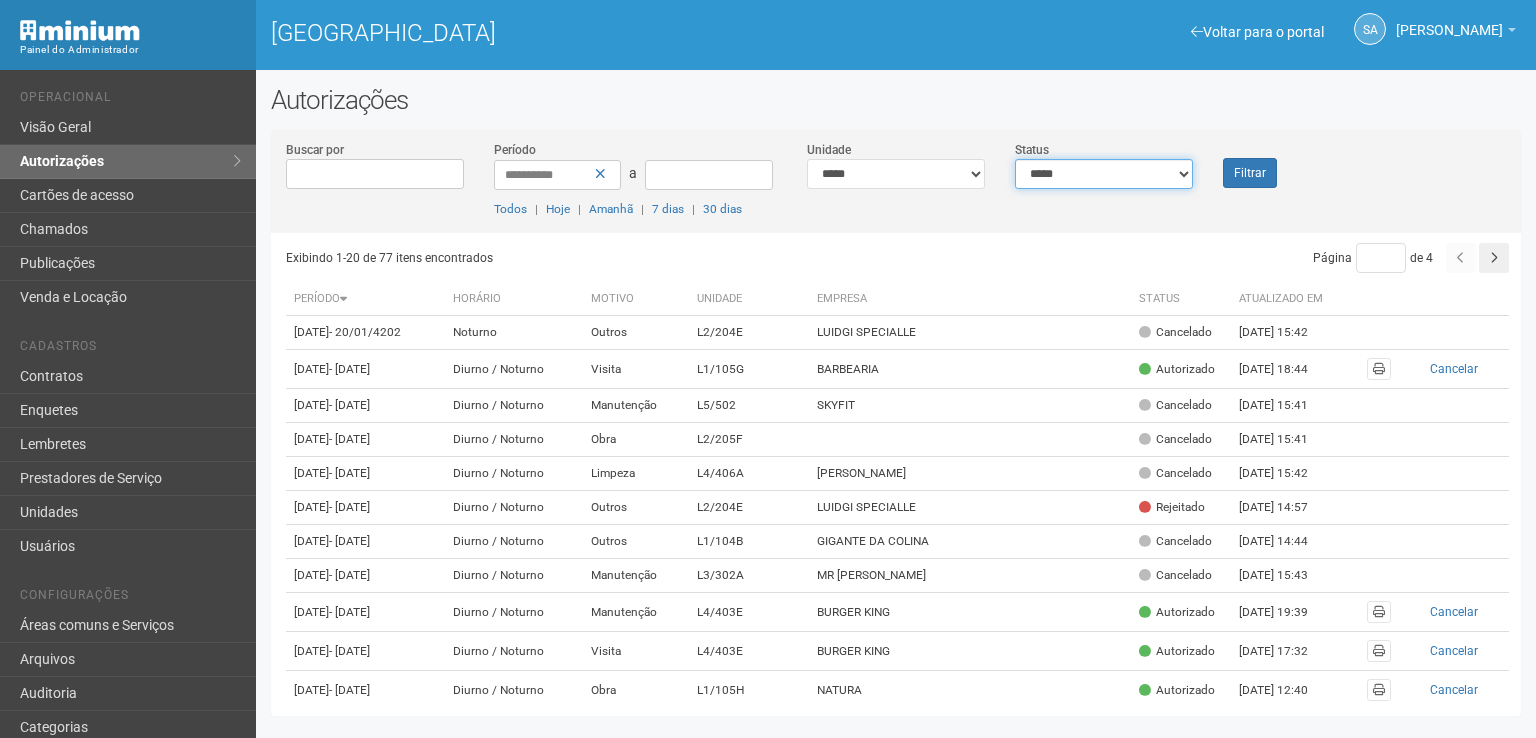 select on "*" 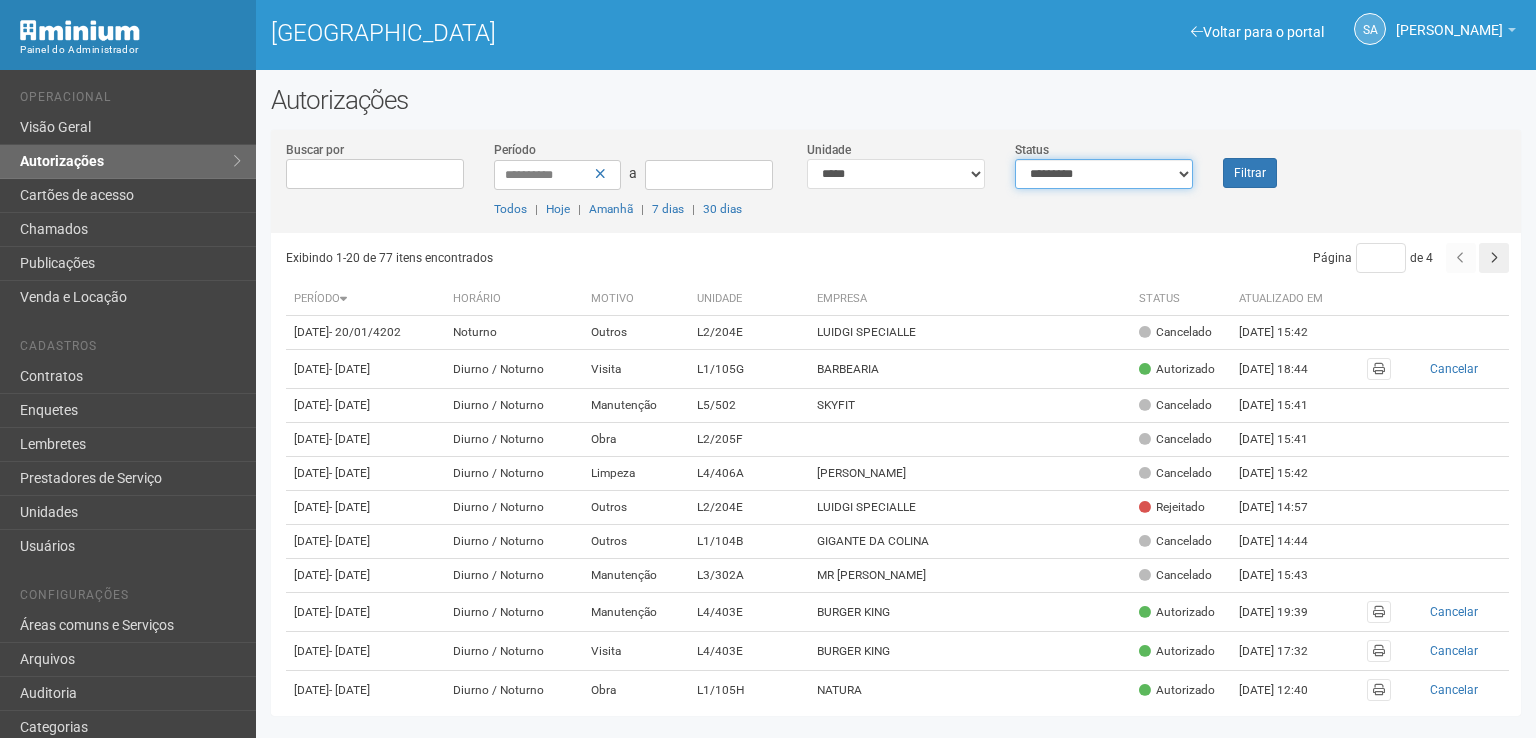 click on "**********" at bounding box center [1104, 174] 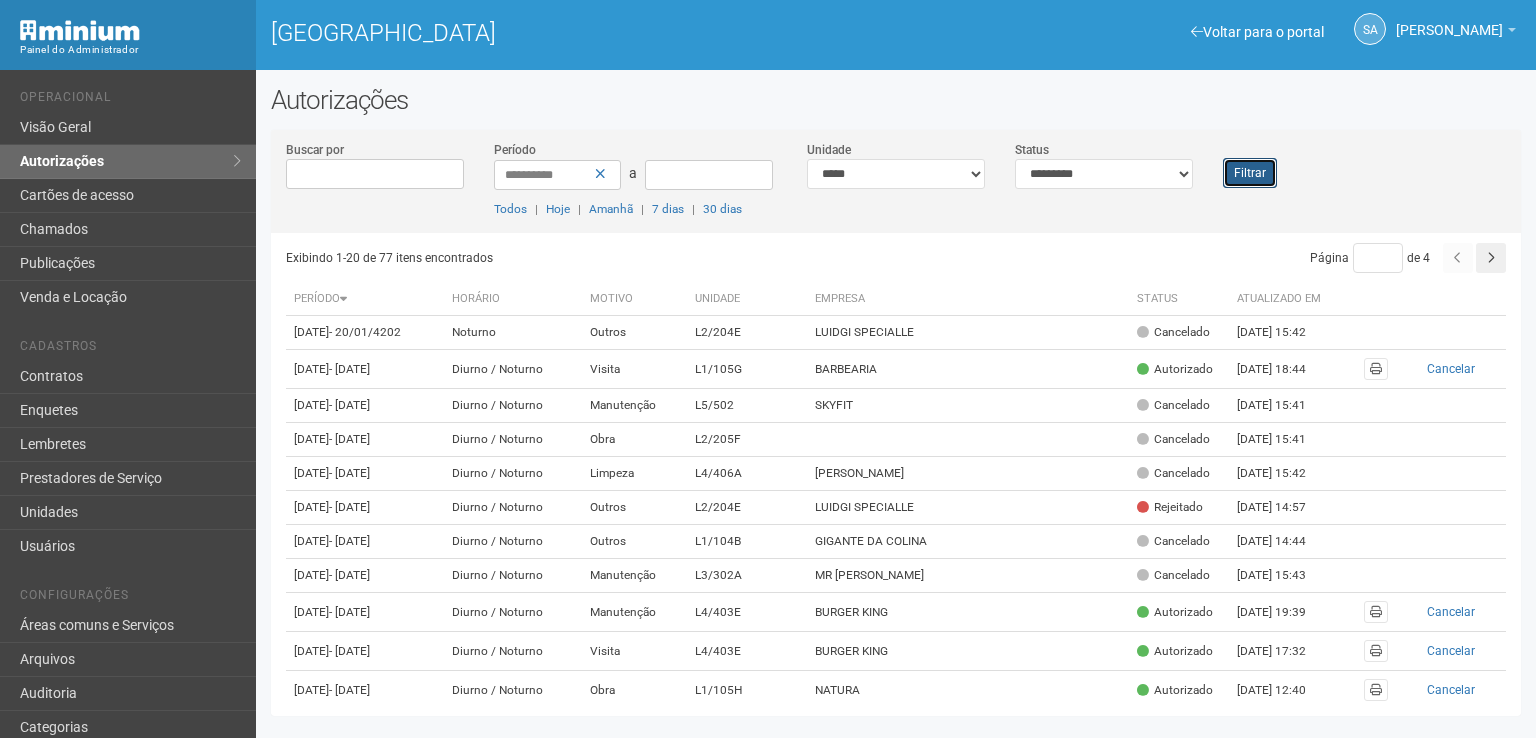 click on "Filtrar" at bounding box center (1250, 173) 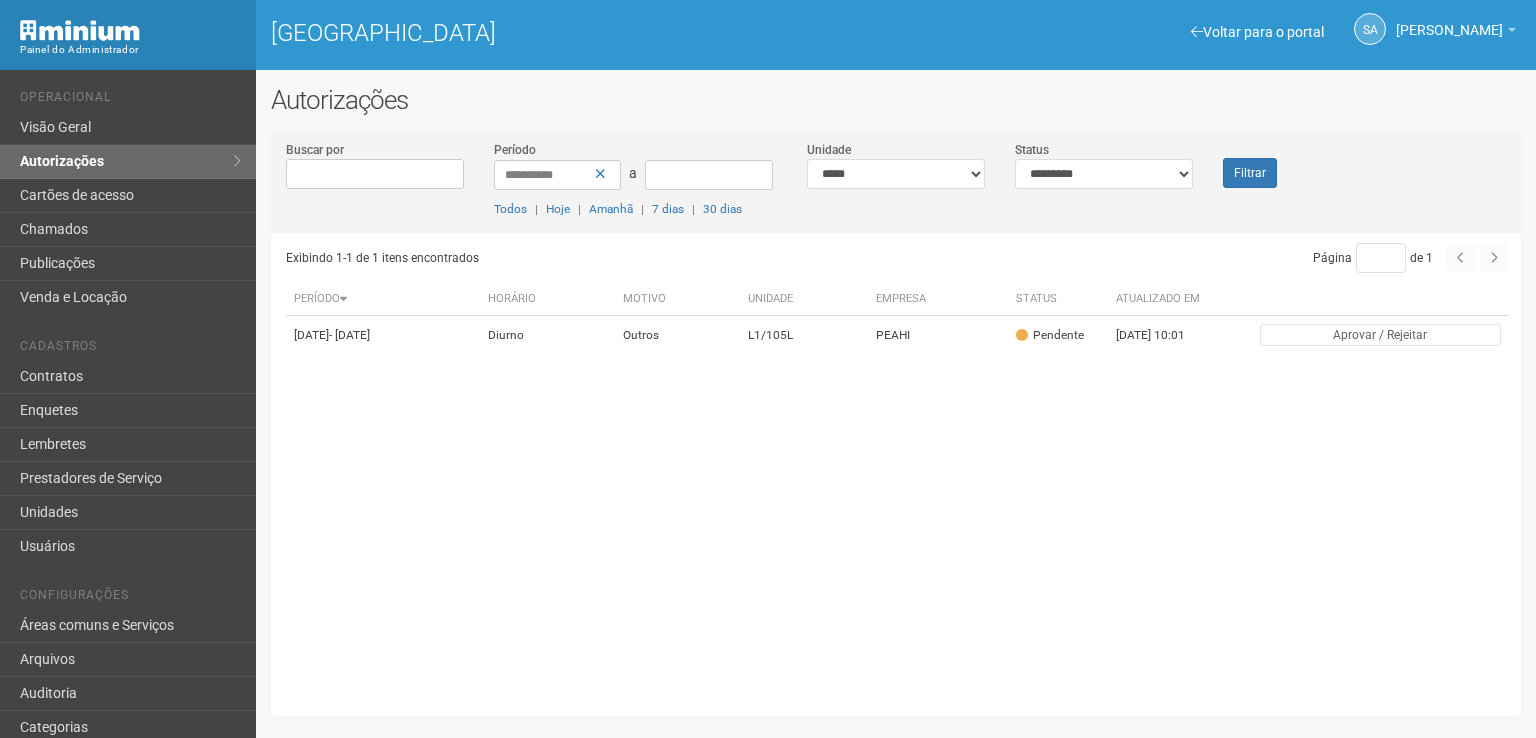 scroll, scrollTop: 0, scrollLeft: 0, axis: both 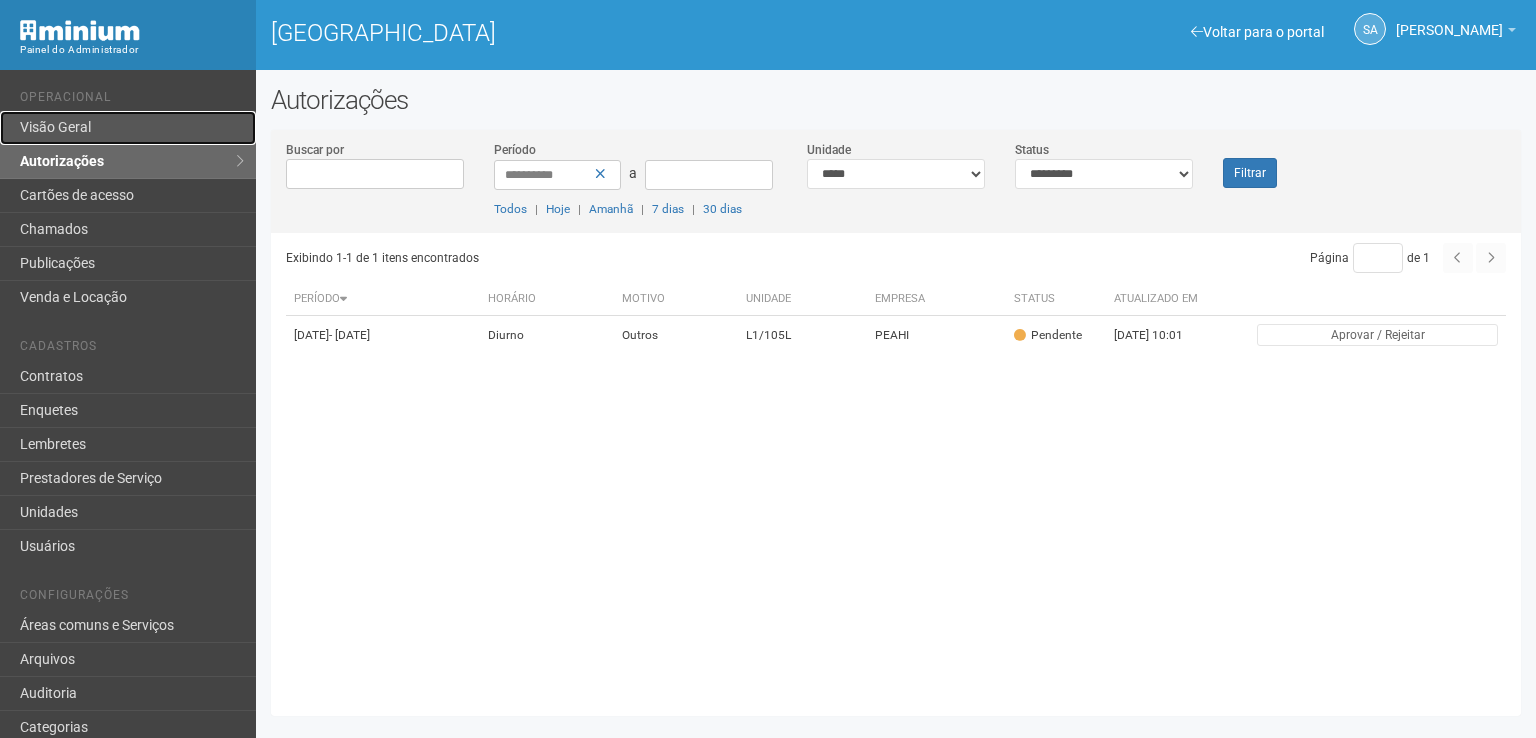 click on "Visão Geral" at bounding box center [128, 128] 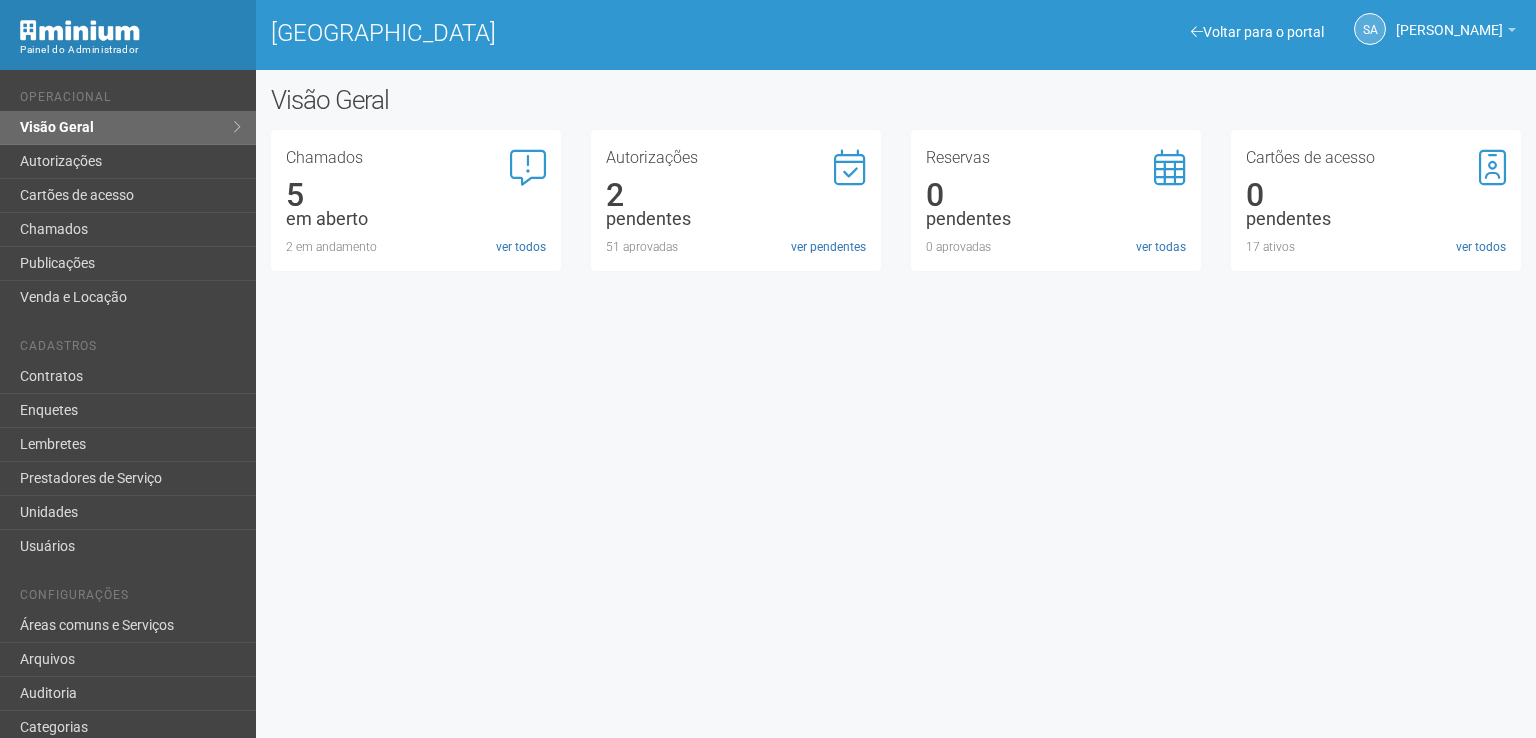 scroll, scrollTop: 0, scrollLeft: 0, axis: both 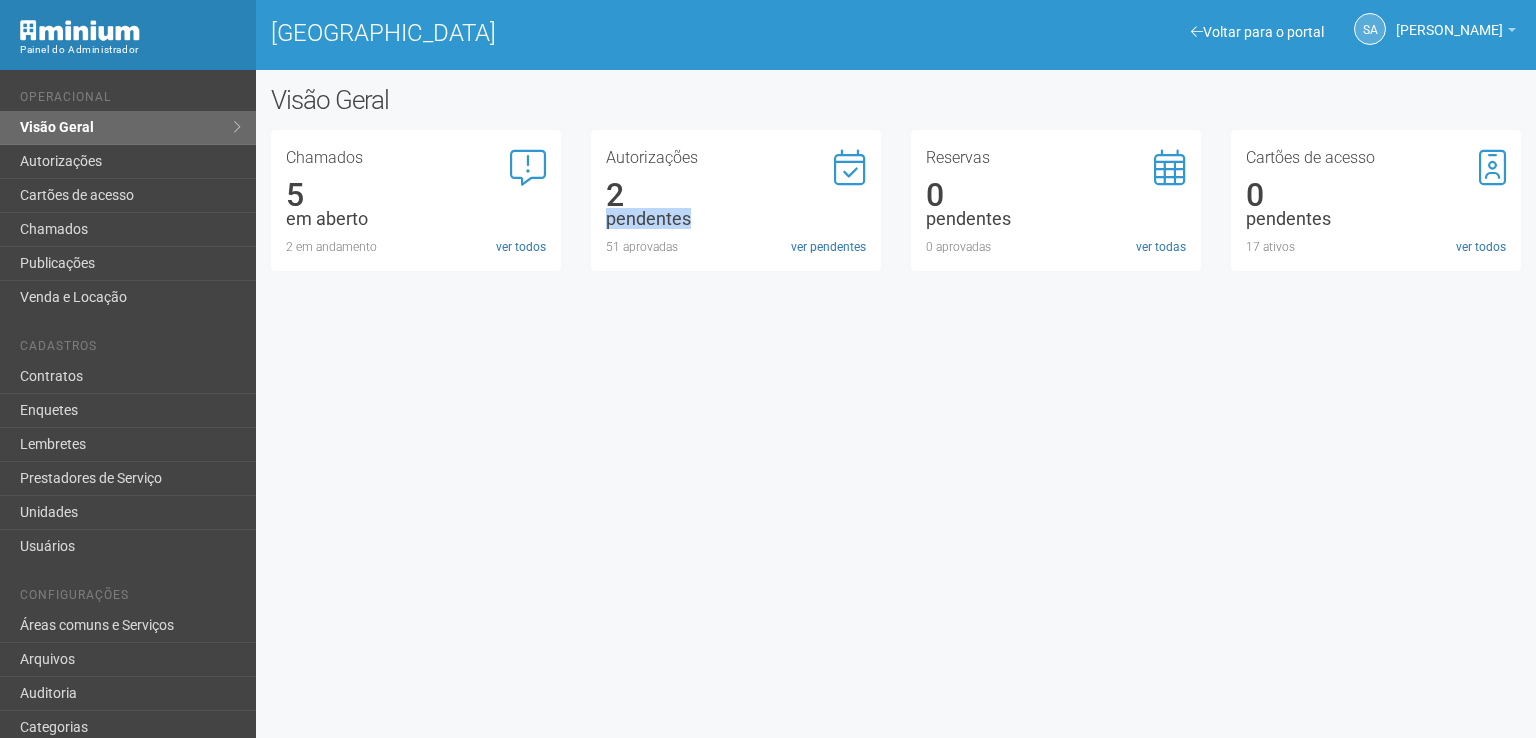 click on "pendentes" at bounding box center [736, 219] 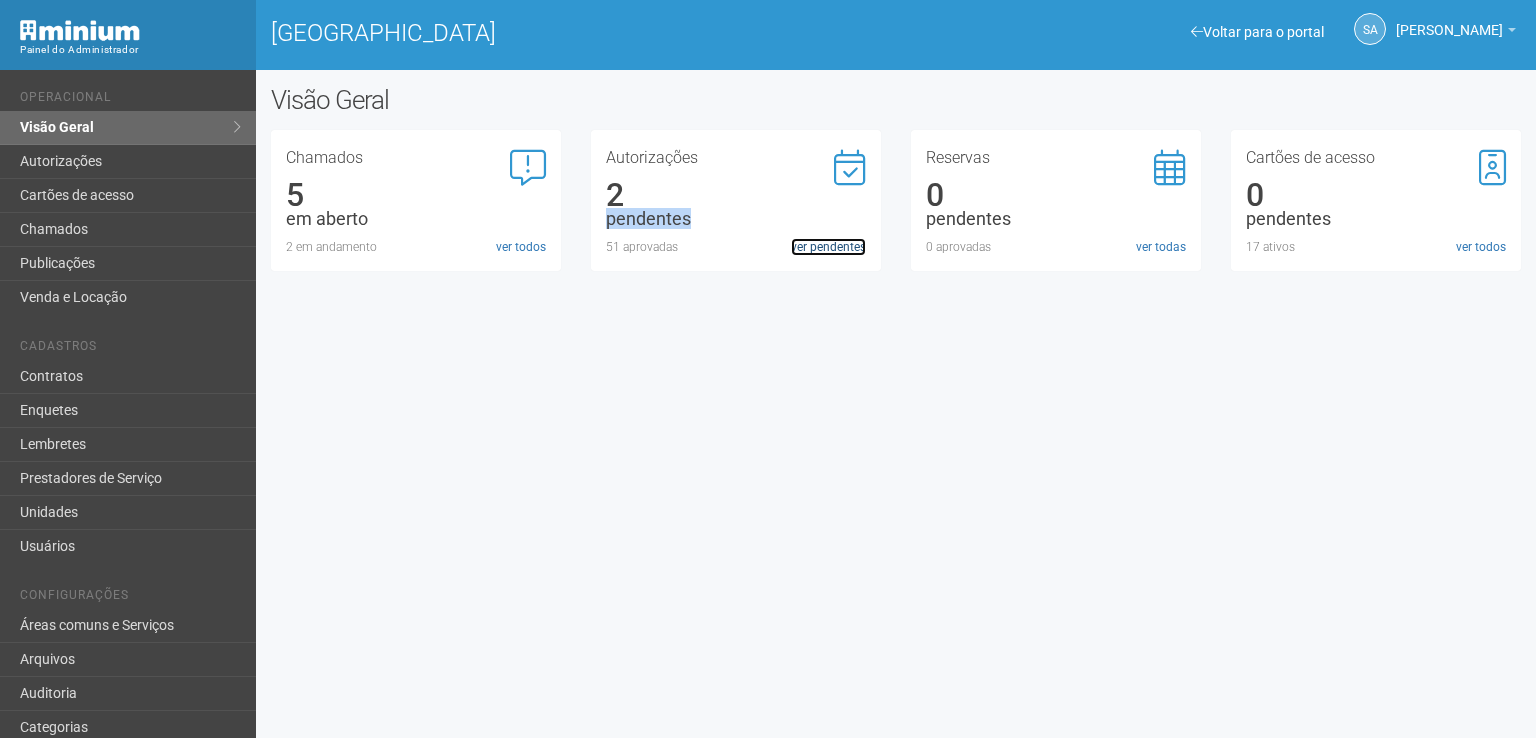 click on "ver pendentes" at bounding box center [828, 247] 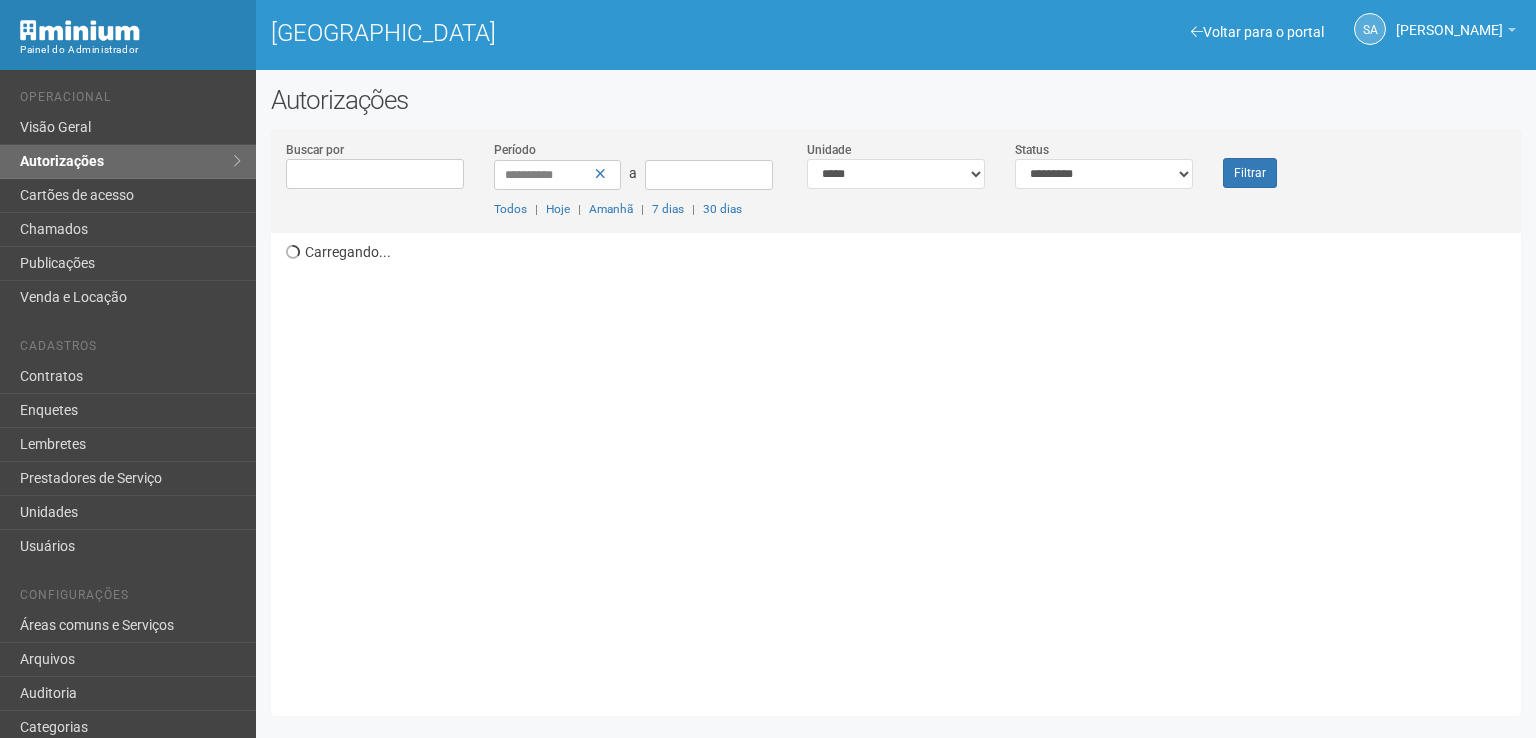 scroll, scrollTop: 0, scrollLeft: 0, axis: both 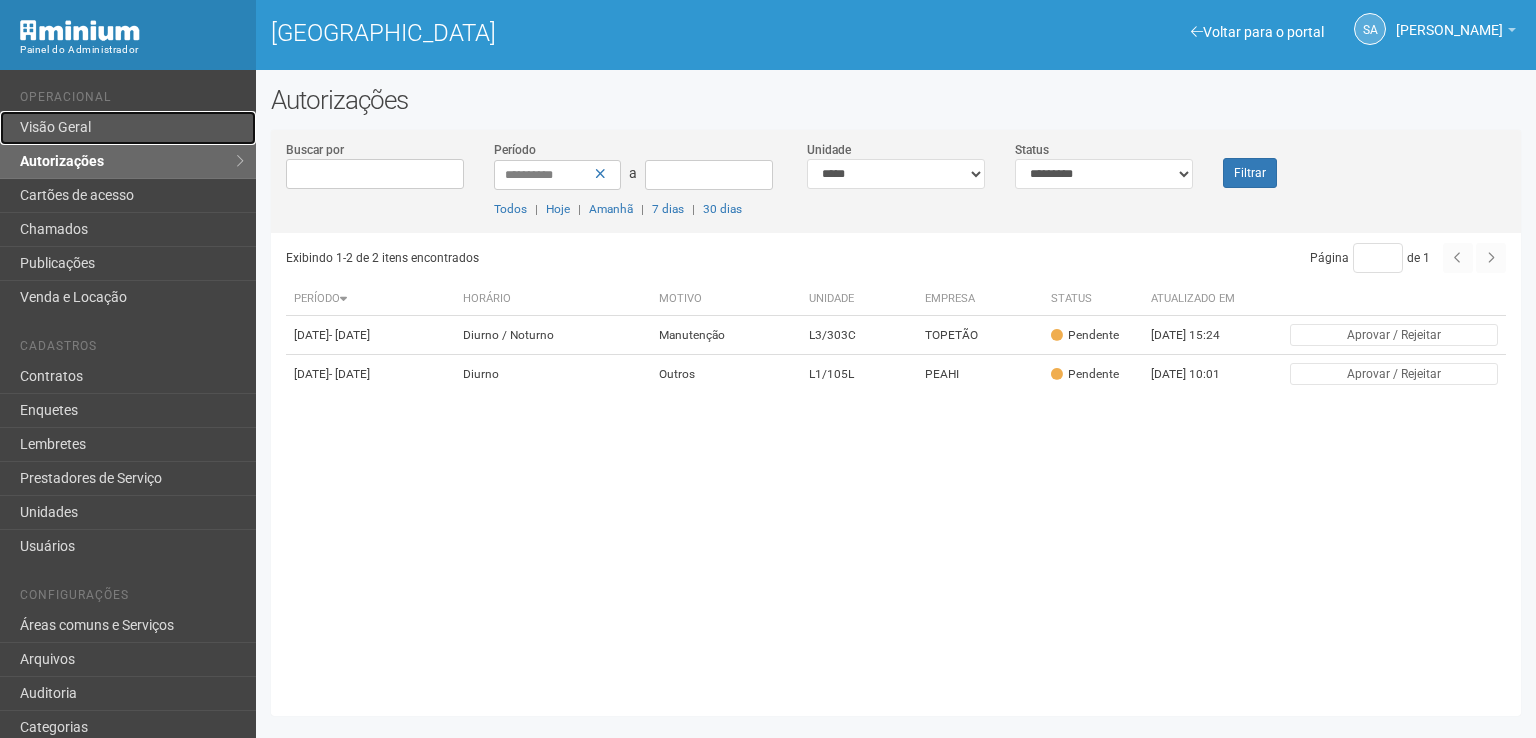 click on "Visão Geral" at bounding box center [128, 128] 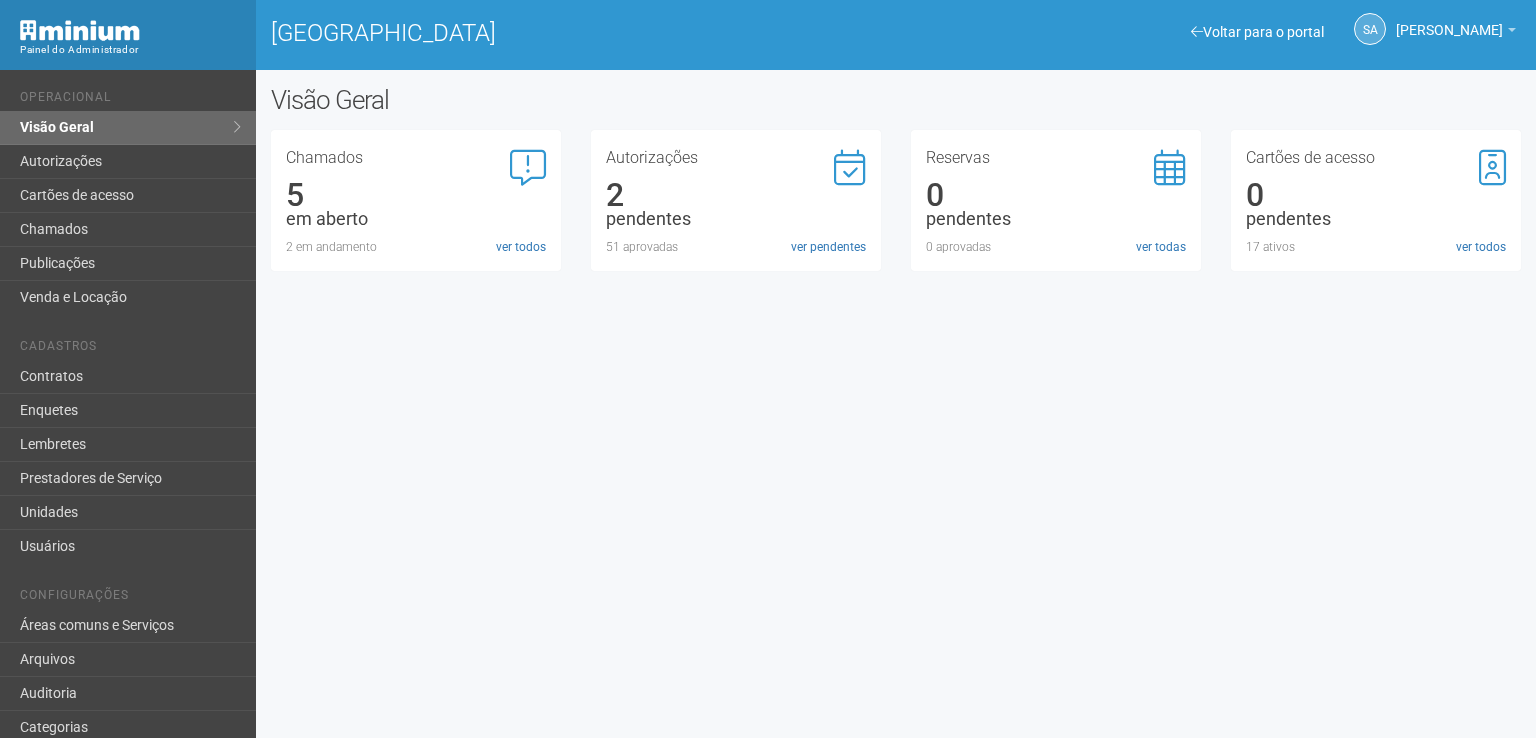 scroll, scrollTop: 0, scrollLeft: 0, axis: both 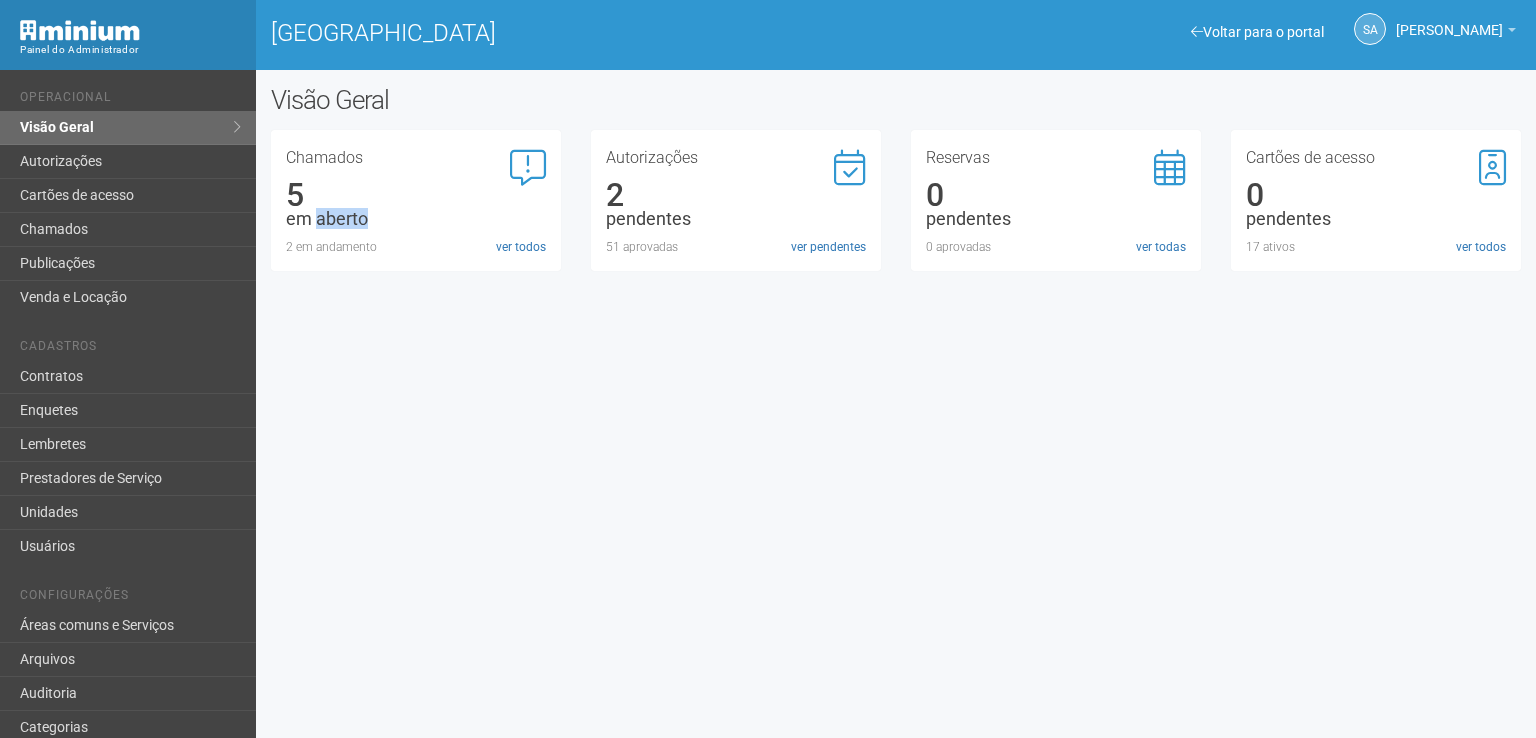 click on "em aberto" at bounding box center [416, 219] 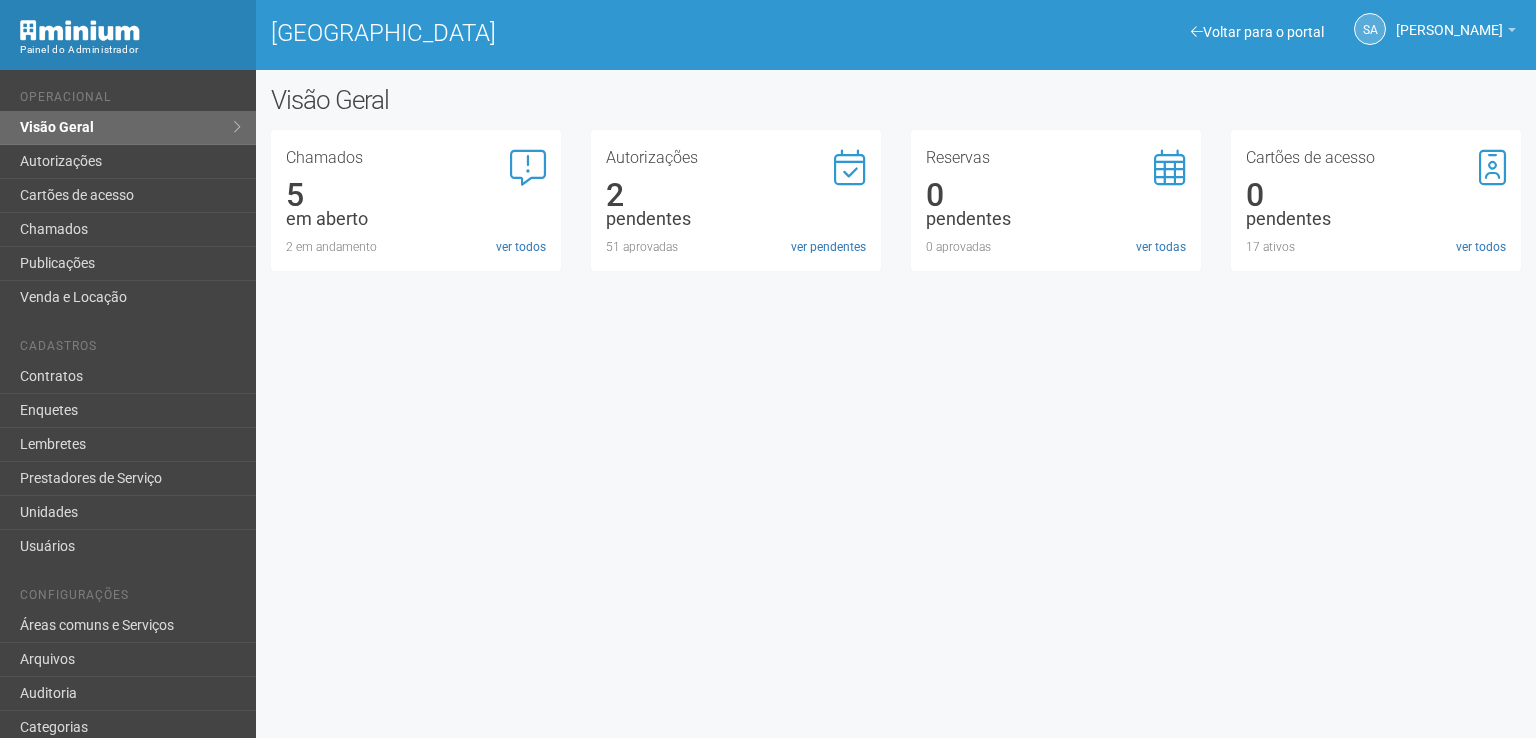 click on "2 em andamento" at bounding box center (416, 247) 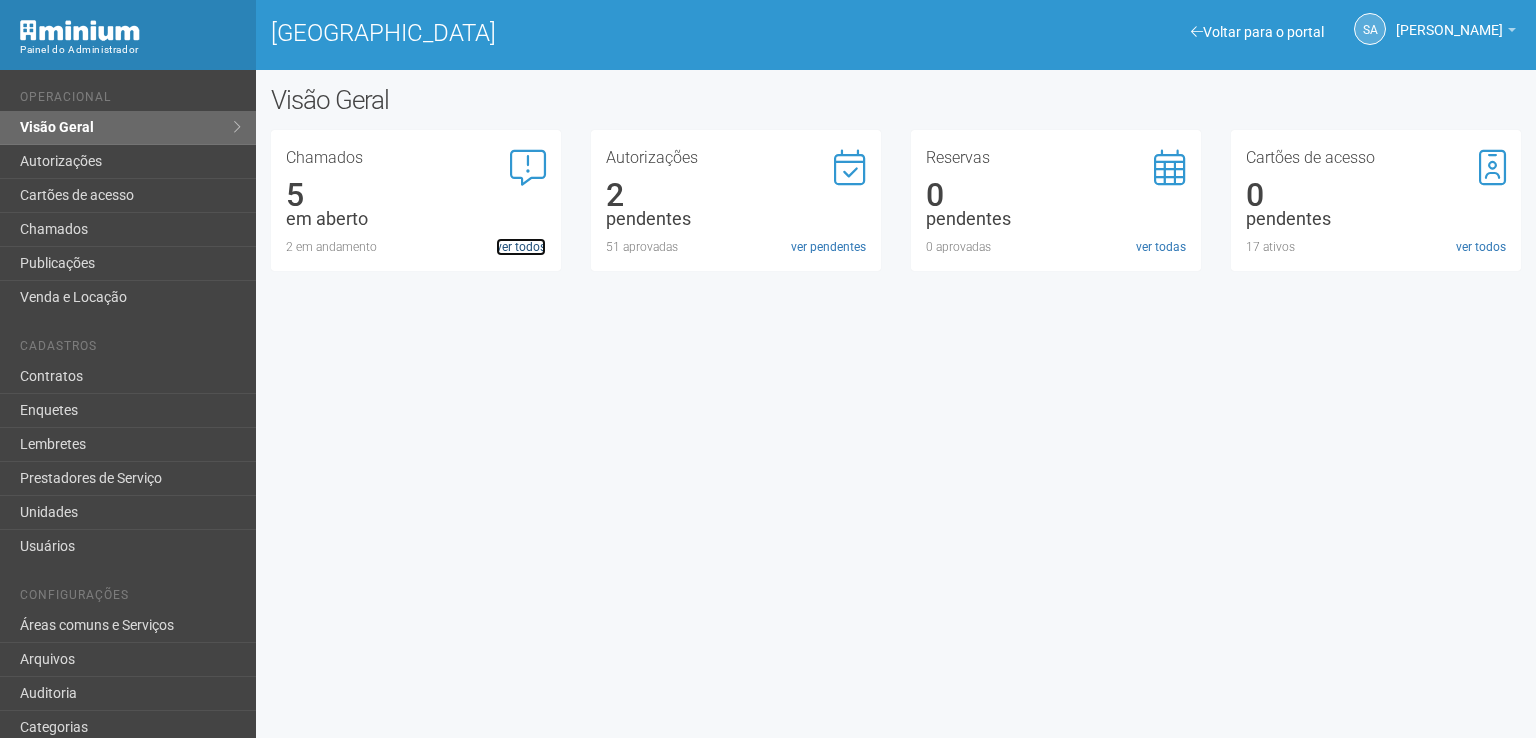 click on "ver todos" at bounding box center [521, 247] 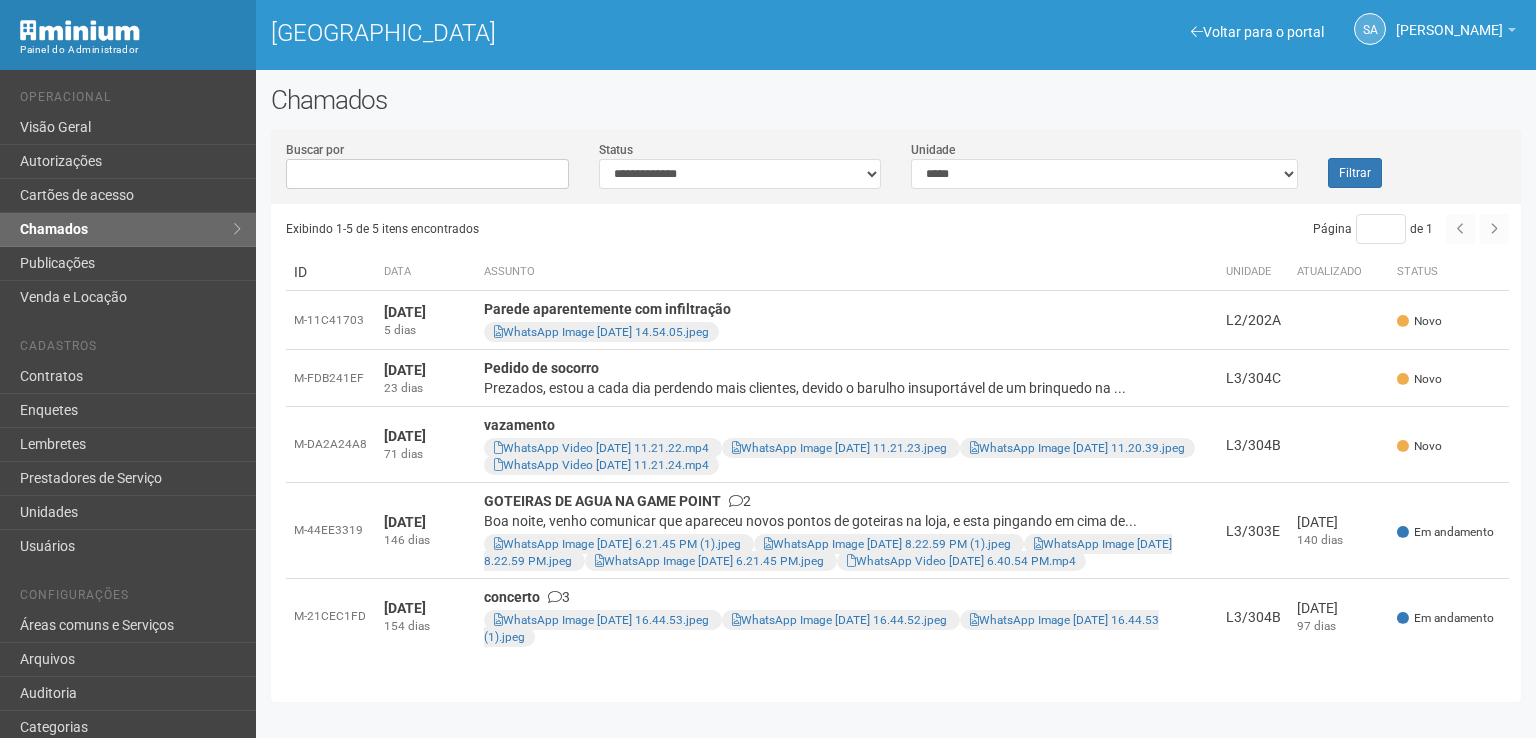 scroll, scrollTop: 0, scrollLeft: 0, axis: both 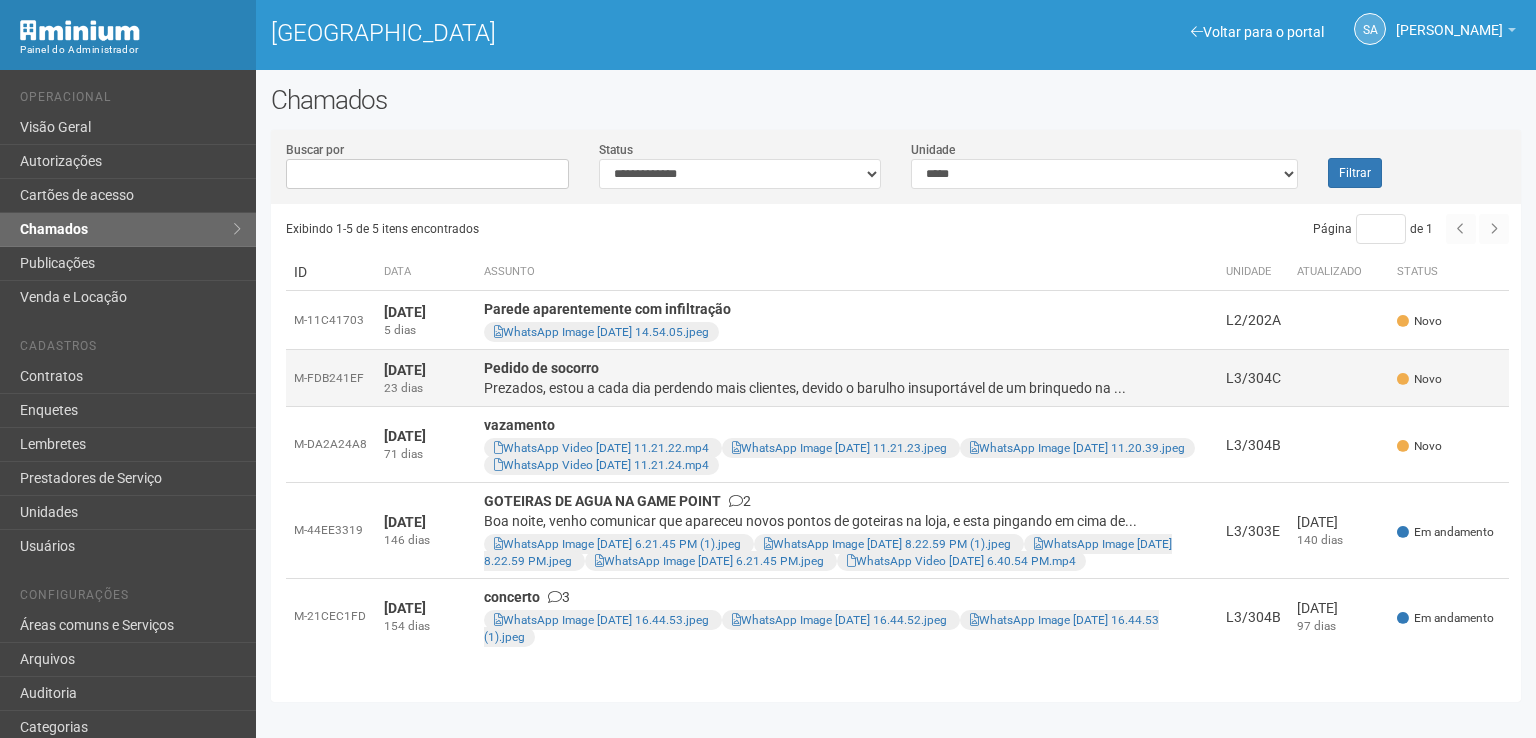 click on "Pedido de socorro
Prezados, estou a cada dia perdendo mais clientes, devido o barulho insuportável de um brinquedo na ..." at bounding box center (847, 378) 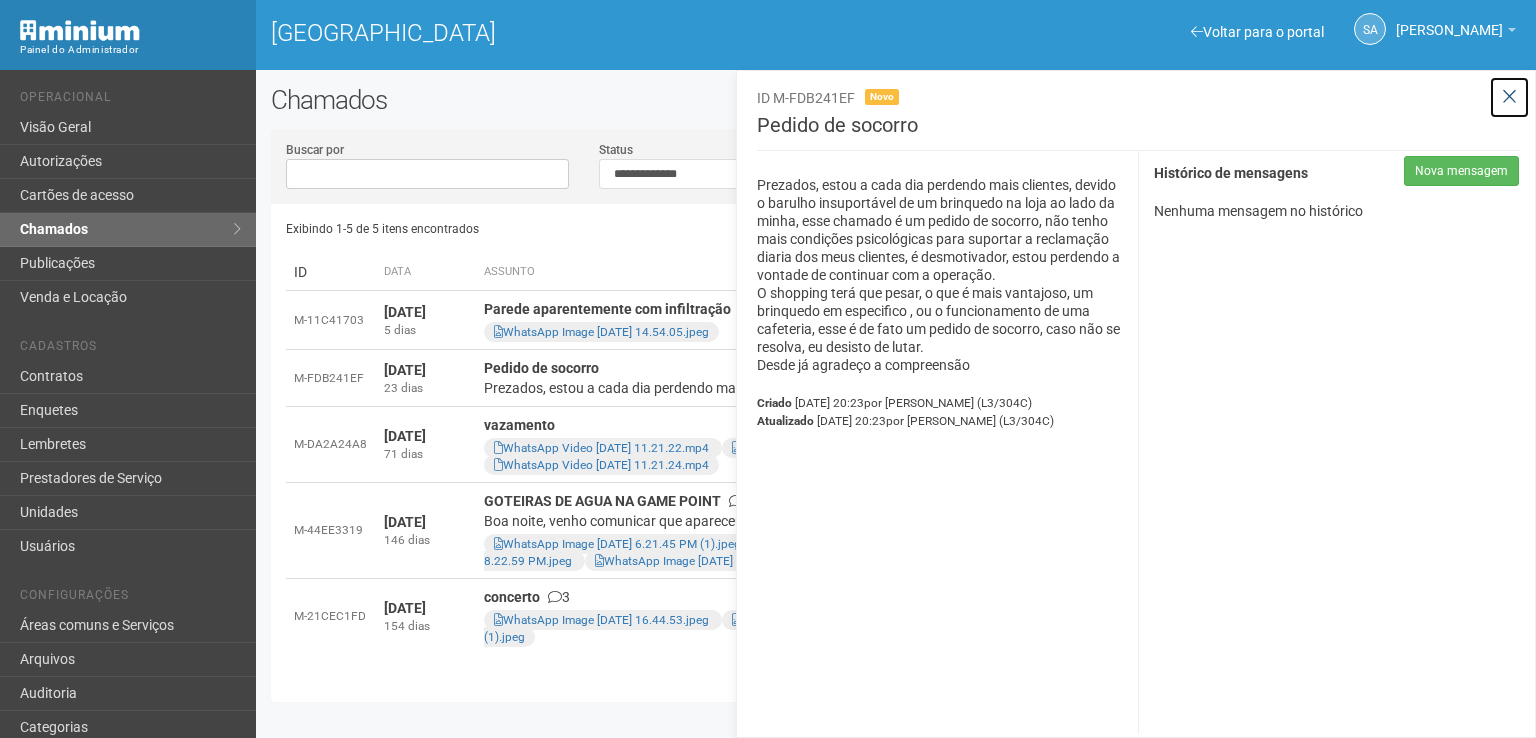 click at bounding box center [1509, 97] 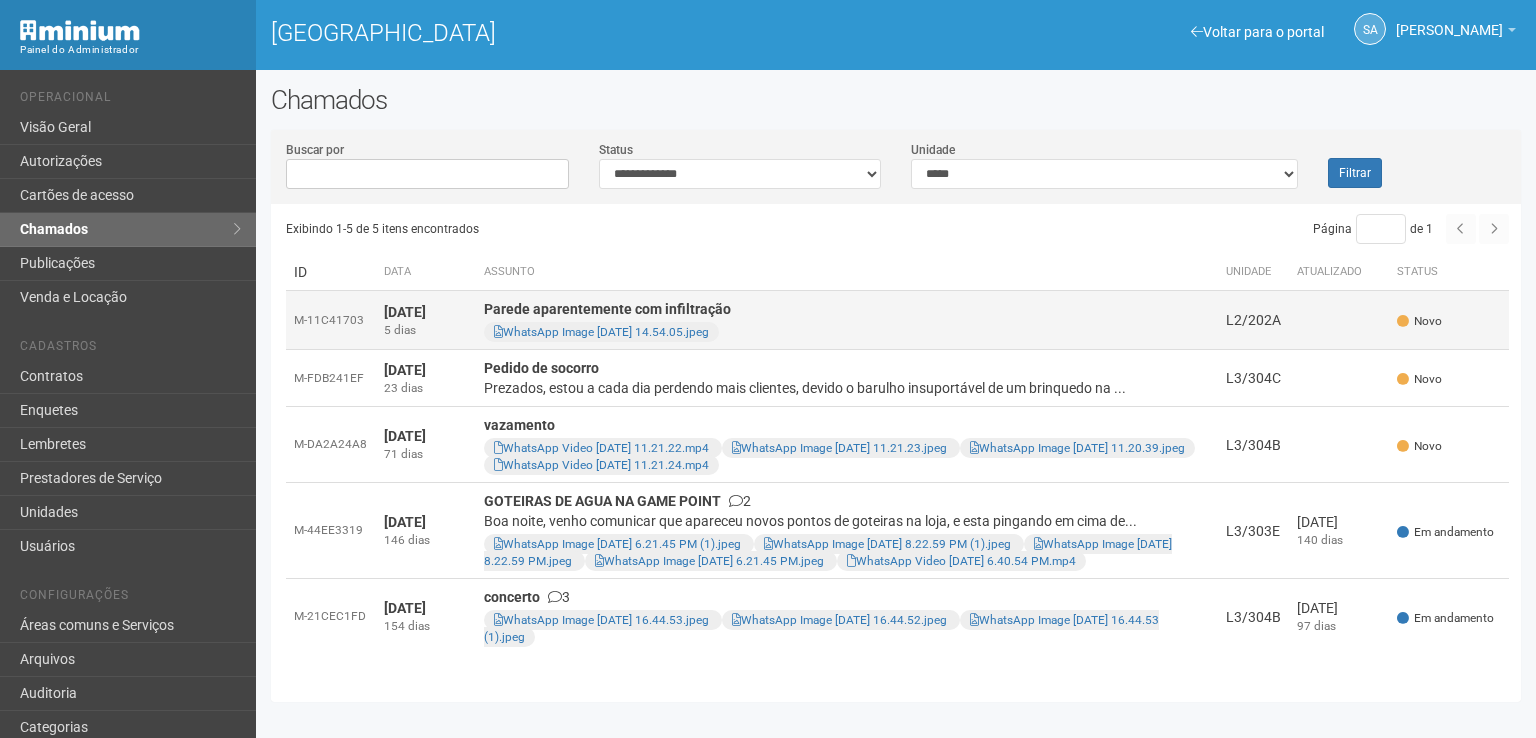 click on "Parede aparentemente com infiltração" at bounding box center [607, 309] 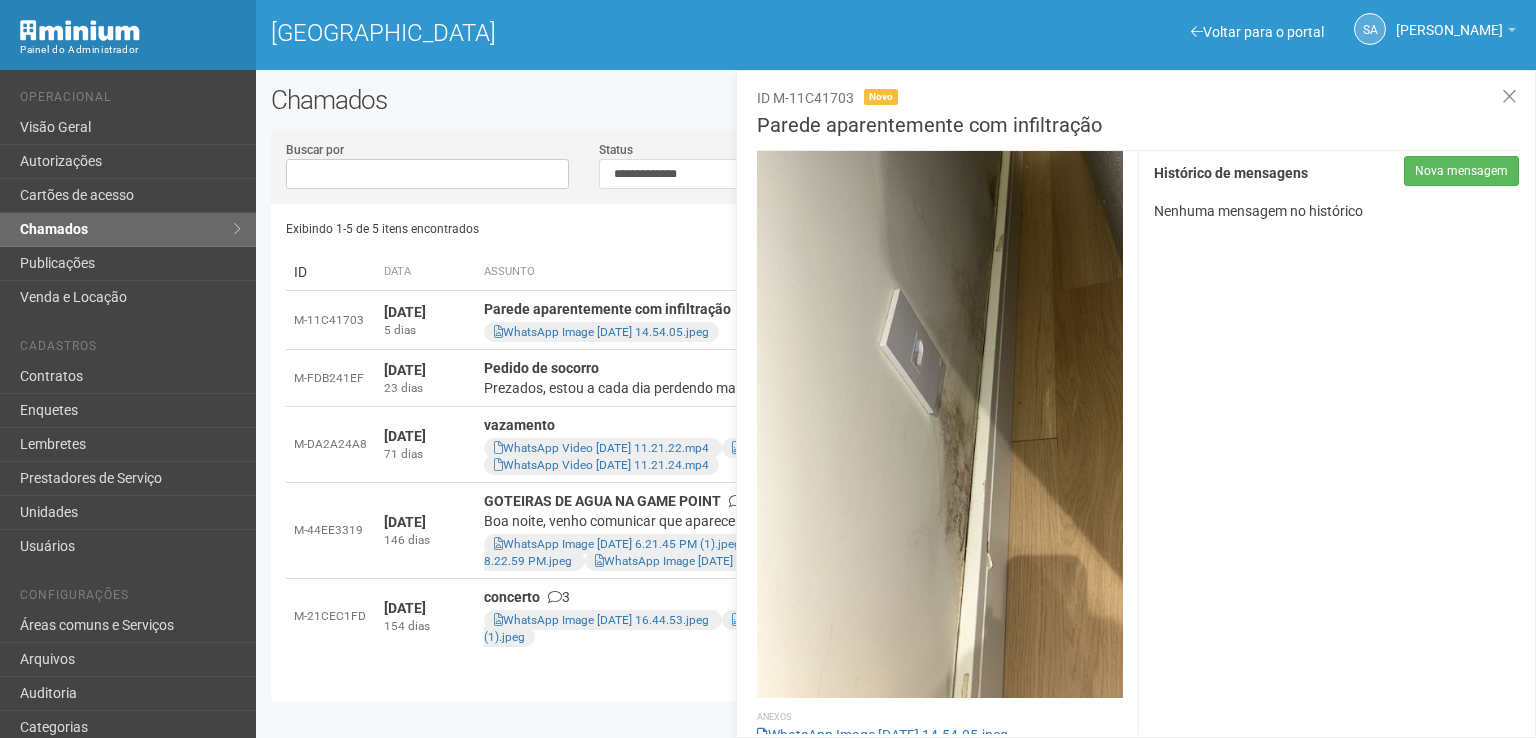 scroll, scrollTop: 274, scrollLeft: 0, axis: vertical 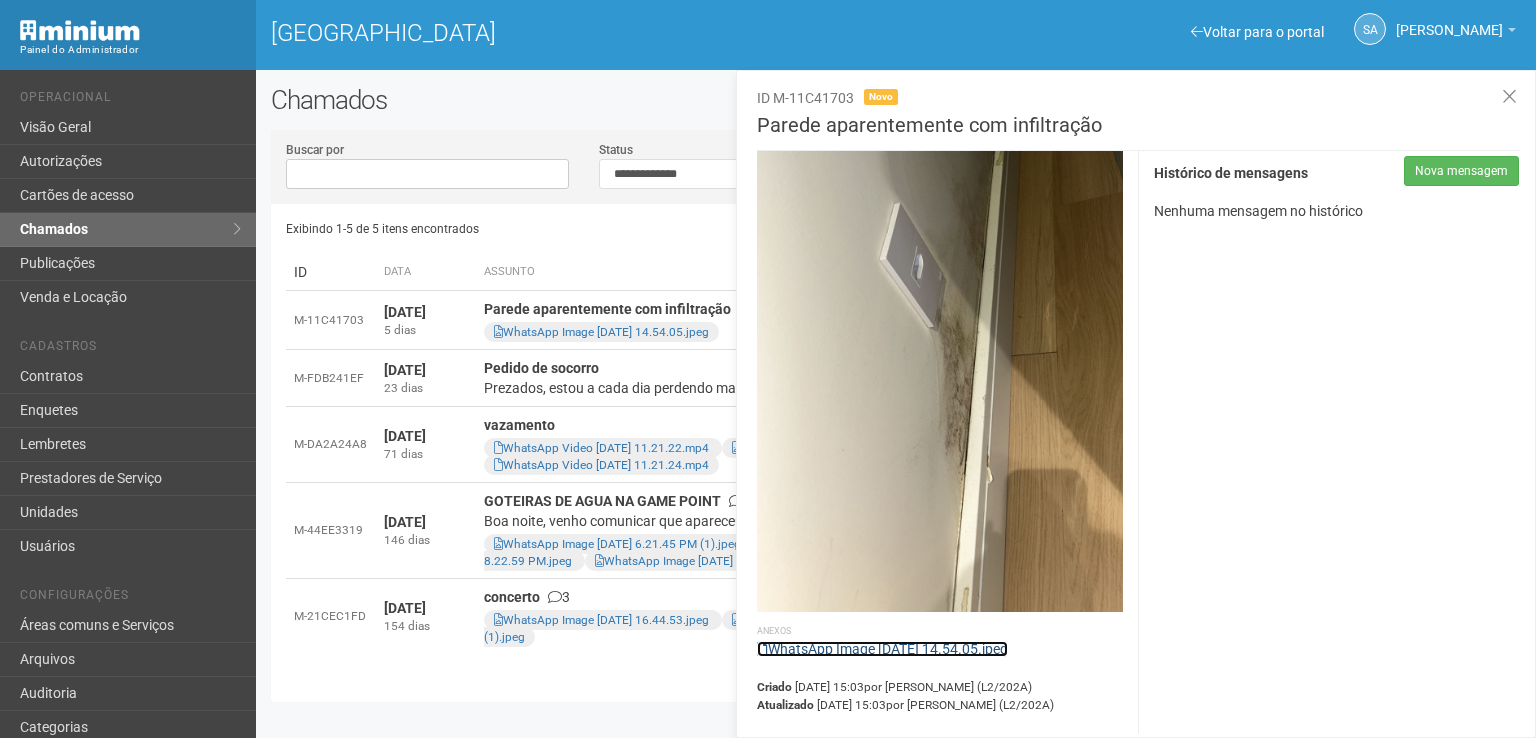click on "WhatsApp Image 2025-06-27 at 14.54.05.jpeg" at bounding box center [882, 649] 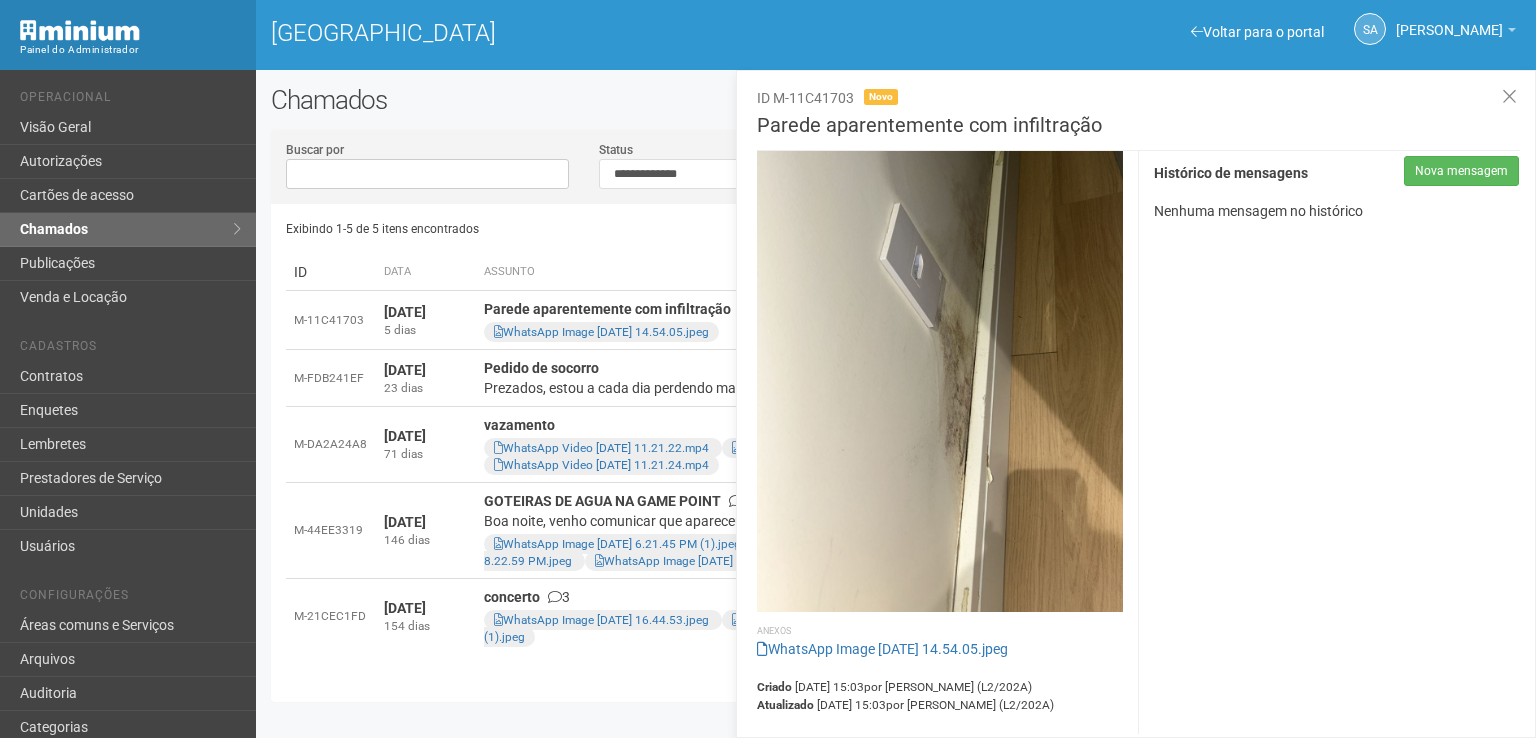 click on "**********" at bounding box center [1336, 442] 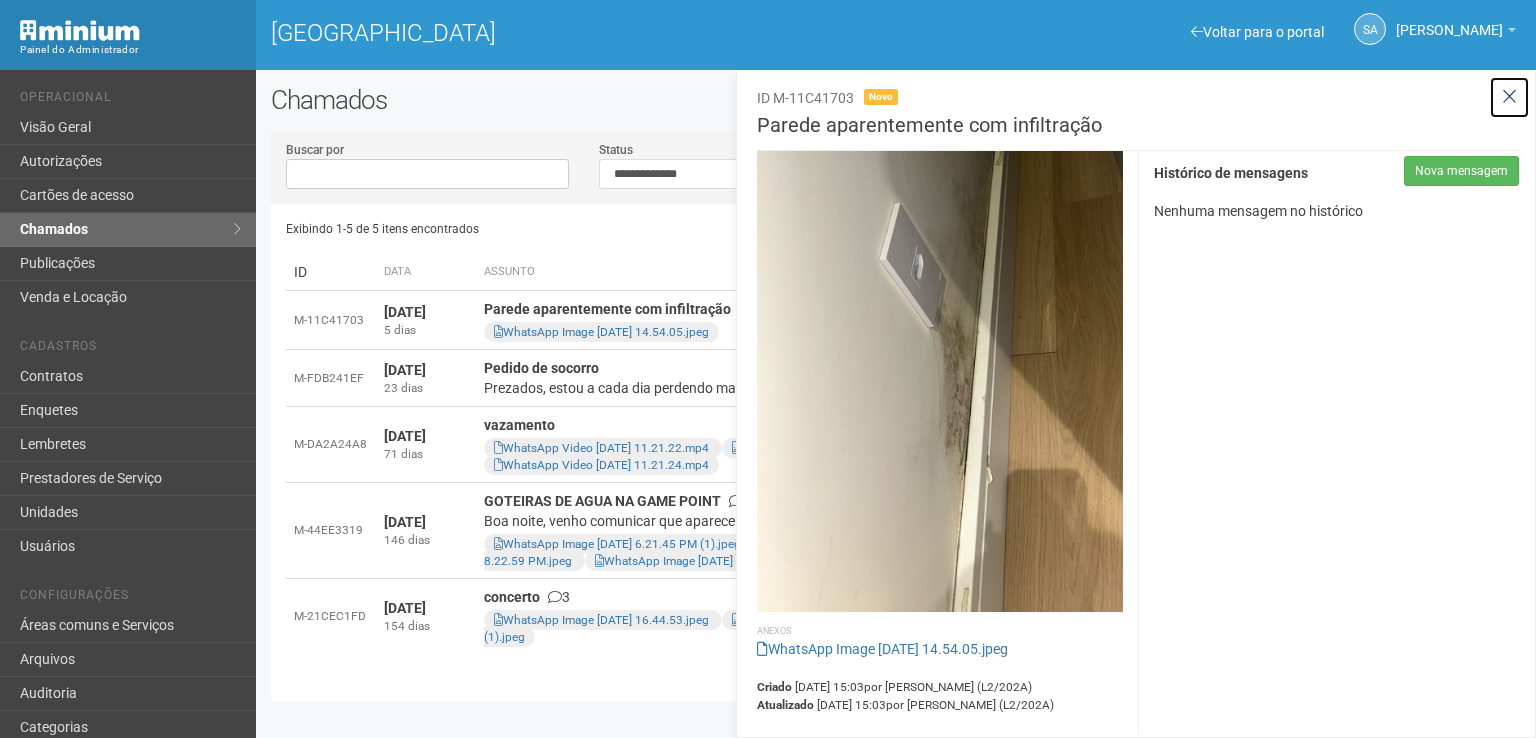 click at bounding box center (1509, 97) 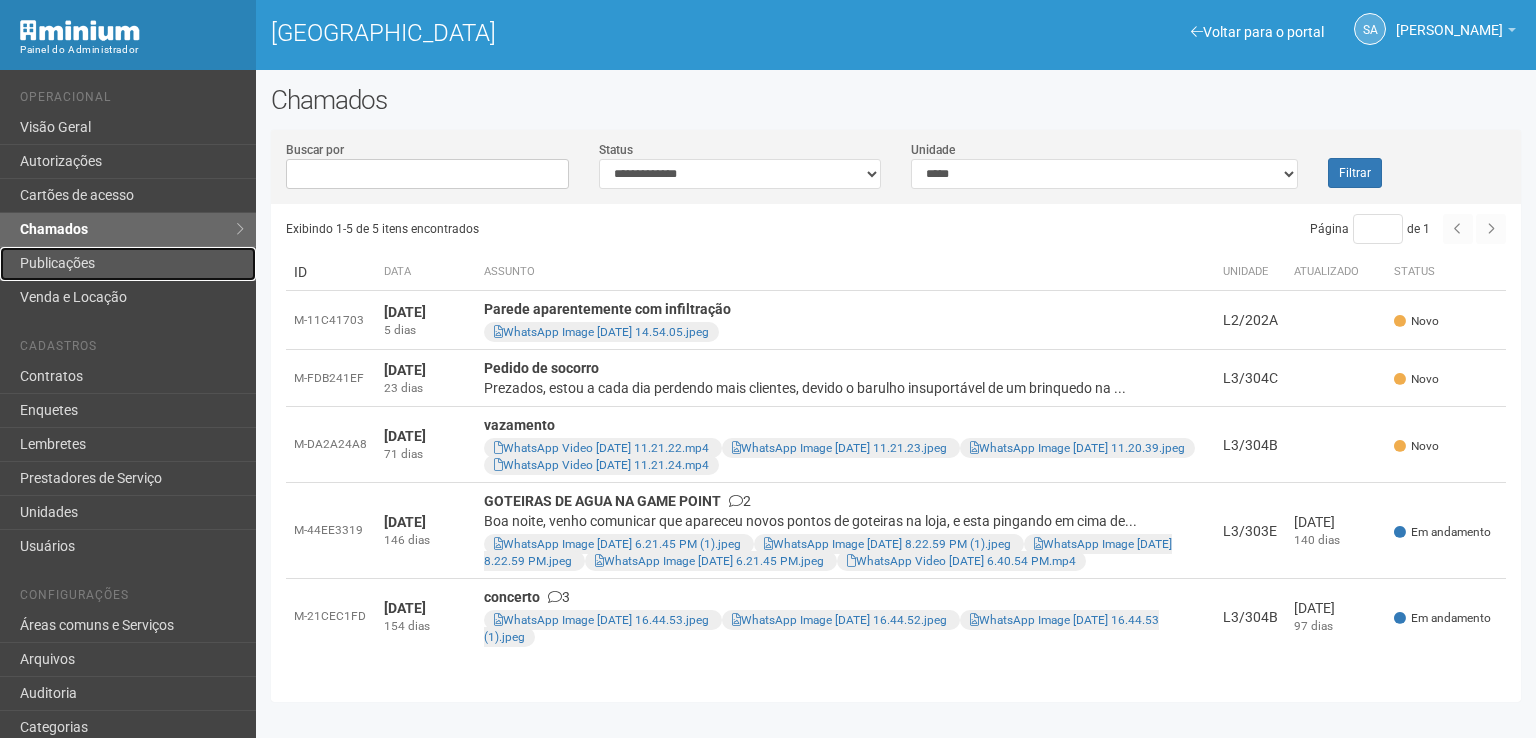 click on "Publicações" at bounding box center [128, 264] 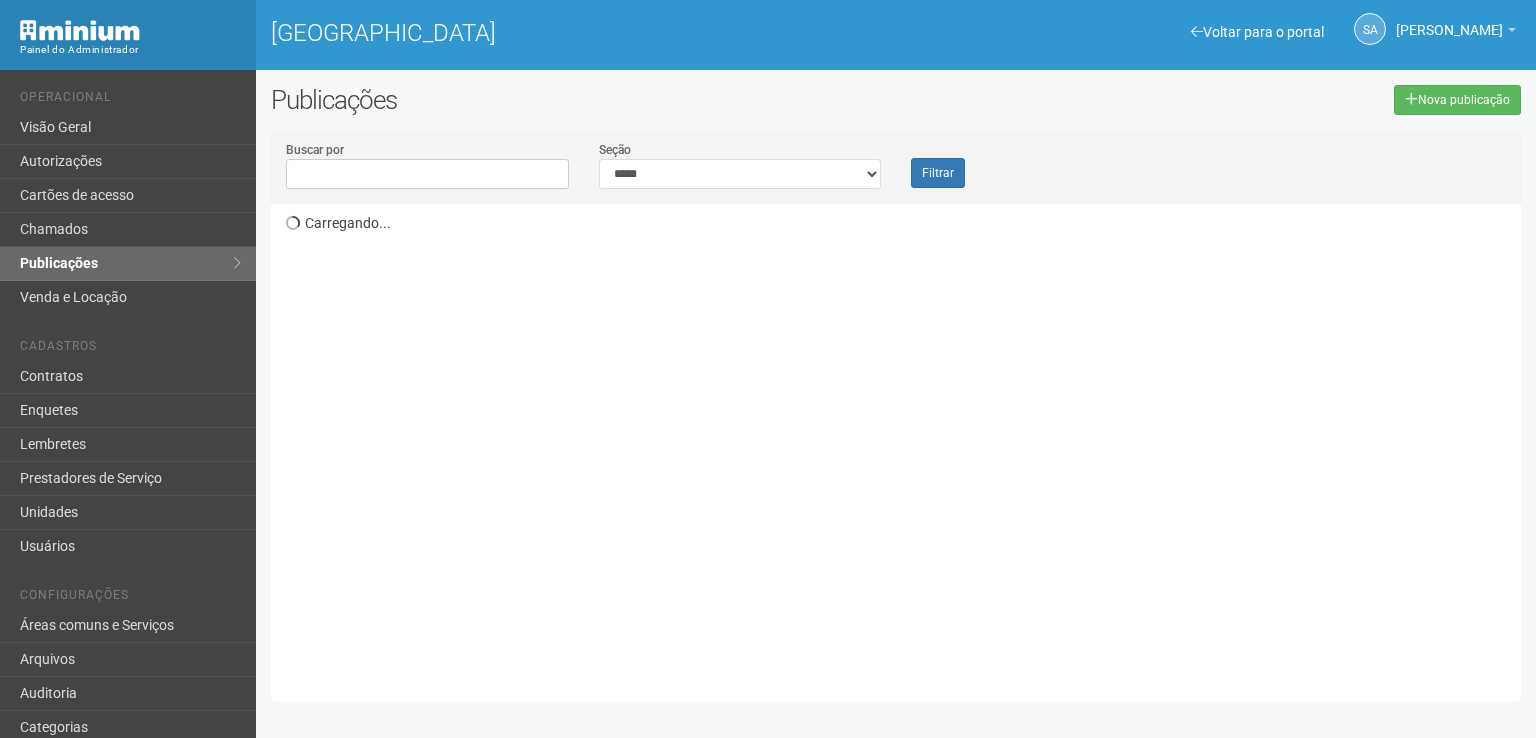 scroll, scrollTop: 0, scrollLeft: 0, axis: both 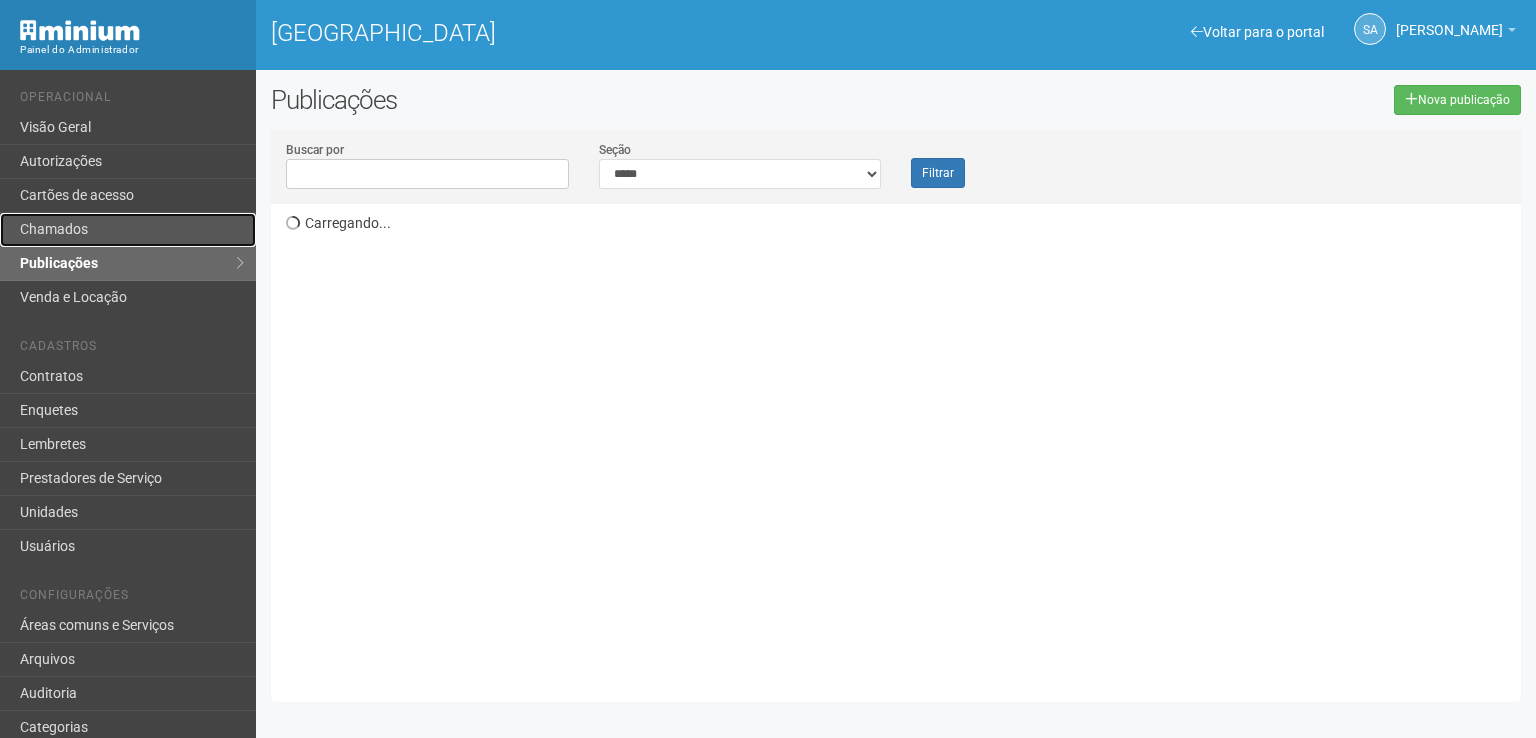 click on "Chamados" at bounding box center (128, 230) 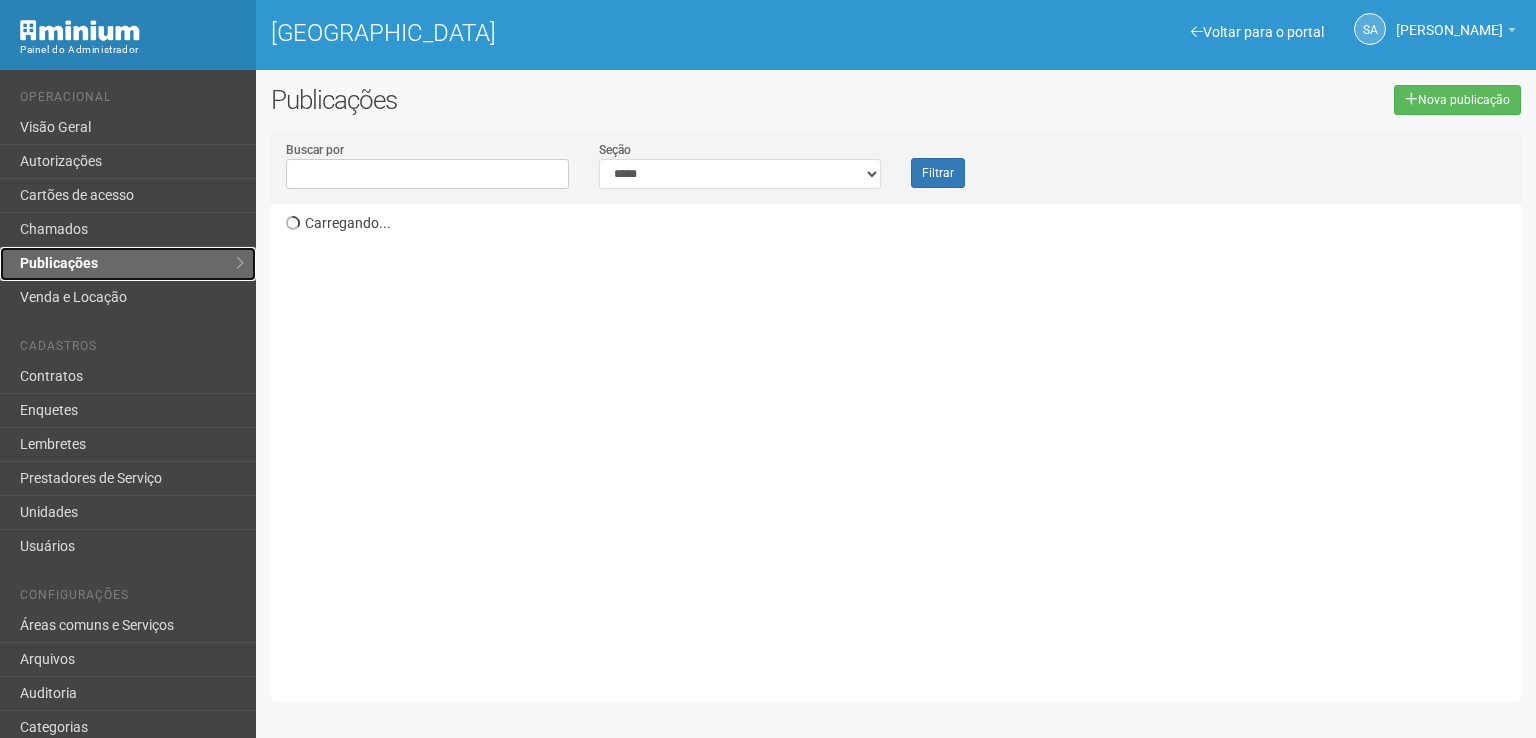 click on "Publicações" at bounding box center [128, 264] 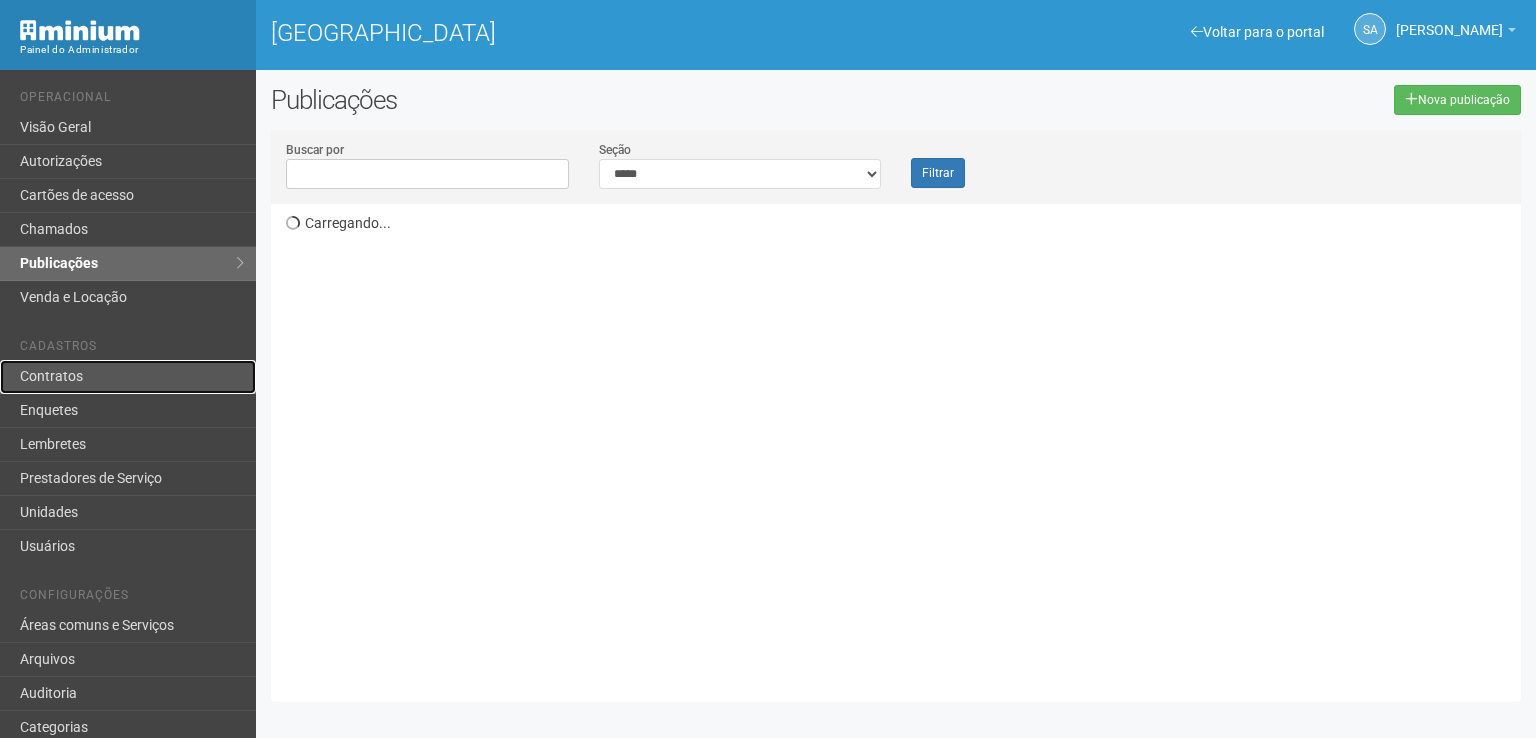 click on "Contratos" at bounding box center [128, 377] 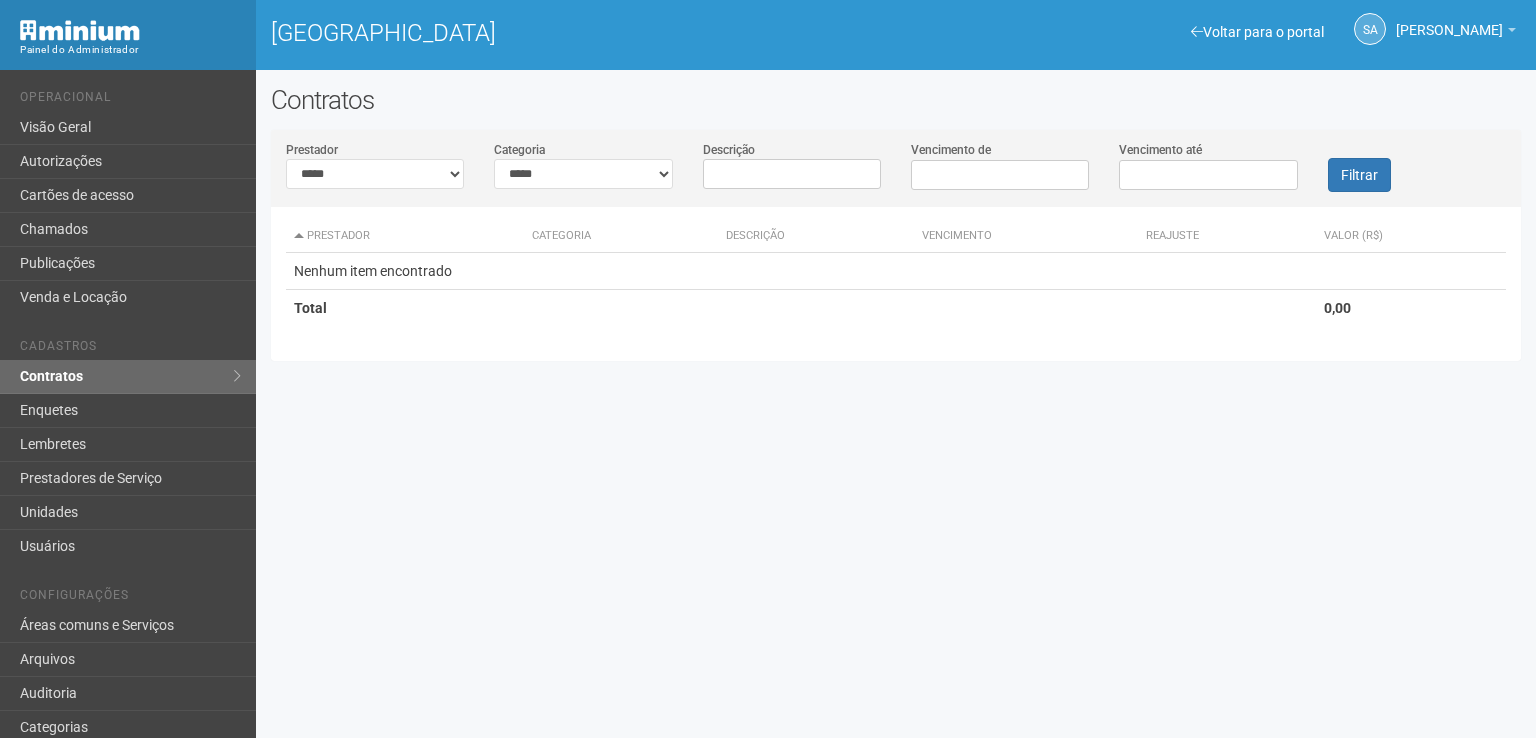 scroll, scrollTop: 0, scrollLeft: 0, axis: both 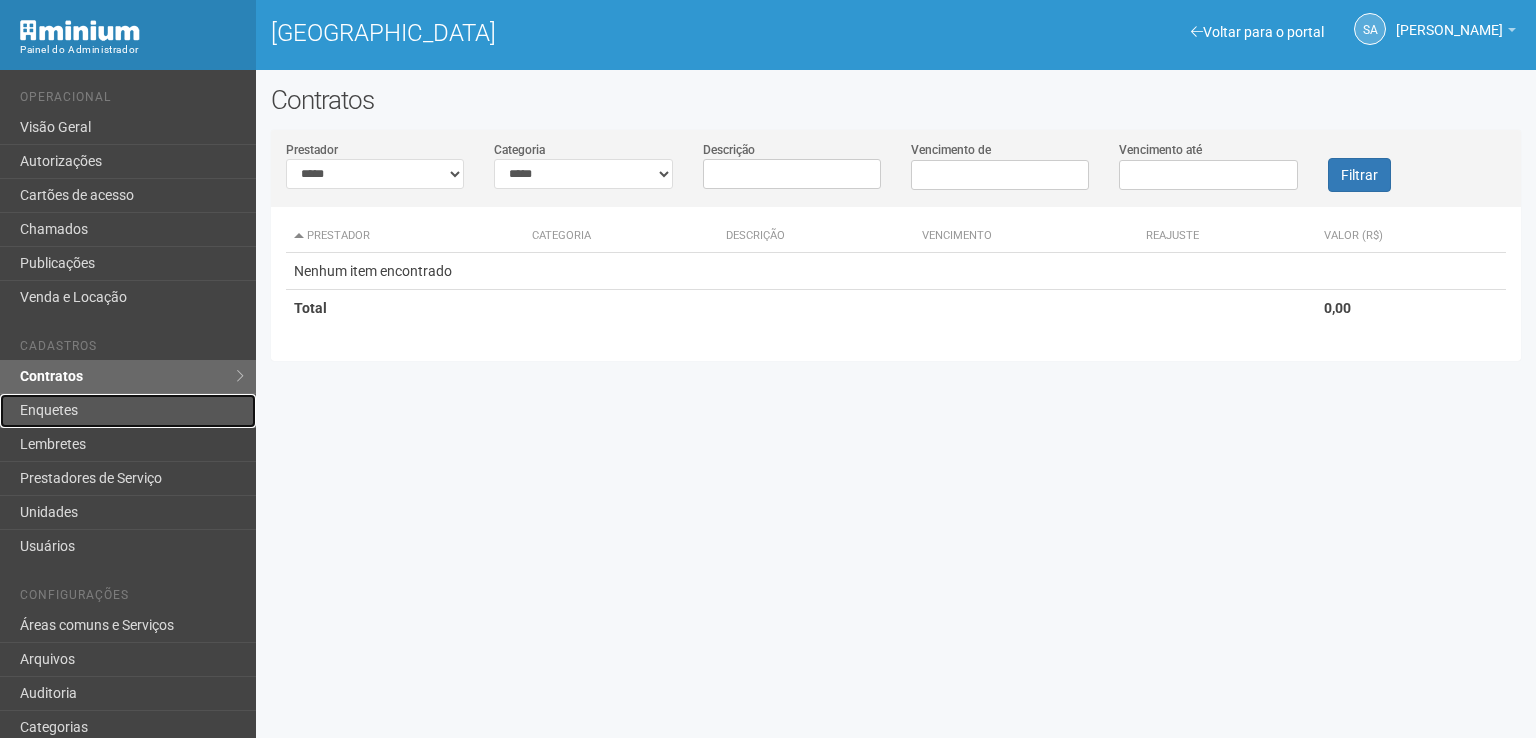click on "Enquetes" at bounding box center [128, 411] 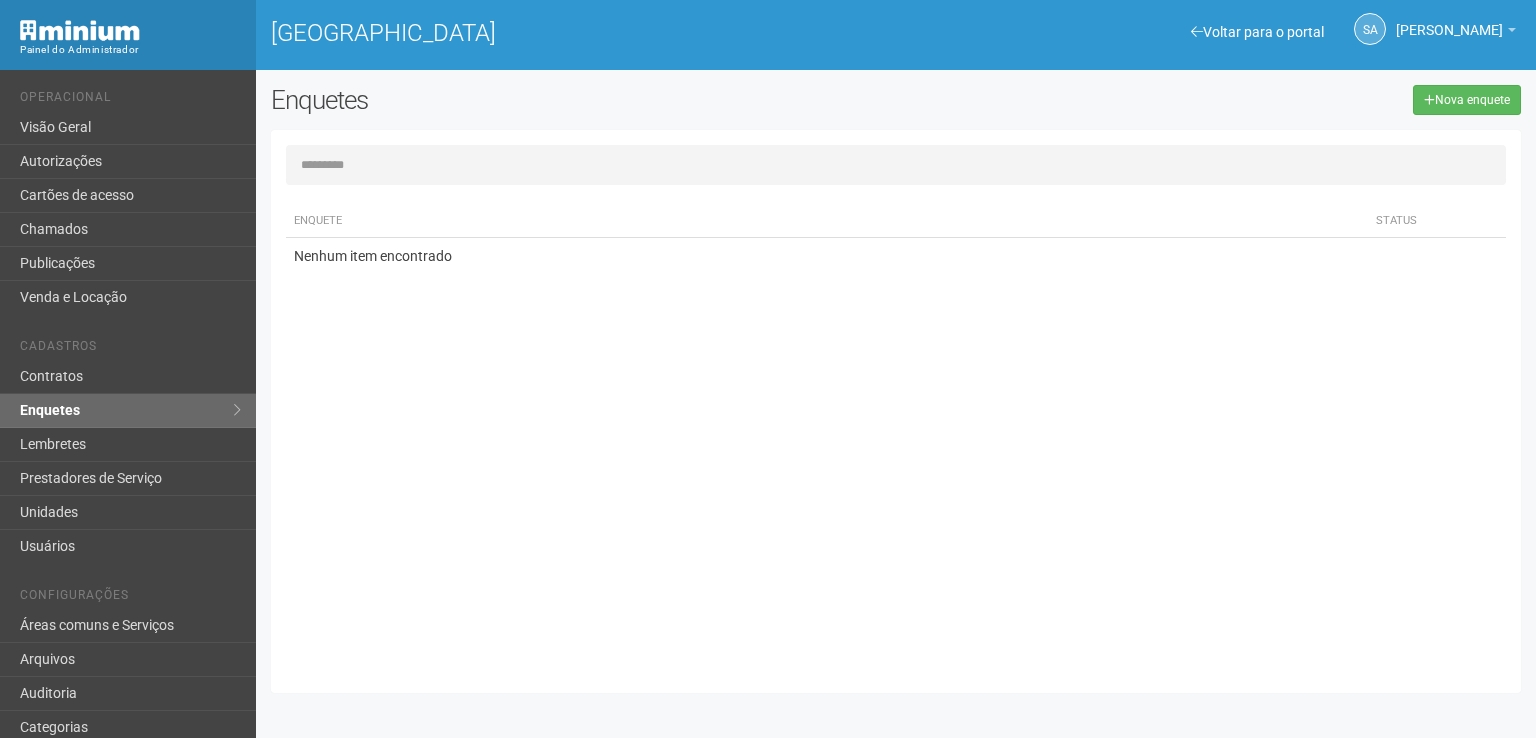scroll, scrollTop: 0, scrollLeft: 0, axis: both 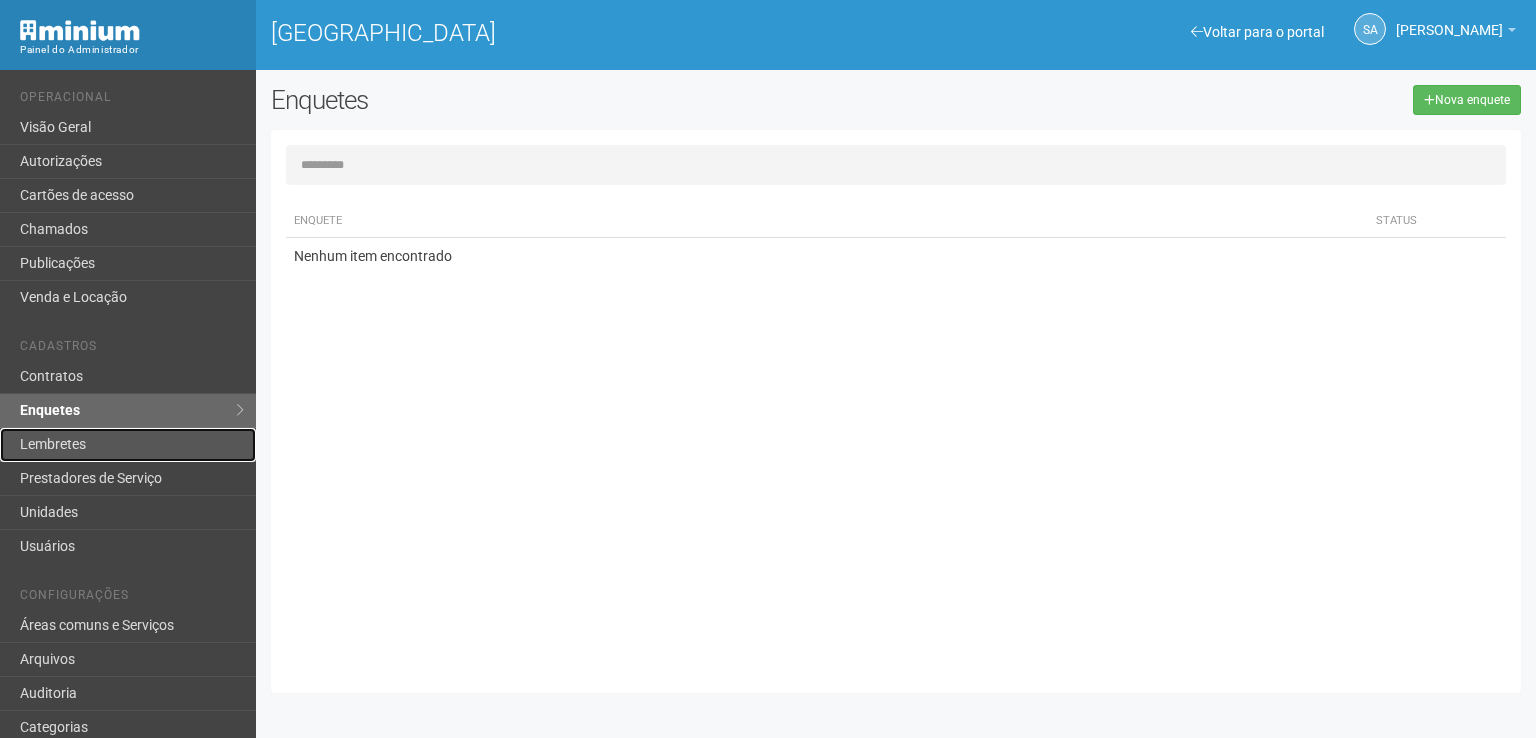 click on "Lembretes" at bounding box center (128, 445) 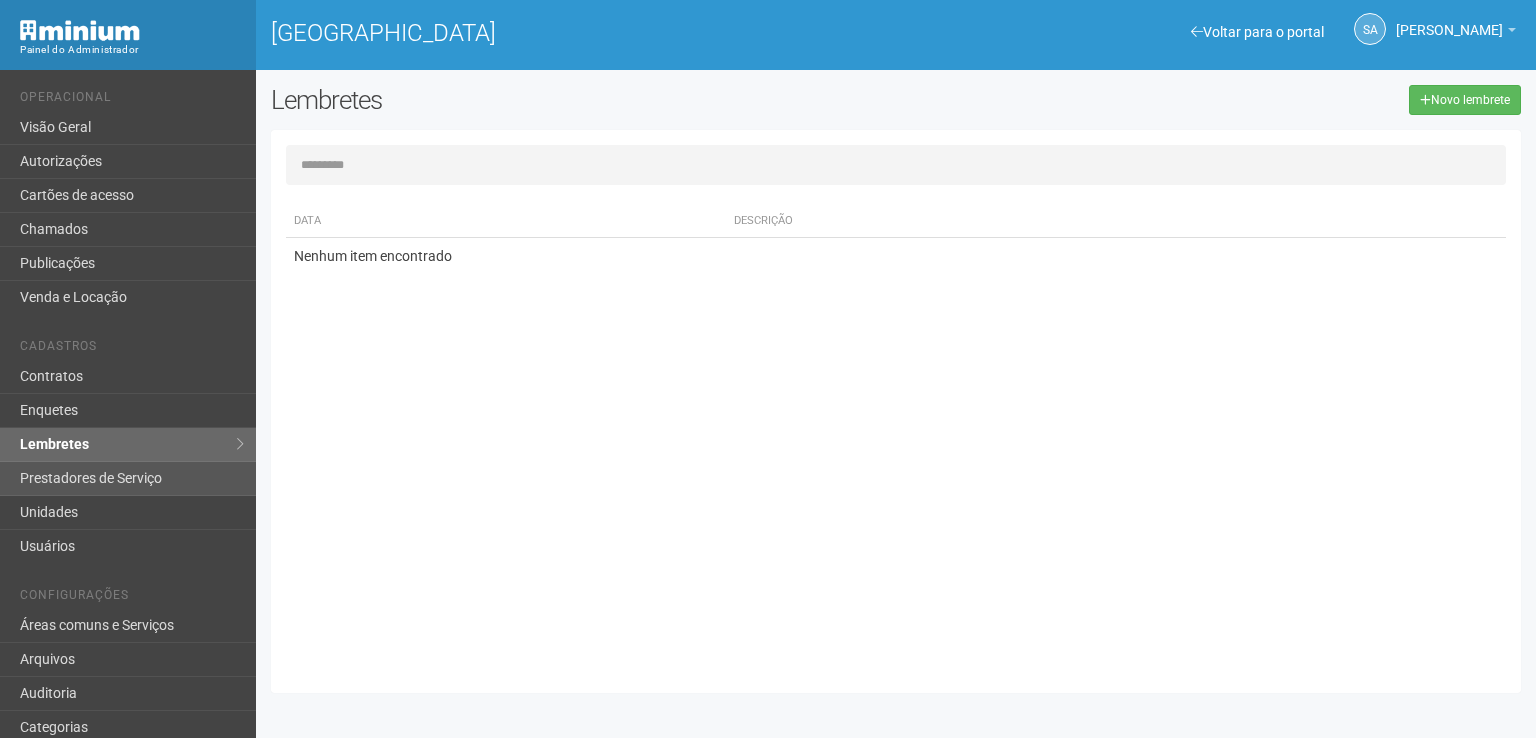 scroll, scrollTop: 0, scrollLeft: 0, axis: both 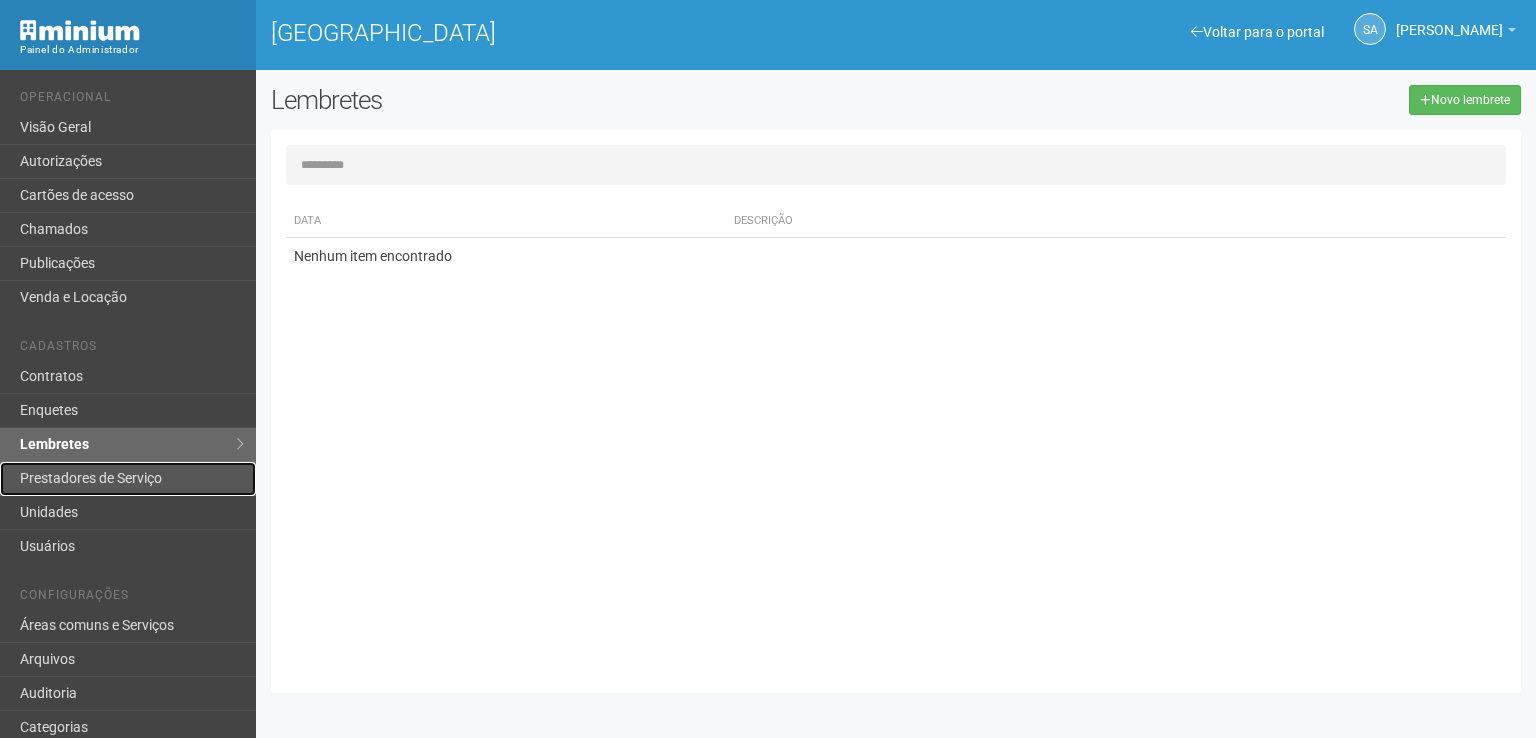 click on "Prestadores de Serviço" at bounding box center [128, 479] 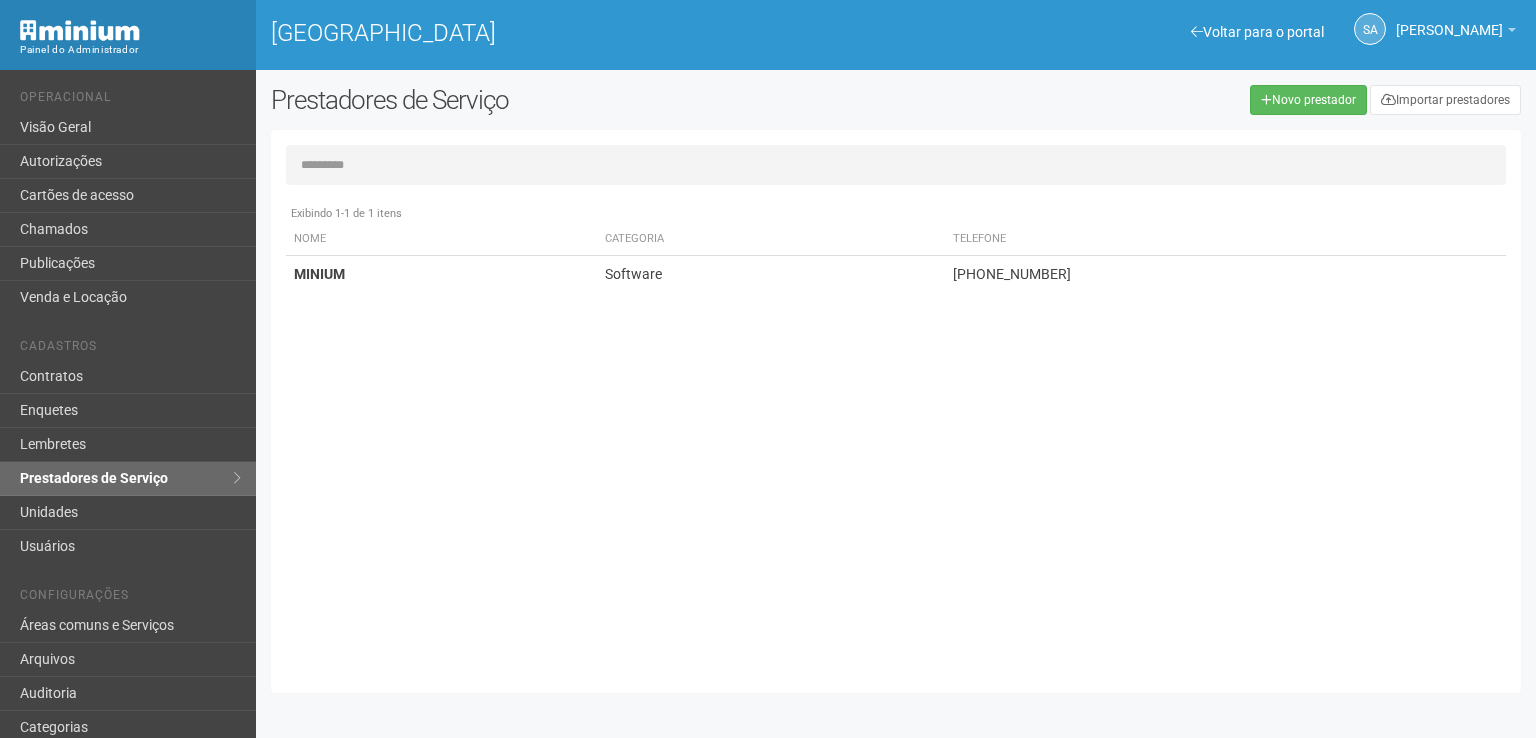 scroll, scrollTop: 0, scrollLeft: 0, axis: both 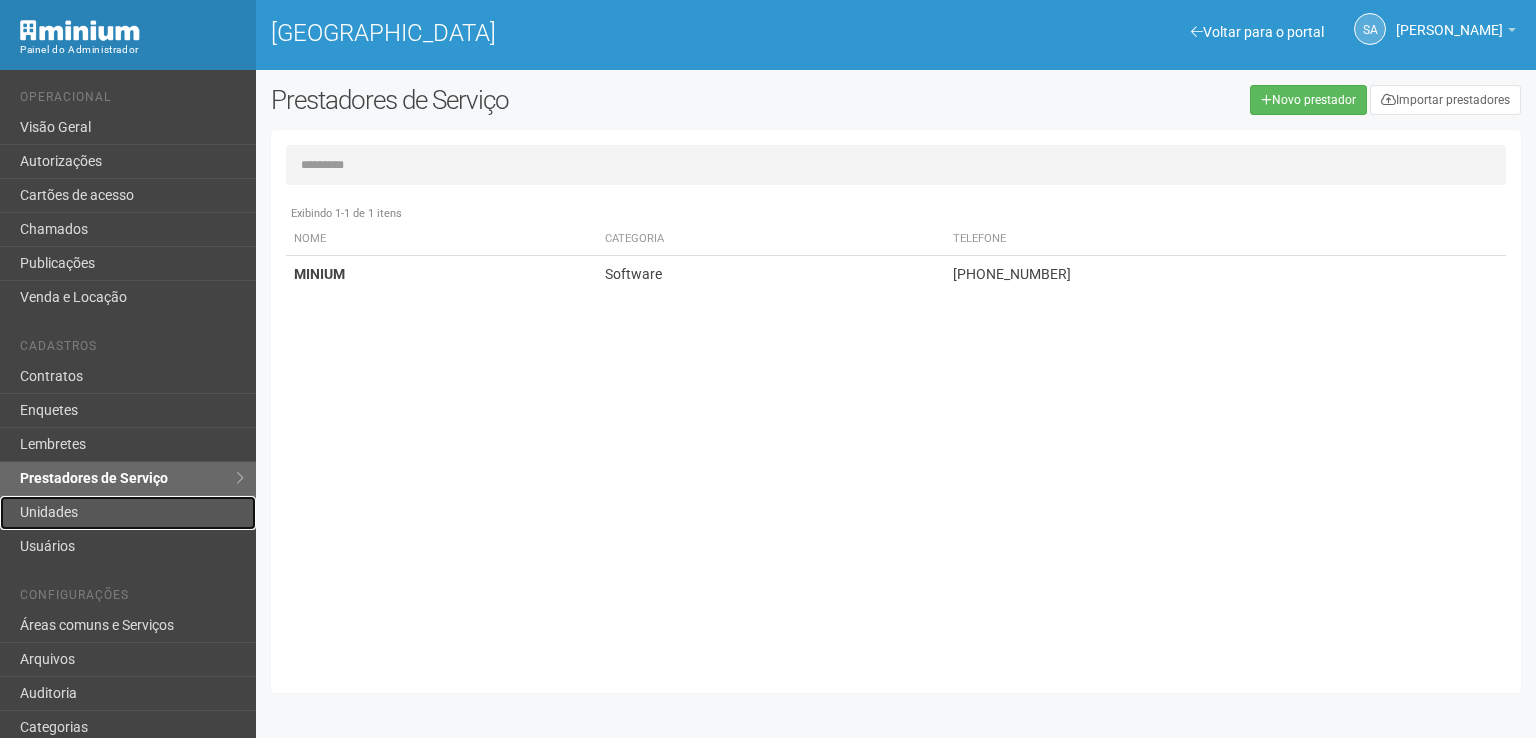 click on "Unidades" at bounding box center [128, 513] 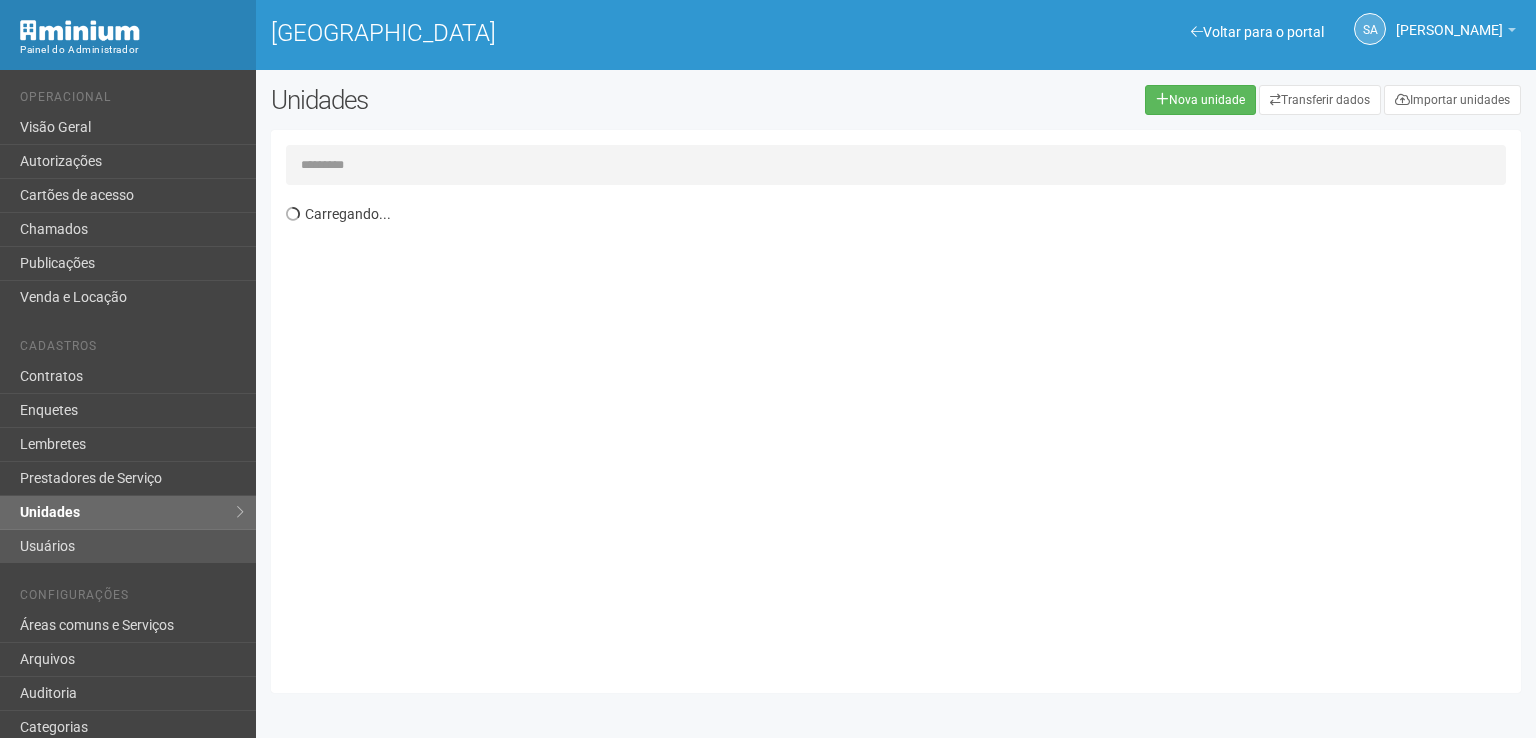 scroll, scrollTop: 0, scrollLeft: 0, axis: both 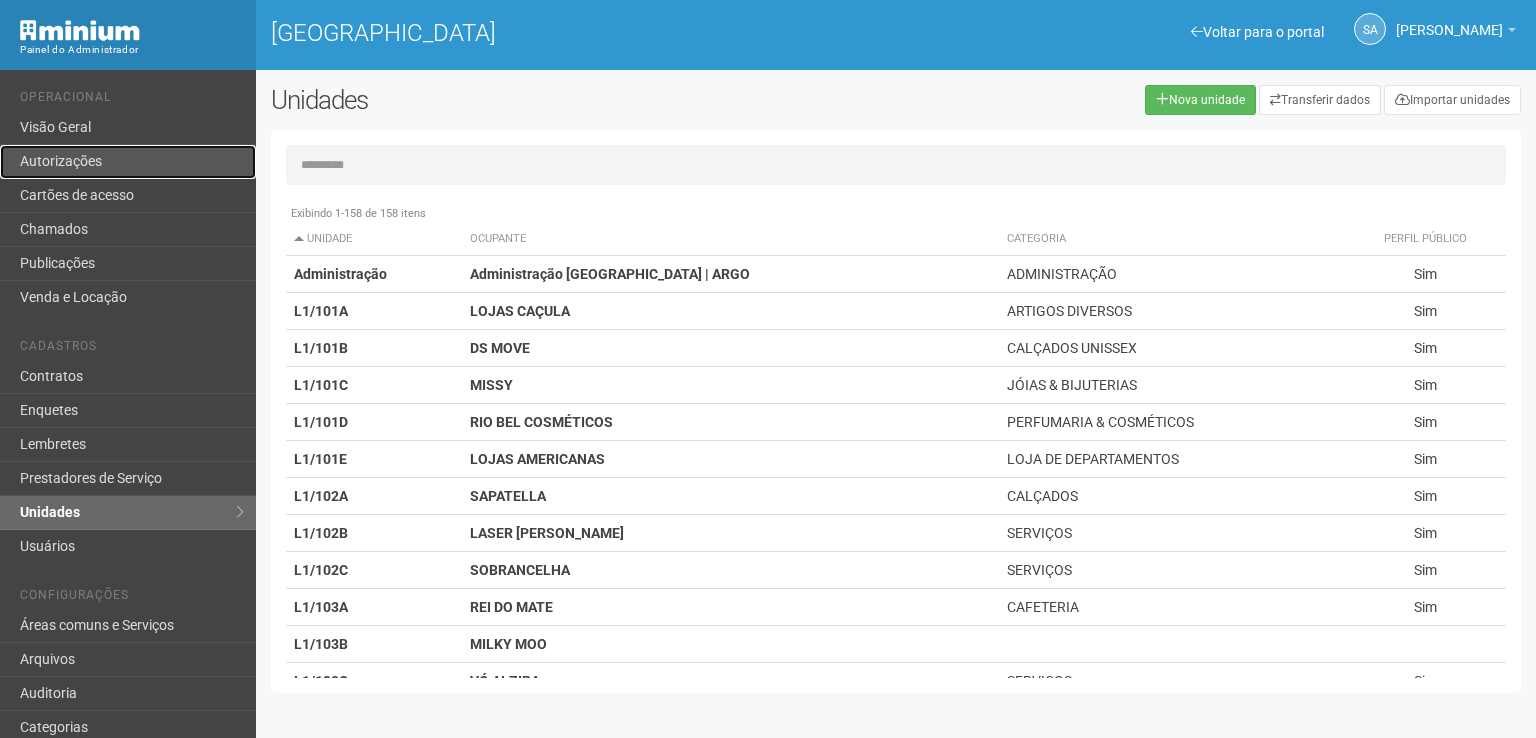 click on "Autorizações" at bounding box center [128, 162] 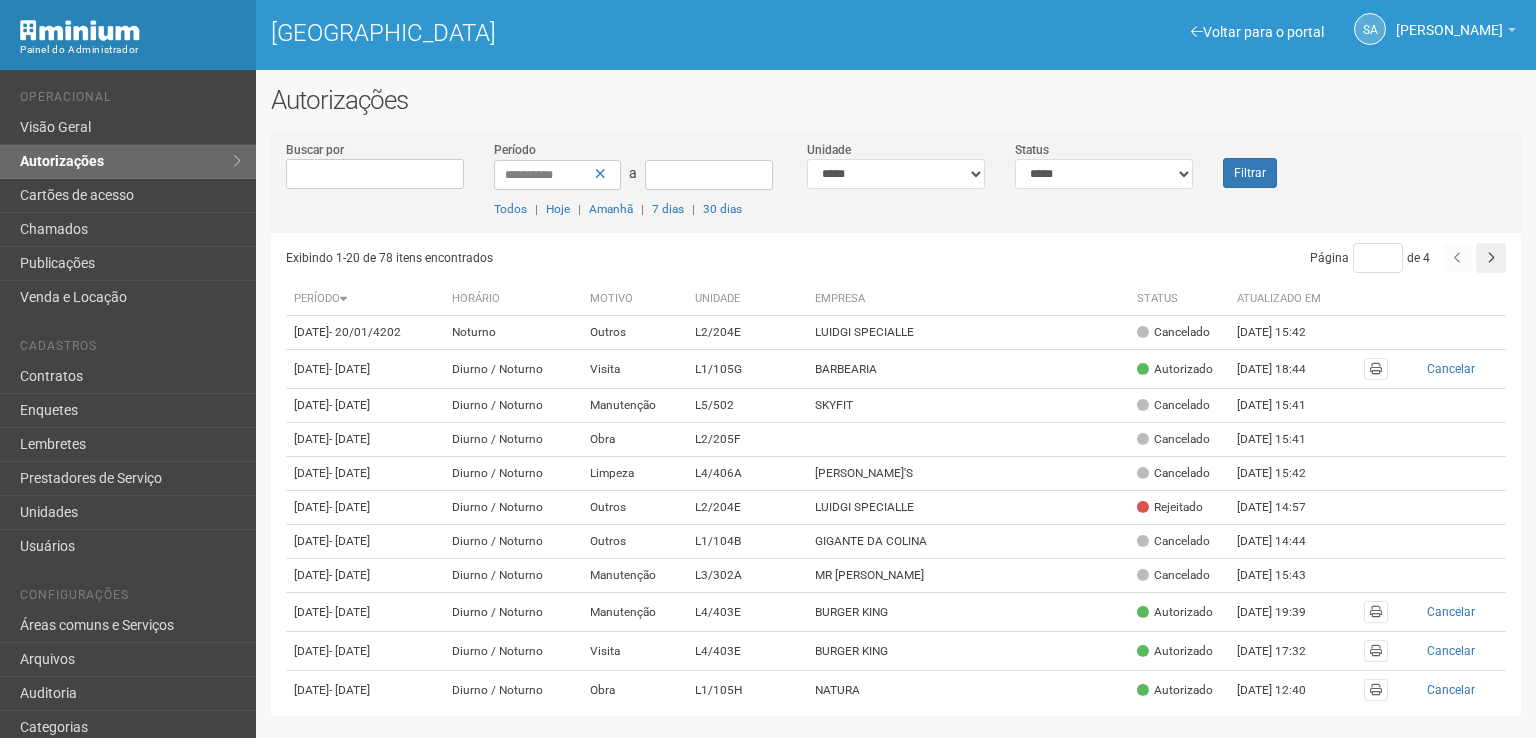 scroll, scrollTop: 0, scrollLeft: 0, axis: both 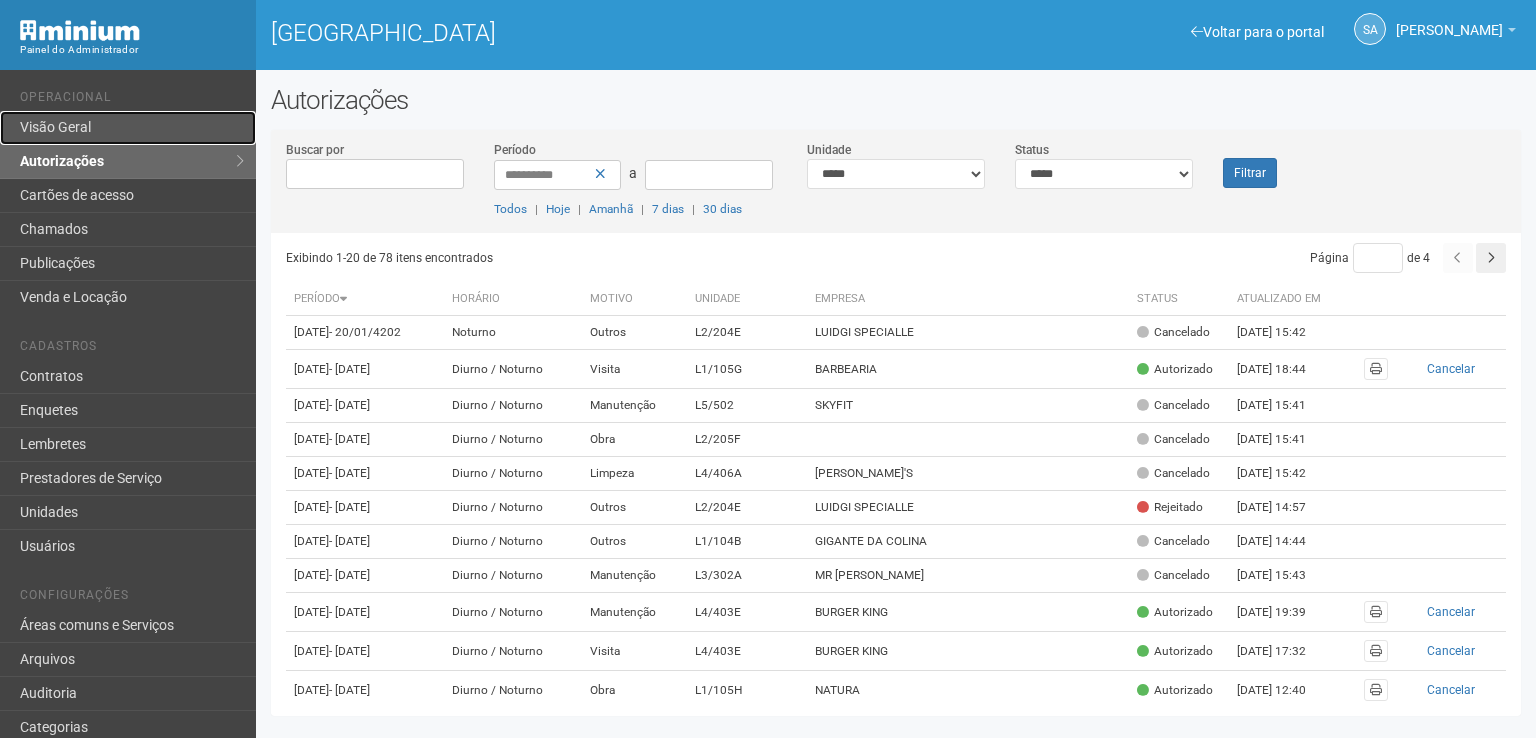 click on "Visão Geral" at bounding box center (128, 128) 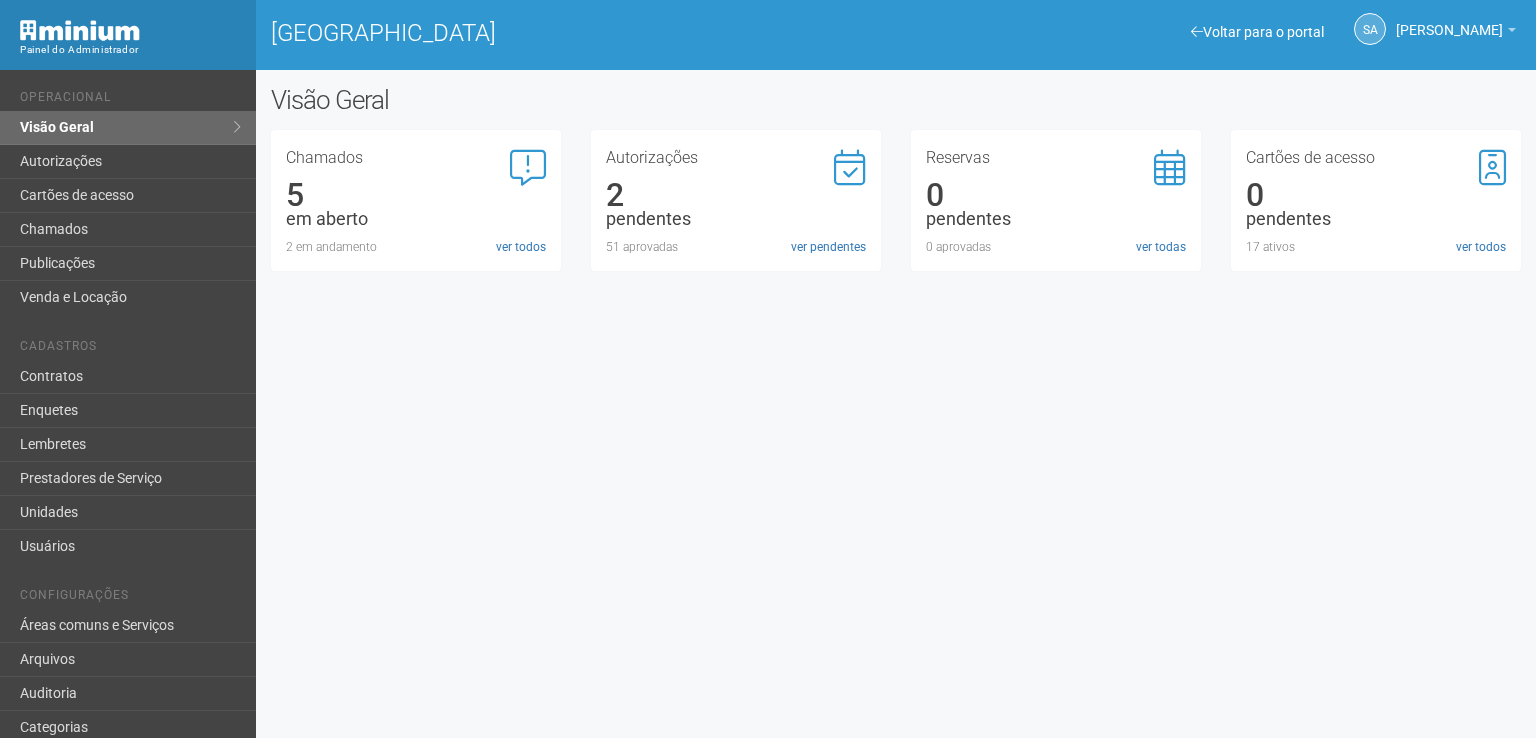 scroll, scrollTop: 0, scrollLeft: 0, axis: both 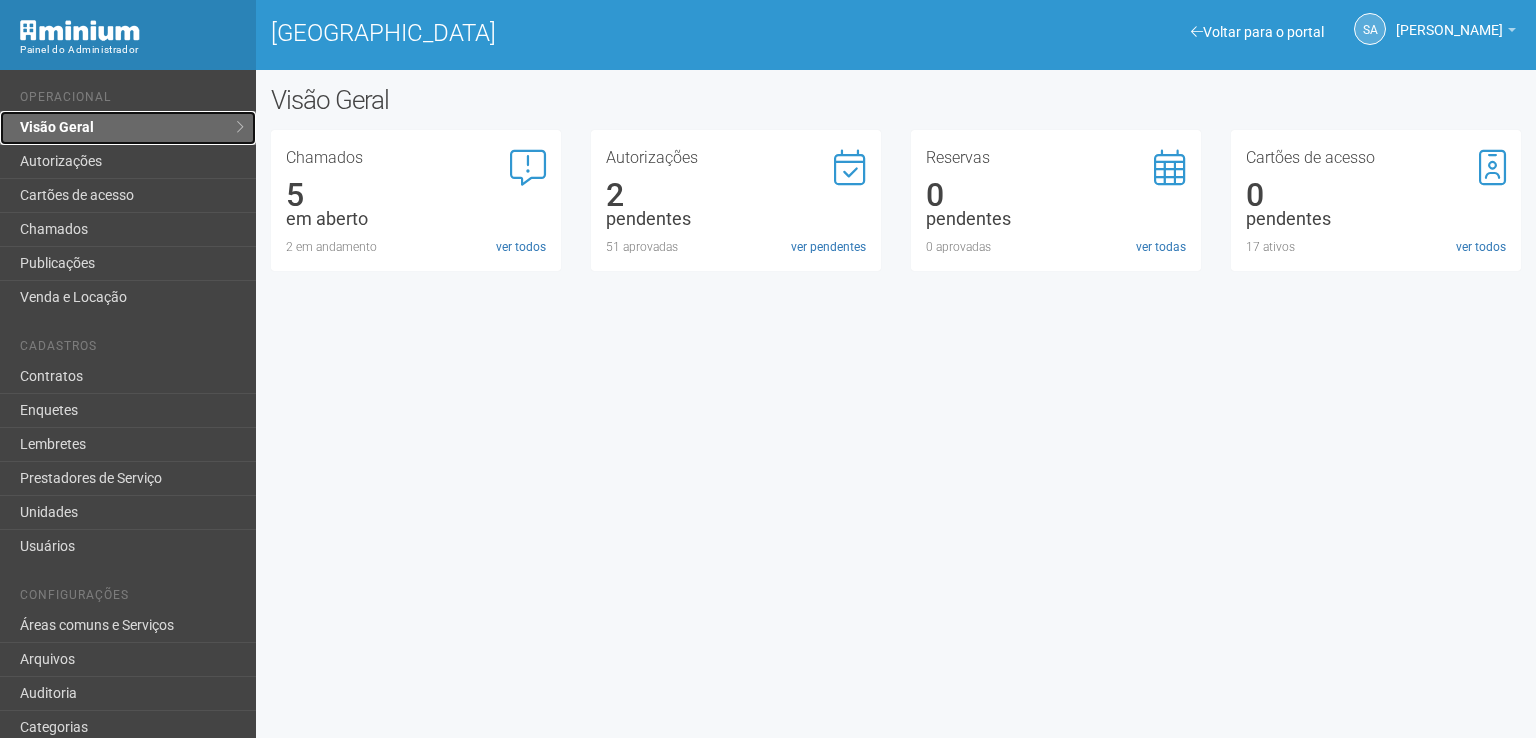 click on "Visão Geral" at bounding box center [128, 128] 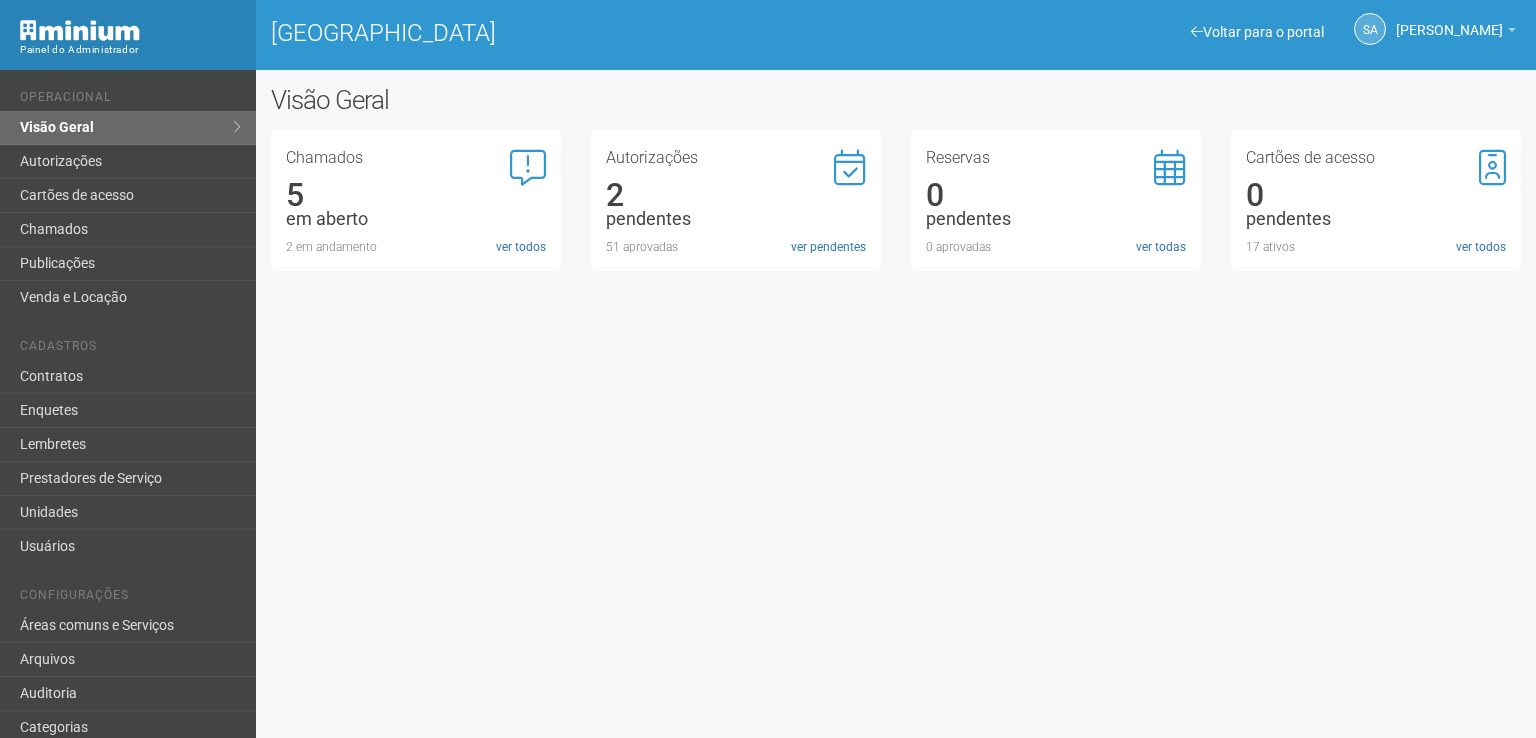 scroll, scrollTop: 0, scrollLeft: 0, axis: both 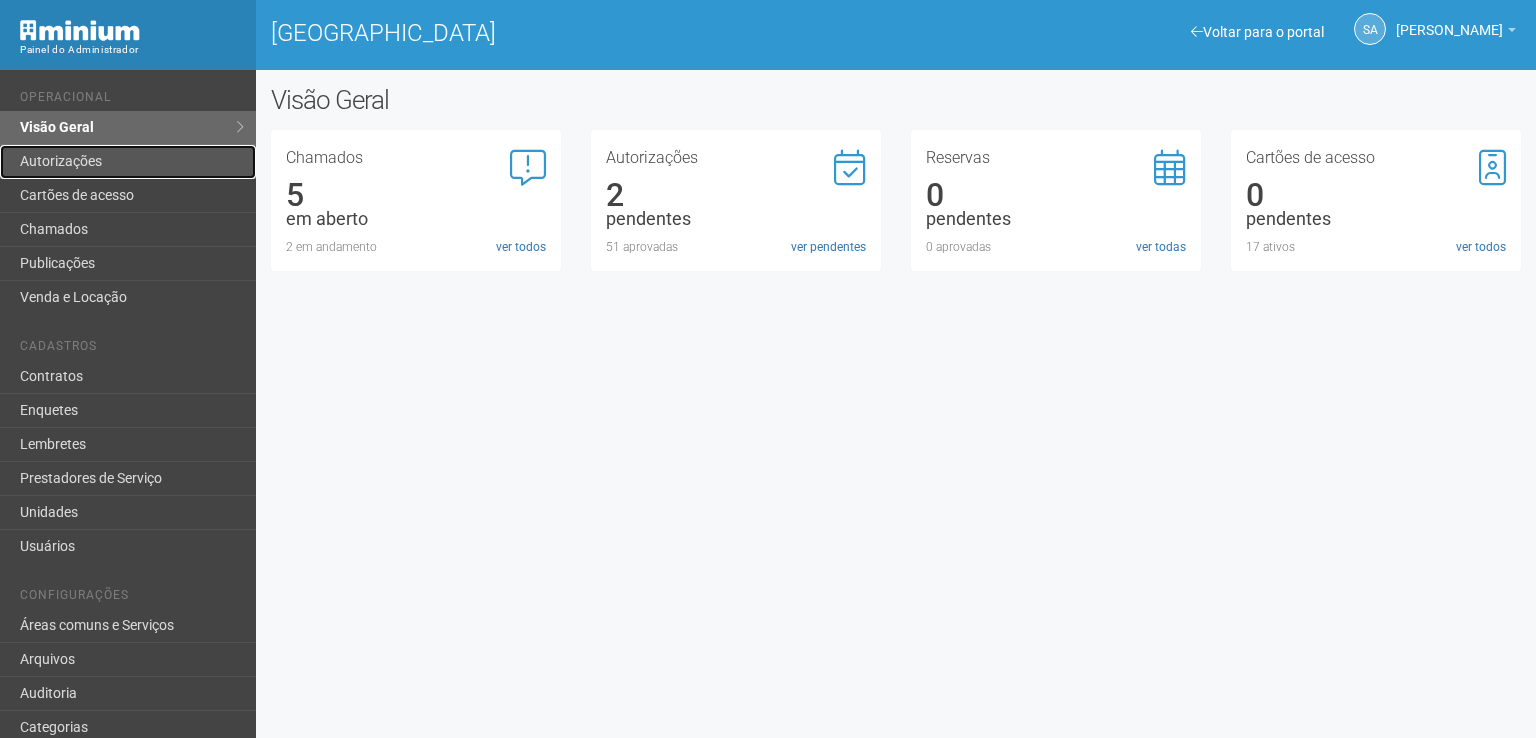 click on "Autorizações" at bounding box center (128, 162) 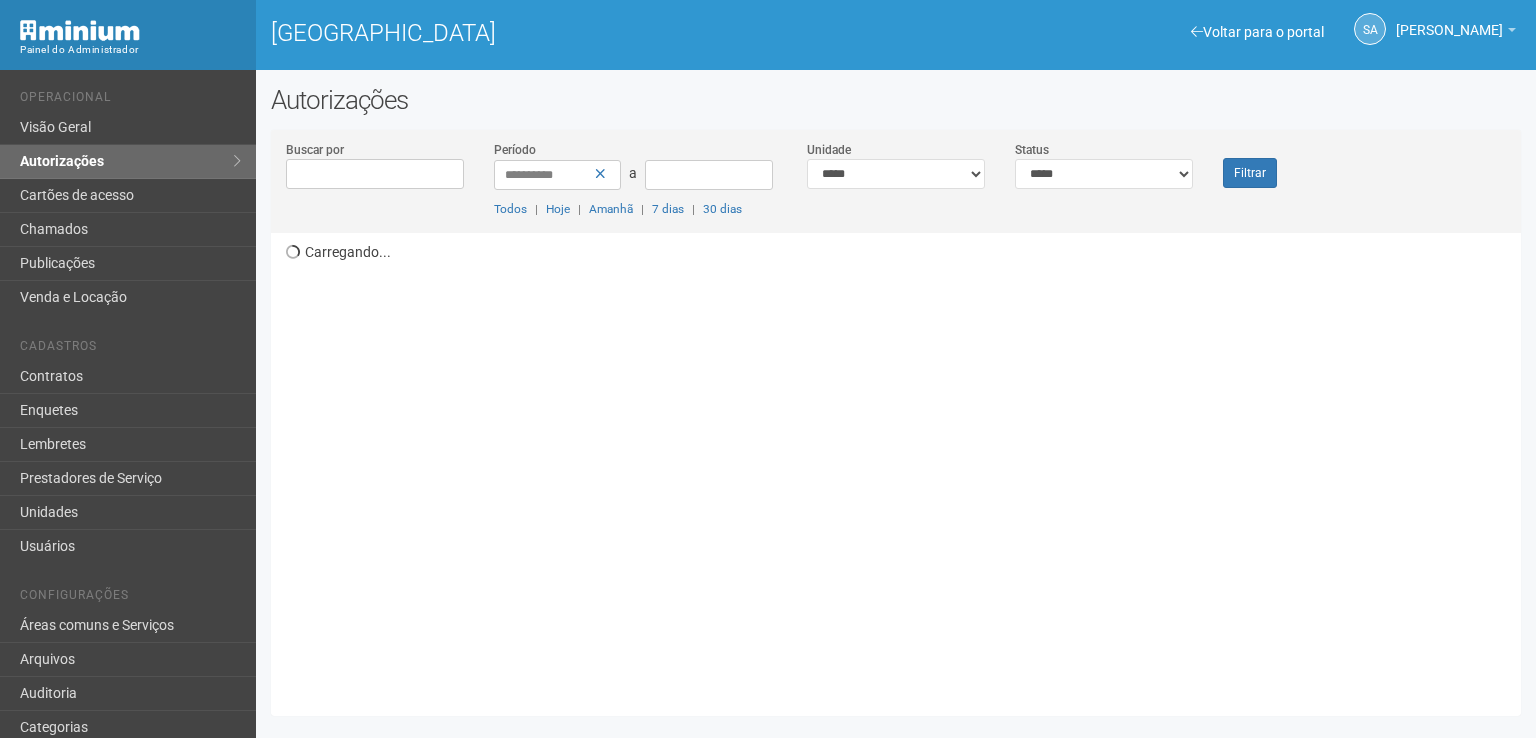 scroll, scrollTop: 0, scrollLeft: 0, axis: both 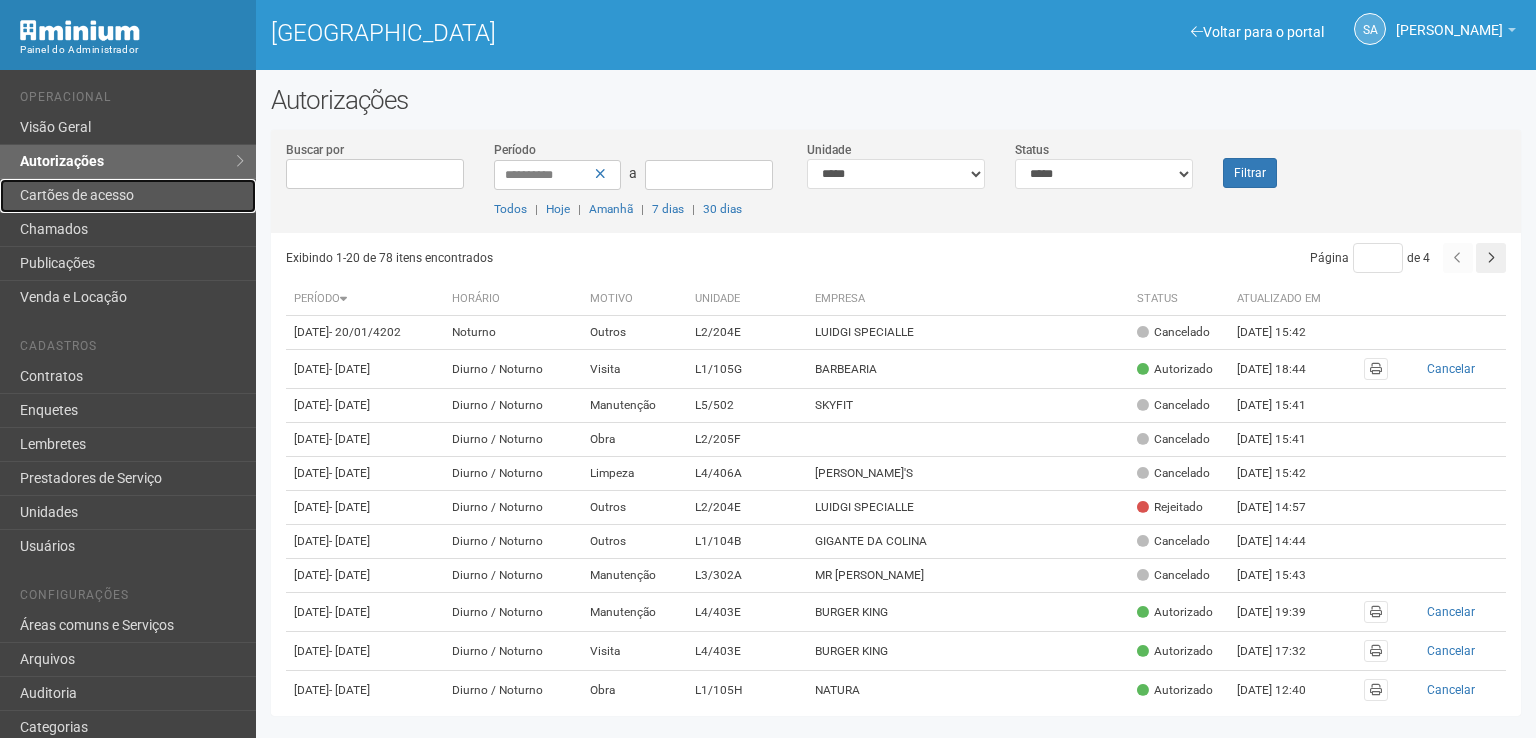 click on "Cartões de acesso" at bounding box center [128, 196] 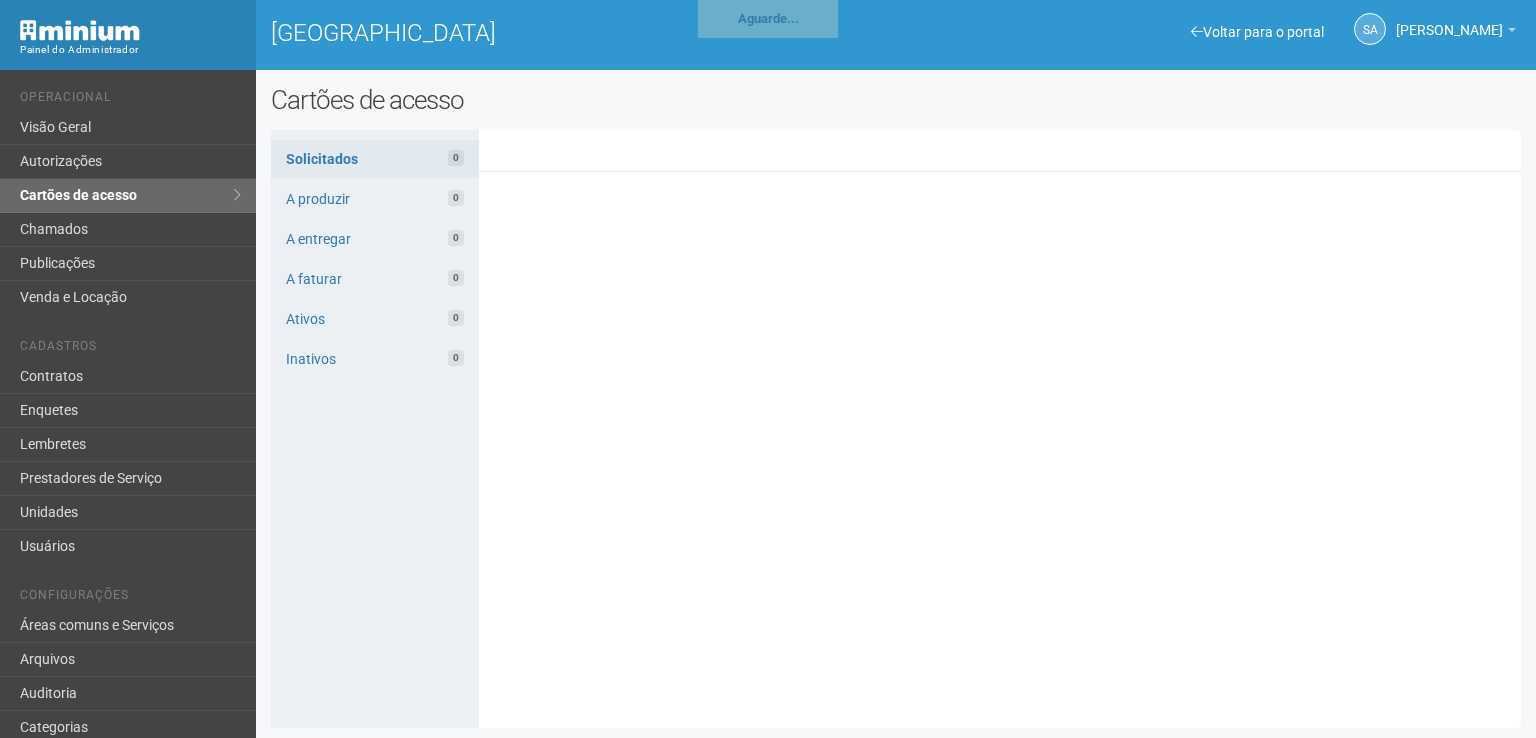 scroll, scrollTop: 0, scrollLeft: 0, axis: both 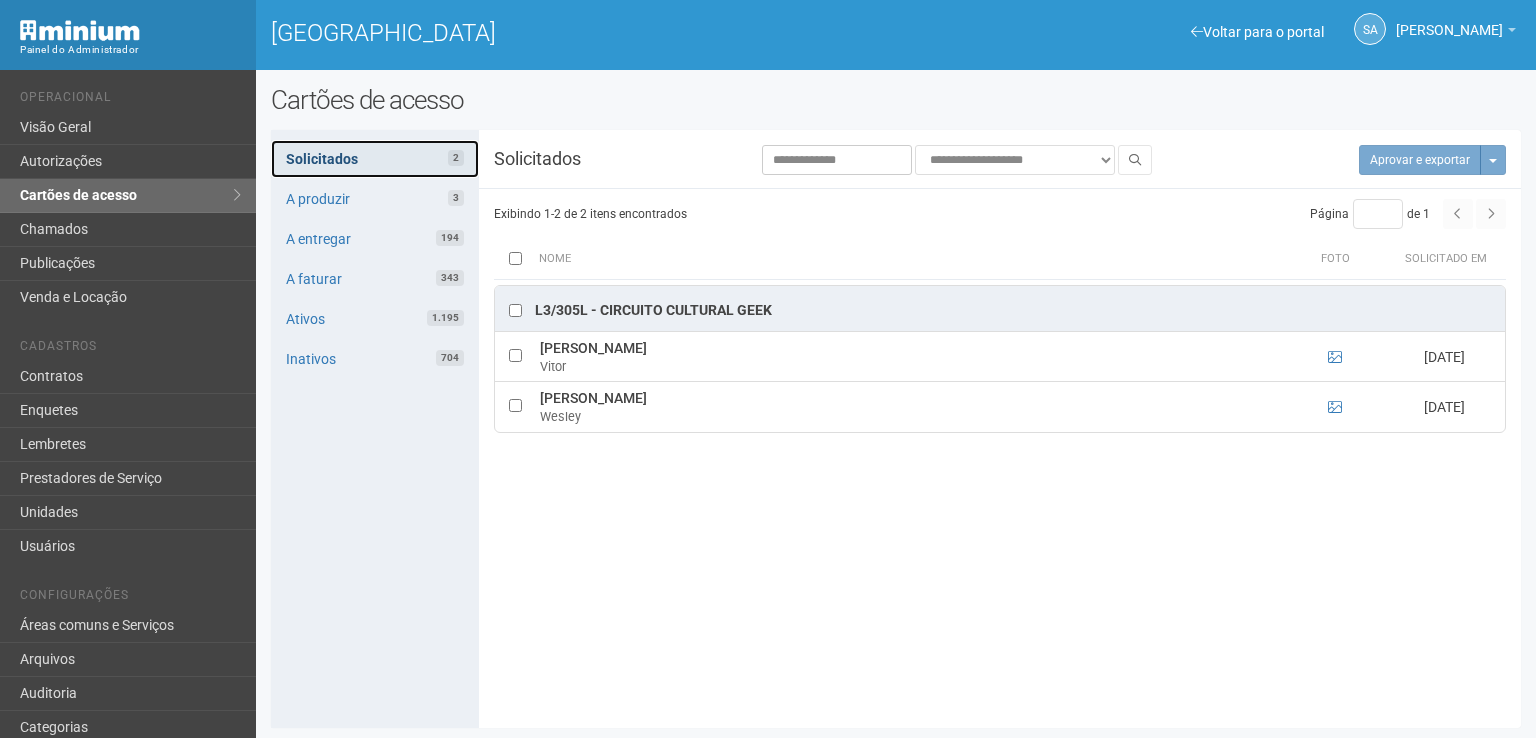 click on "Solicitados  2" at bounding box center (375, 159) 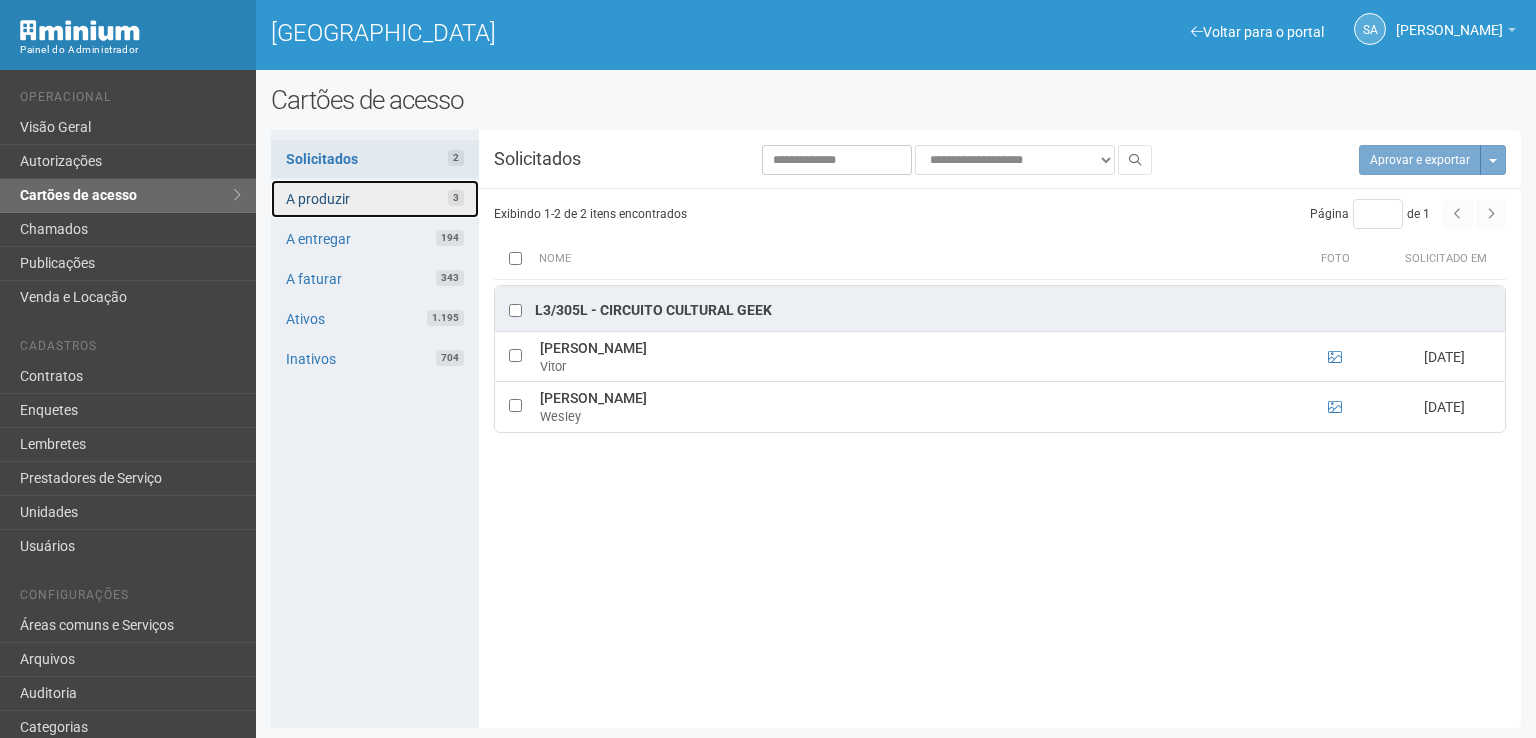 click on "A produzir  3" at bounding box center (375, 199) 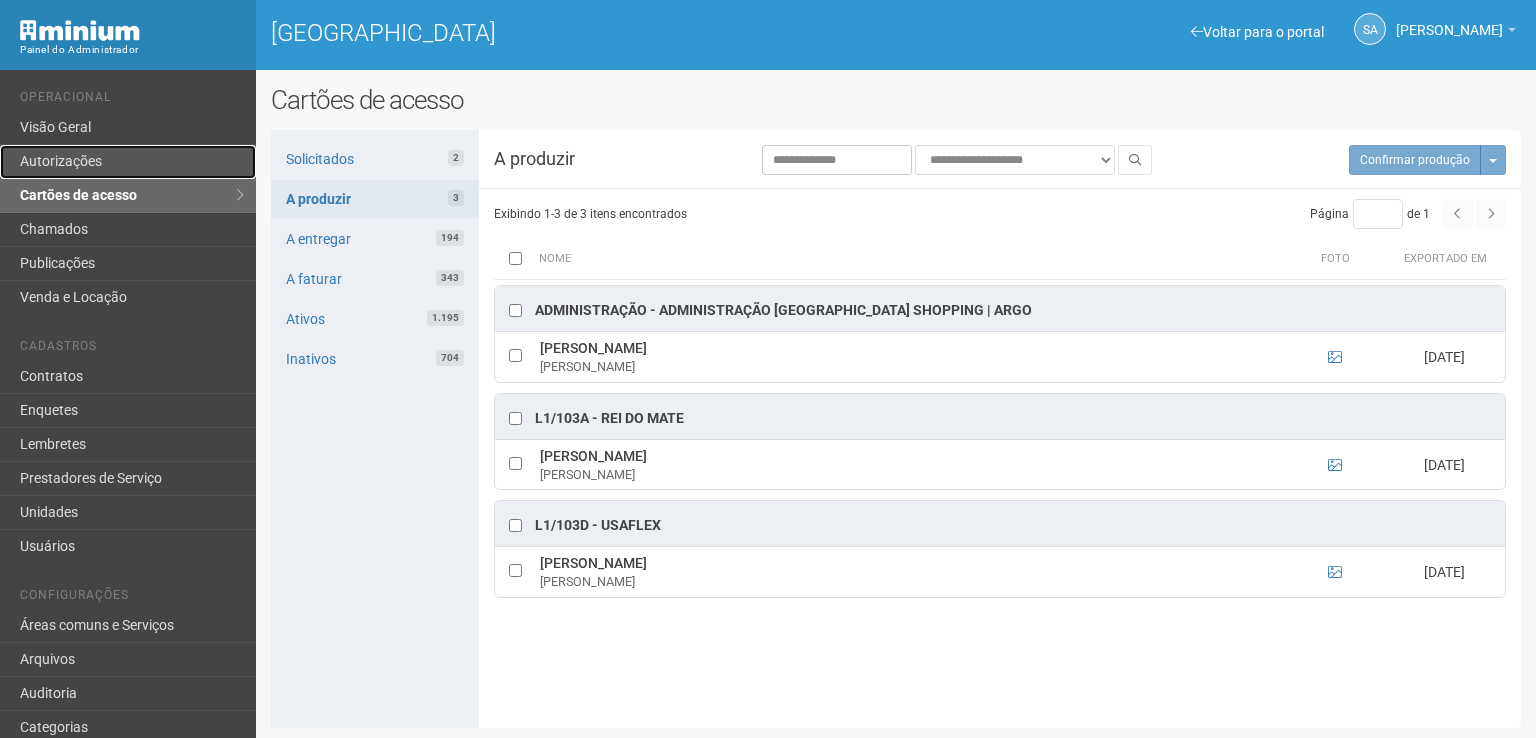 click on "Autorizações" at bounding box center [128, 162] 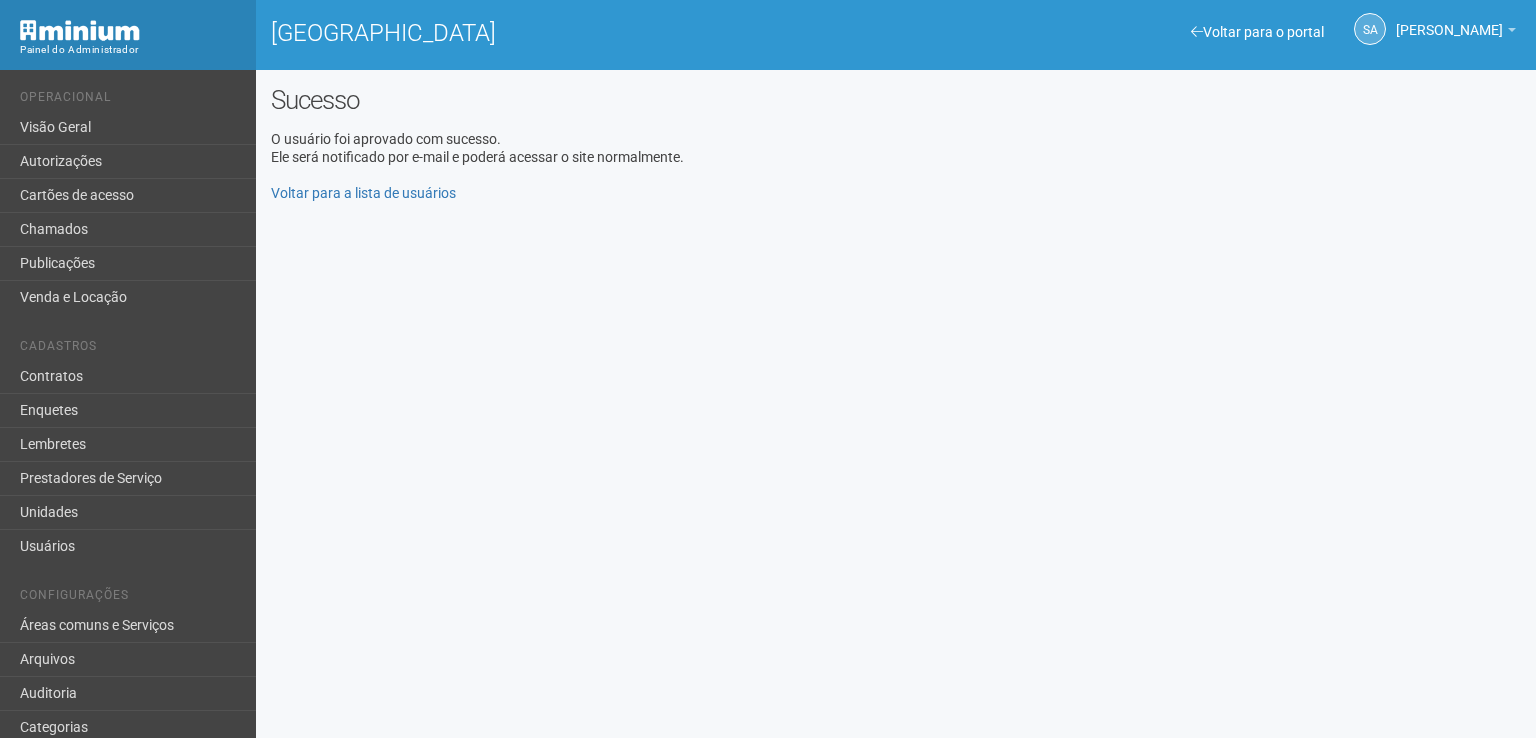 scroll, scrollTop: 0, scrollLeft: 0, axis: both 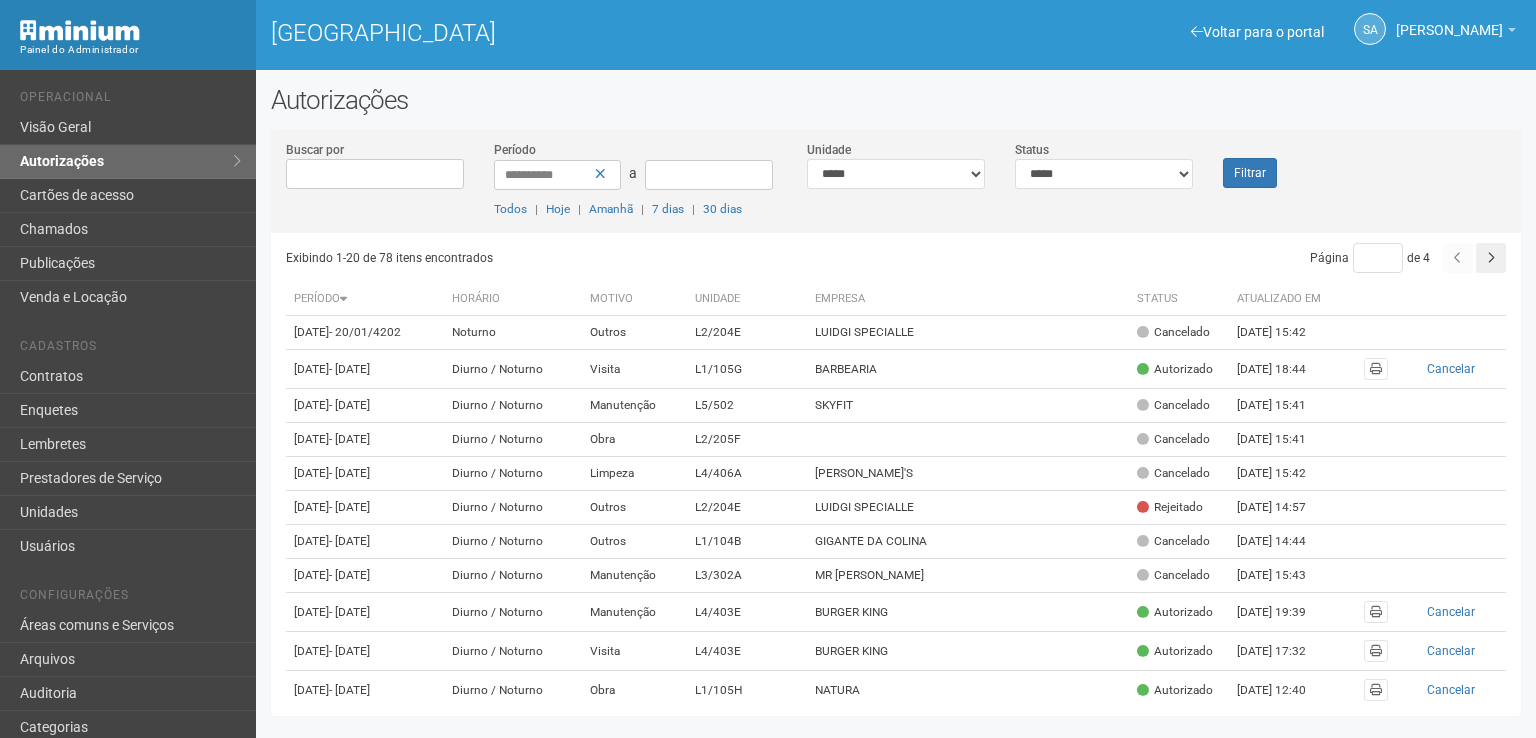 click on "Autorizações" at bounding box center [896, 100] 